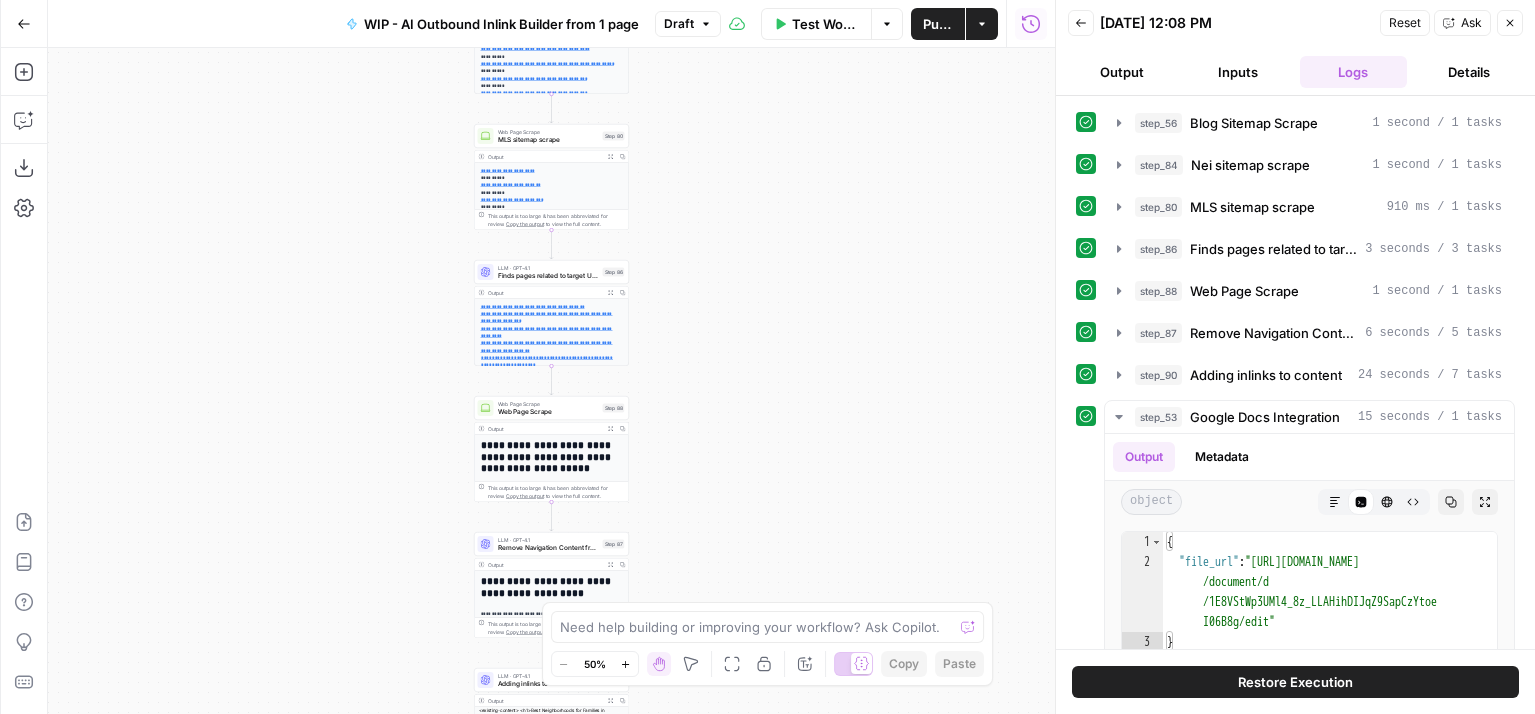 scroll, scrollTop: 0, scrollLeft: 0, axis: both 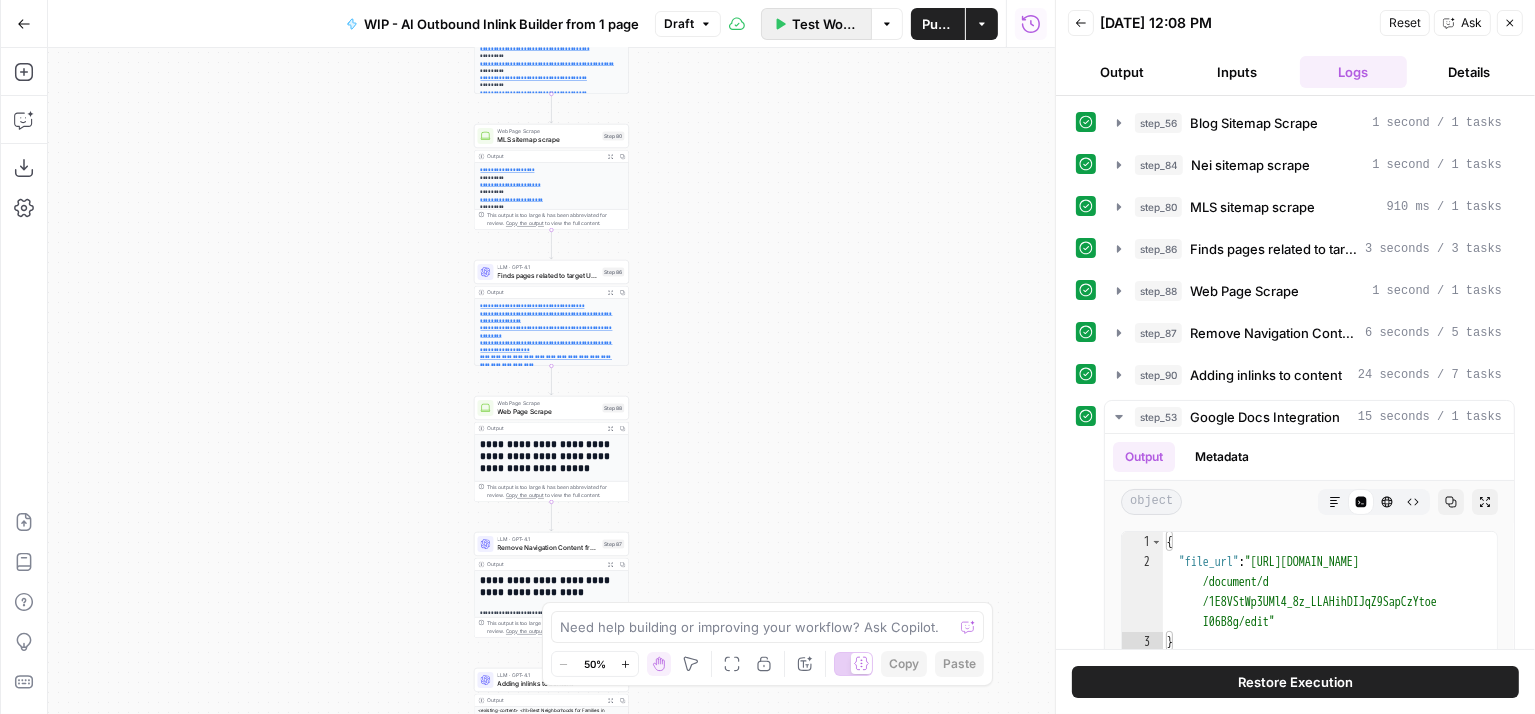 click on "Test Workflow" at bounding box center (825, 24) 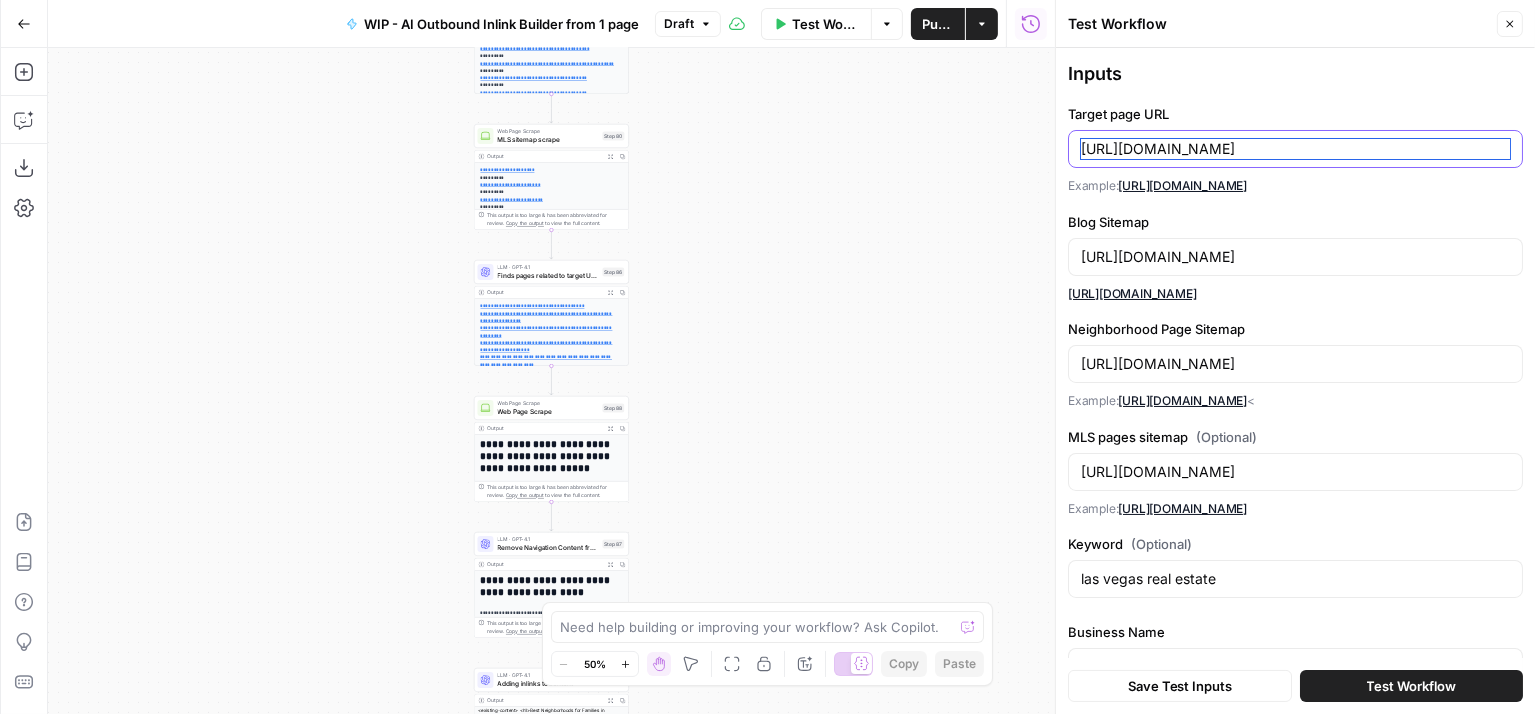 drag, startPoint x: 1081, startPoint y: 150, endPoint x: 1543, endPoint y: 147, distance: 462.00974 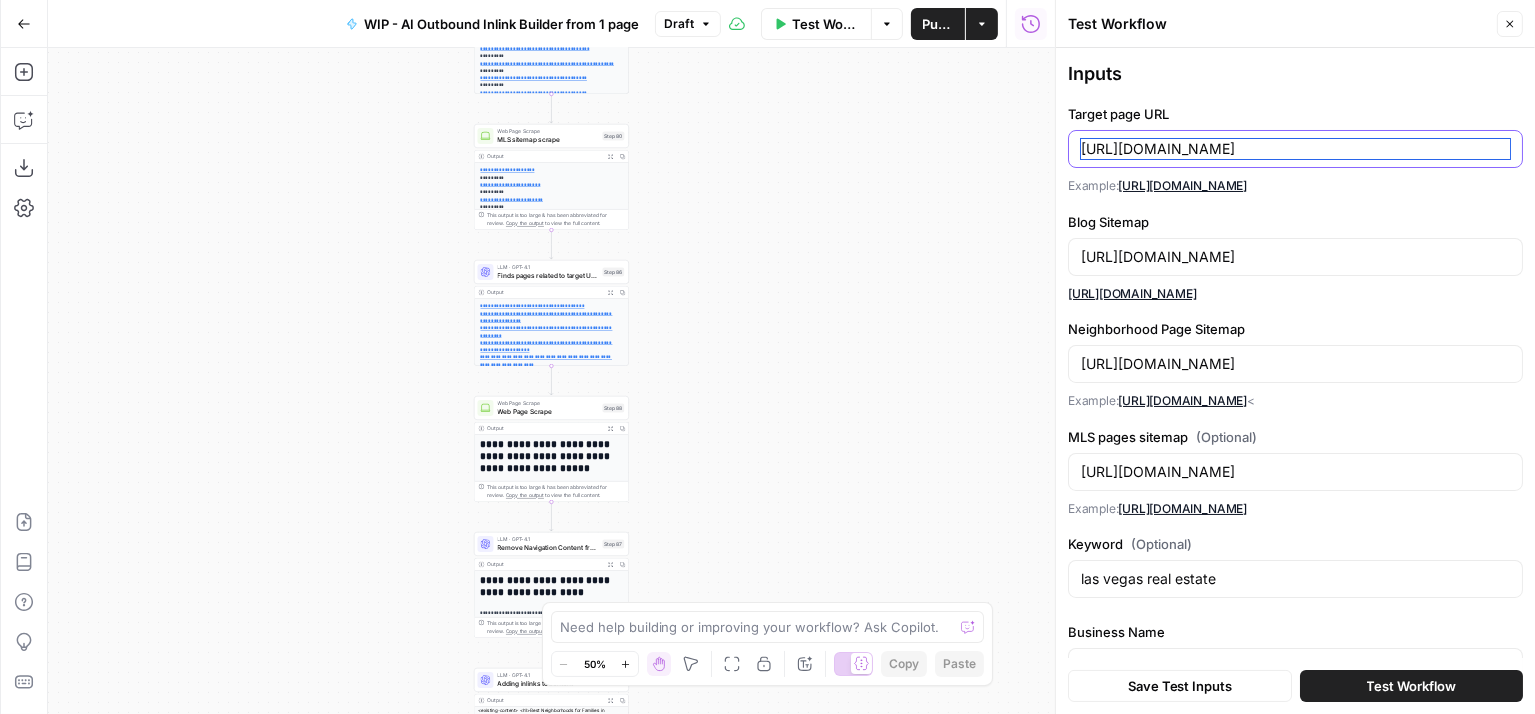 click on "**********" at bounding box center (767, 357) 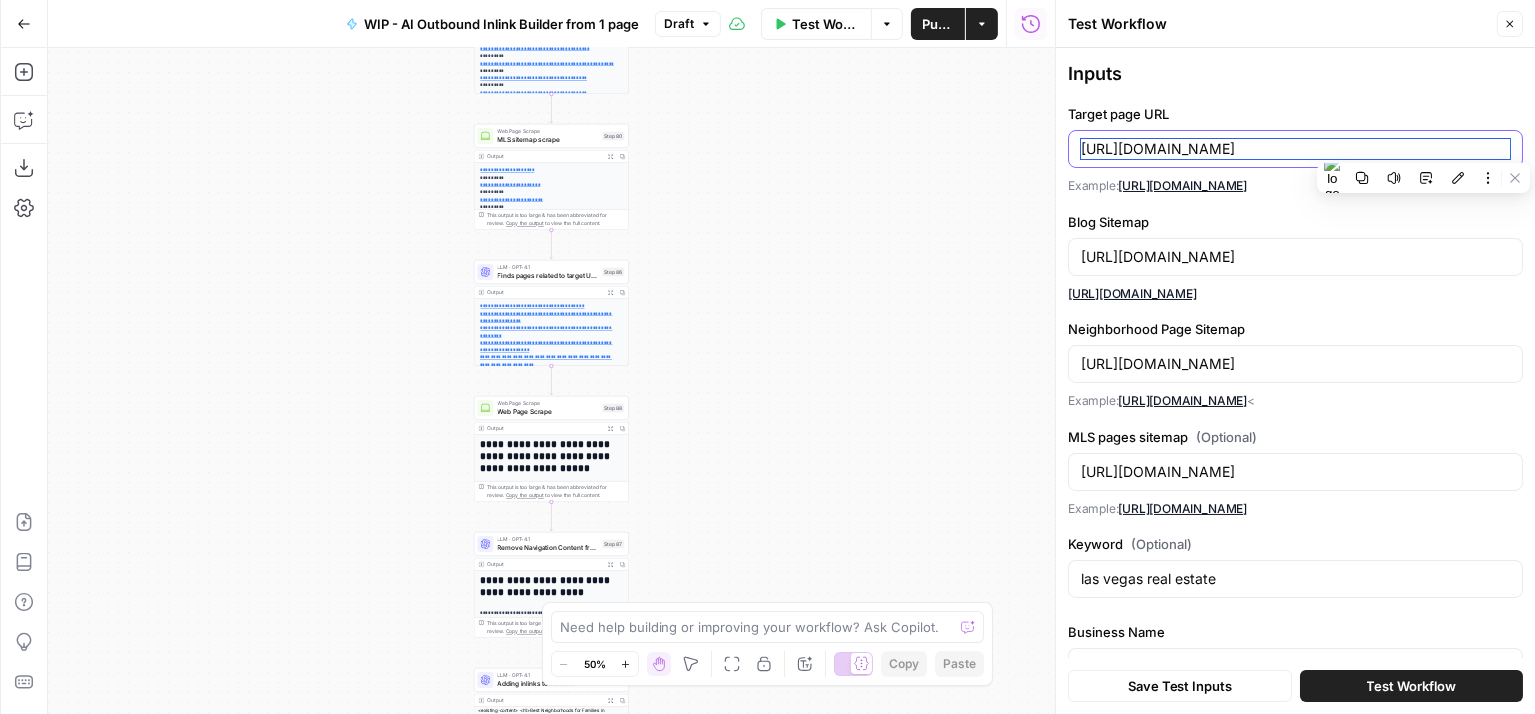 scroll, scrollTop: 0, scrollLeft: 162, axis: horizontal 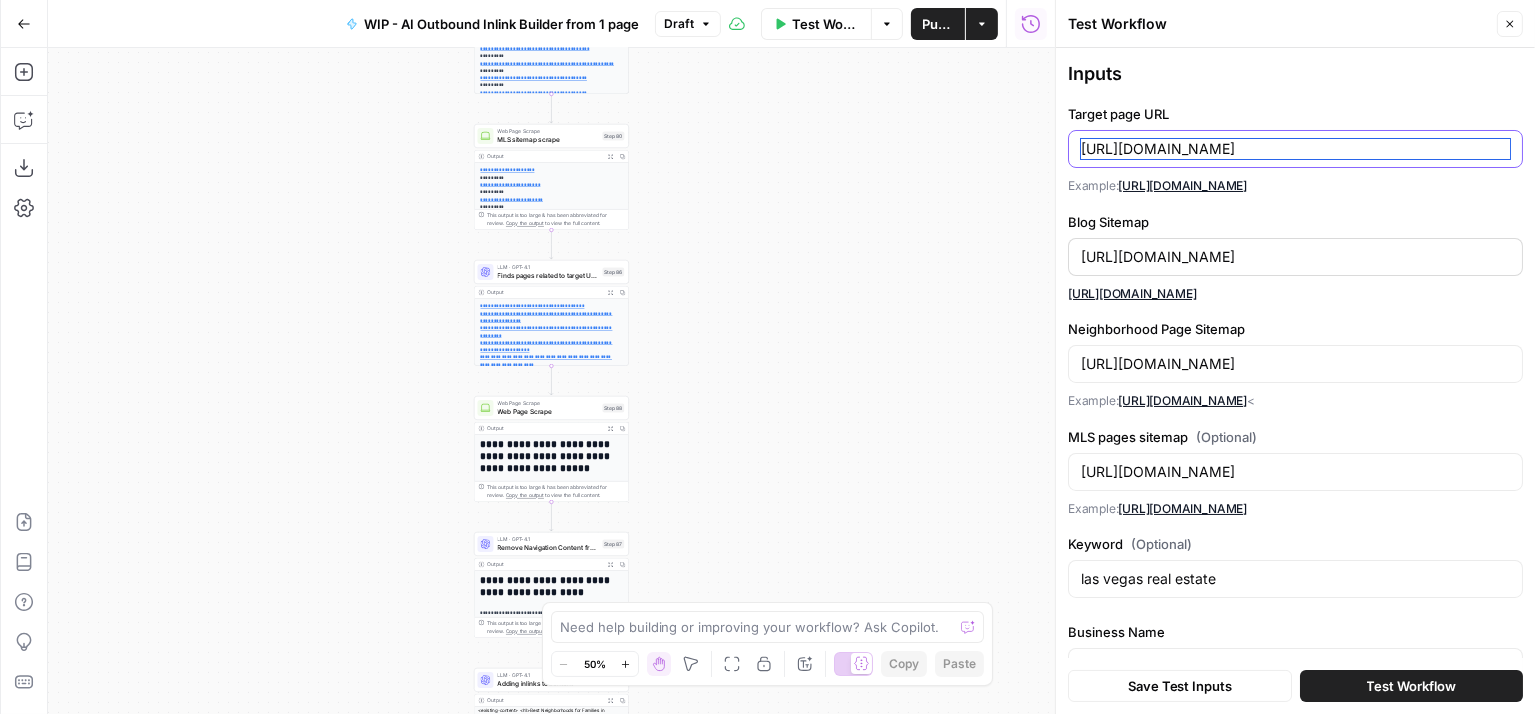 type on "[URL][DOMAIN_NAME]" 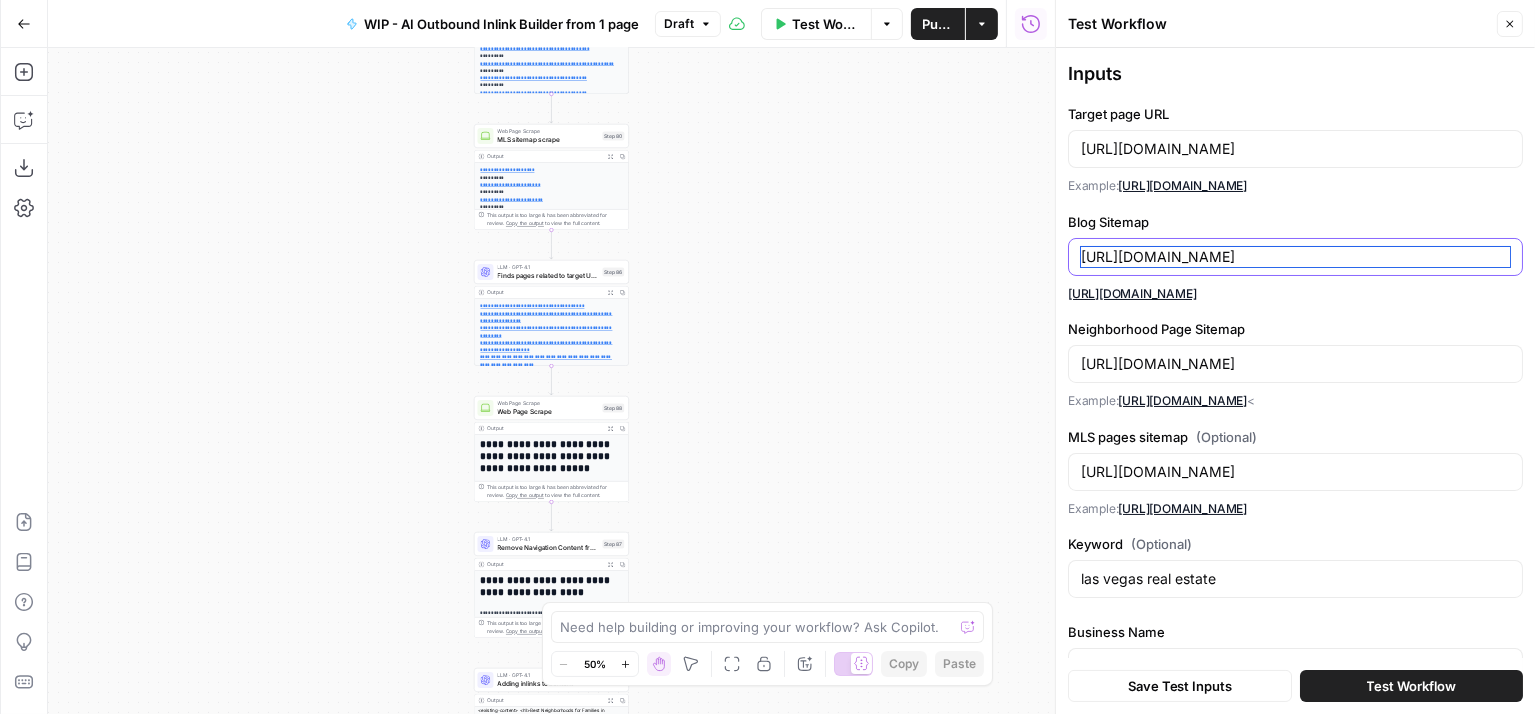click on "[URL][DOMAIN_NAME]" at bounding box center (1295, 257) 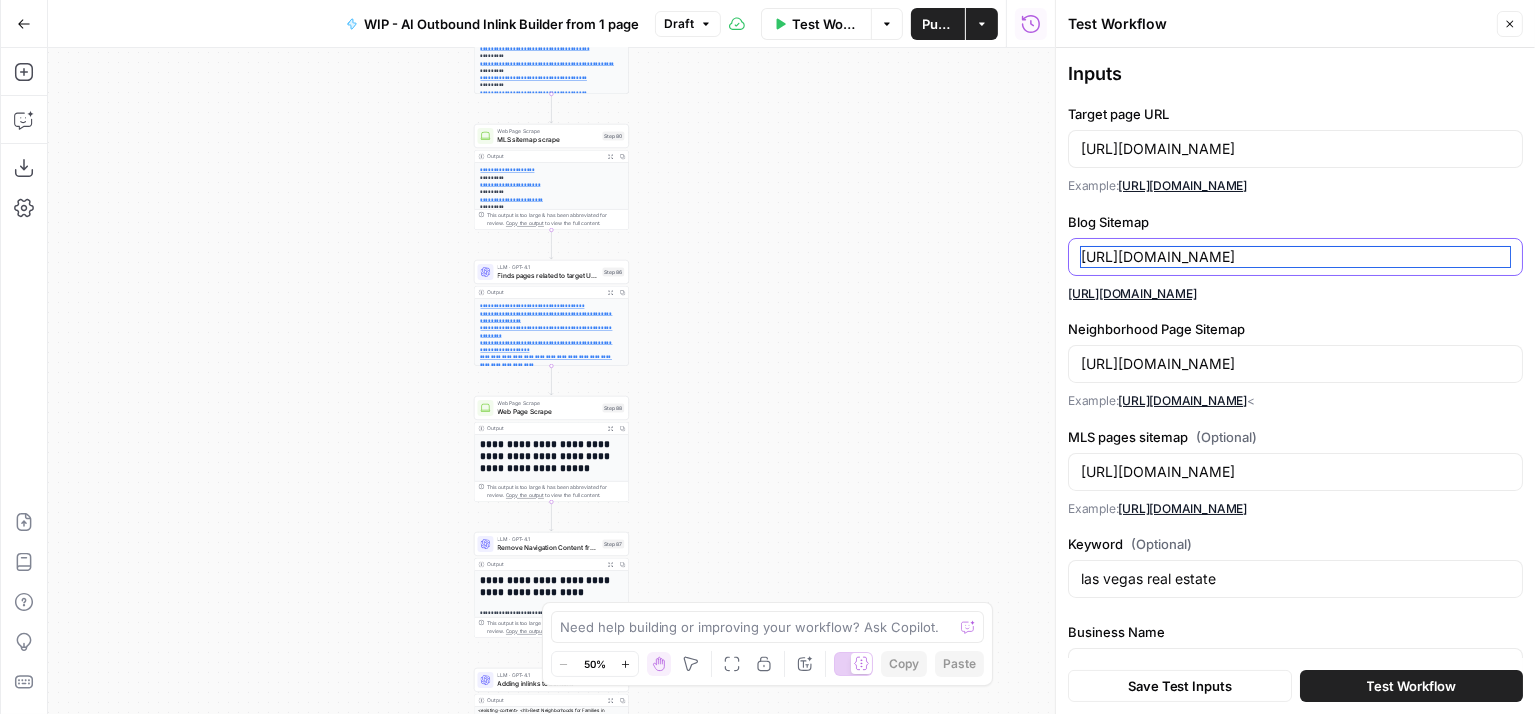 drag, startPoint x: 1447, startPoint y: 253, endPoint x: 888, endPoint y: 253, distance: 559 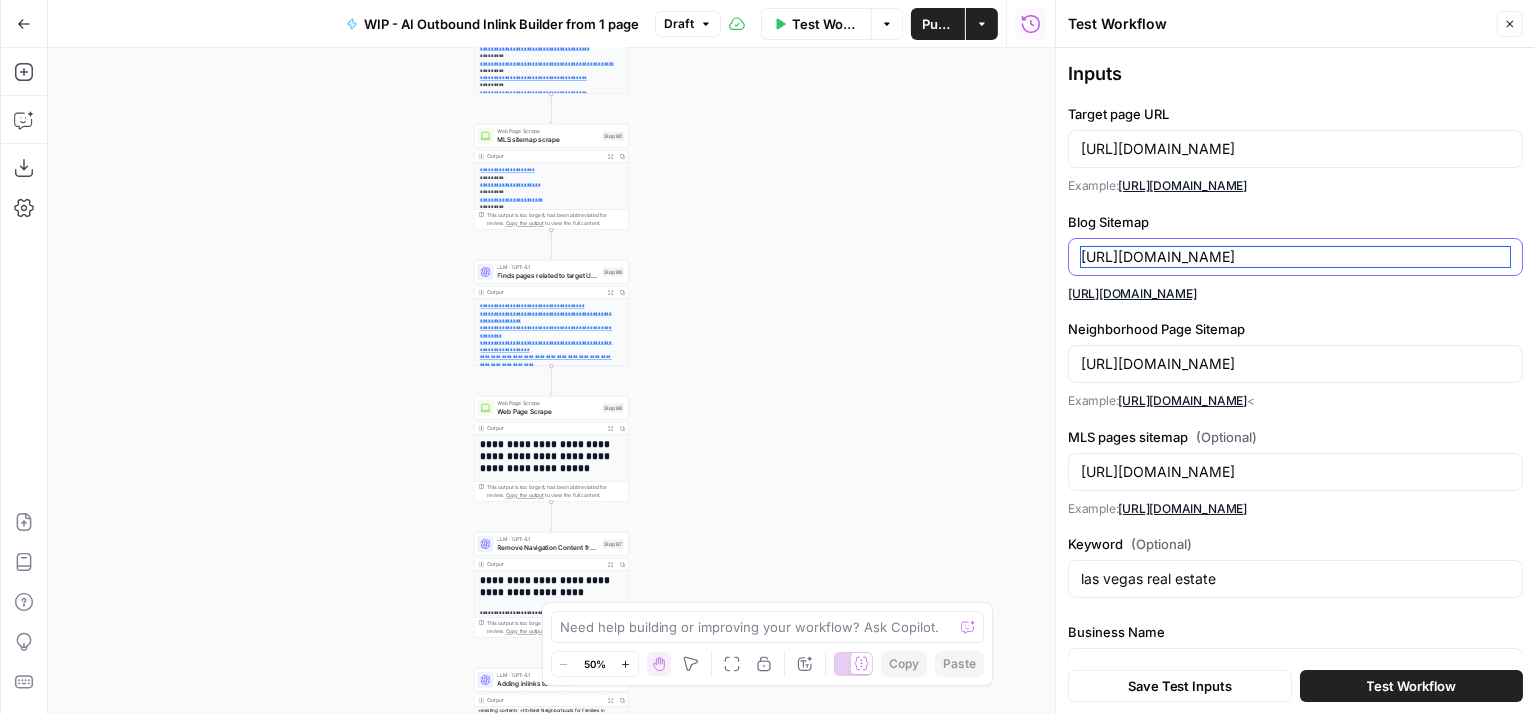 drag, startPoint x: 1427, startPoint y: 256, endPoint x: 1066, endPoint y: 256, distance: 361 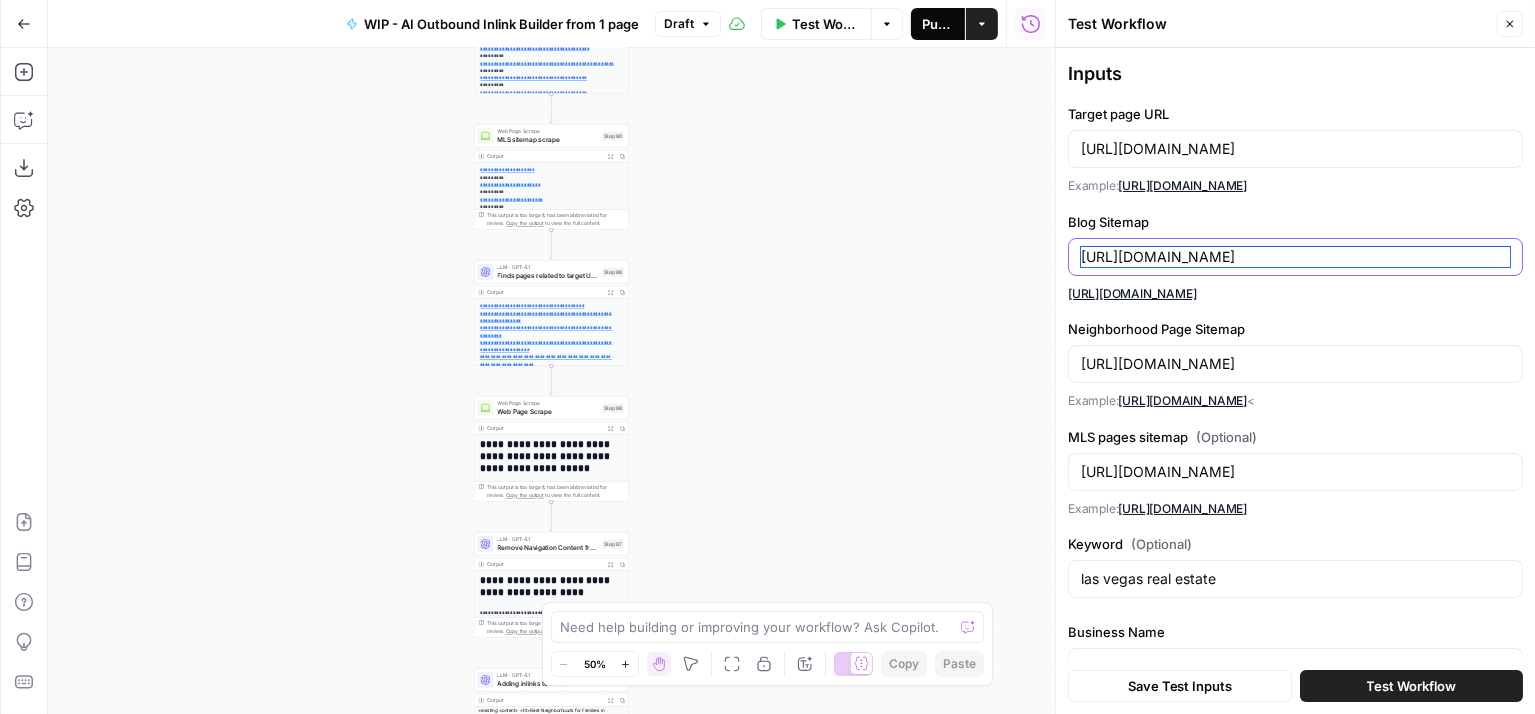 type on "[URL][DOMAIN_NAME]" 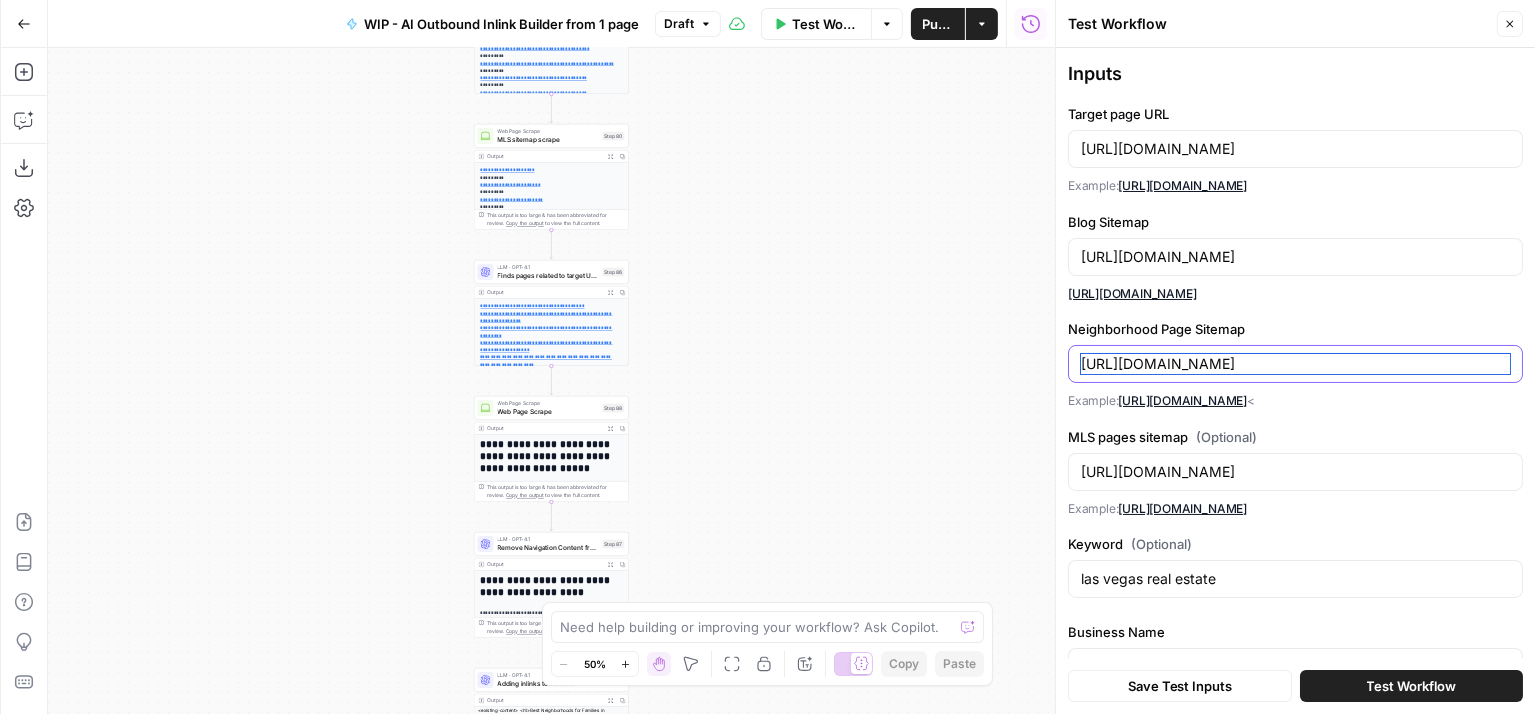 drag, startPoint x: 1494, startPoint y: 361, endPoint x: 1042, endPoint y: 370, distance: 452.0896 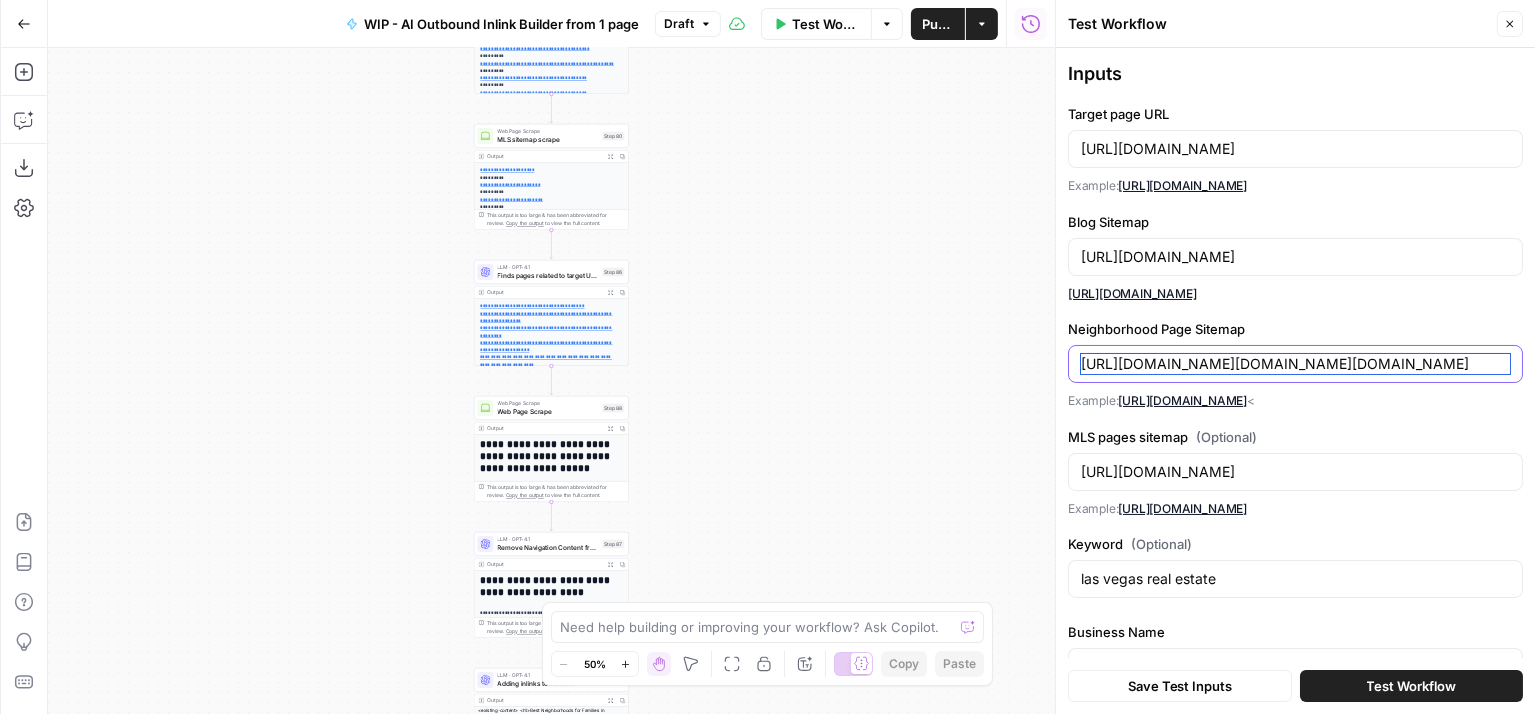 scroll, scrollTop: 0, scrollLeft: 438, axis: horizontal 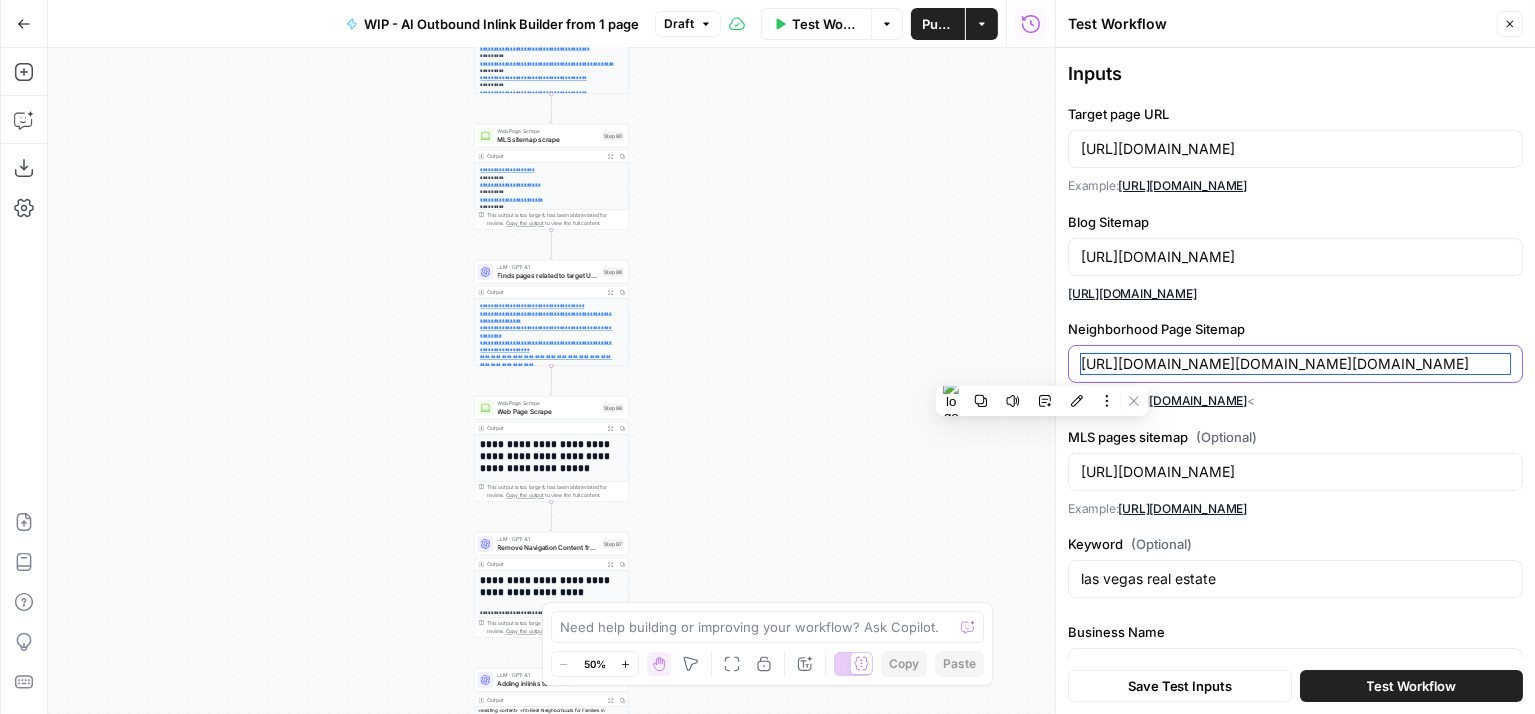 paste 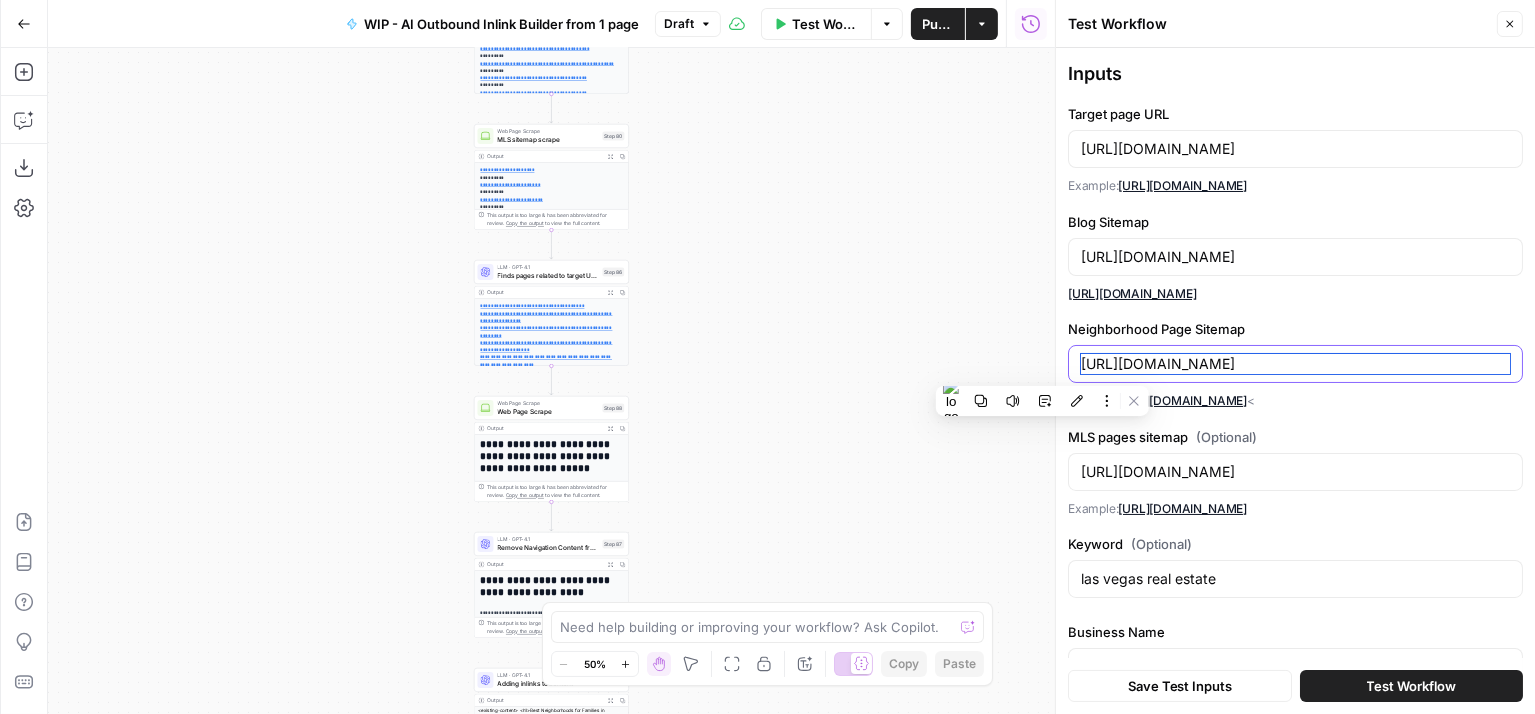 scroll, scrollTop: 0, scrollLeft: 38, axis: horizontal 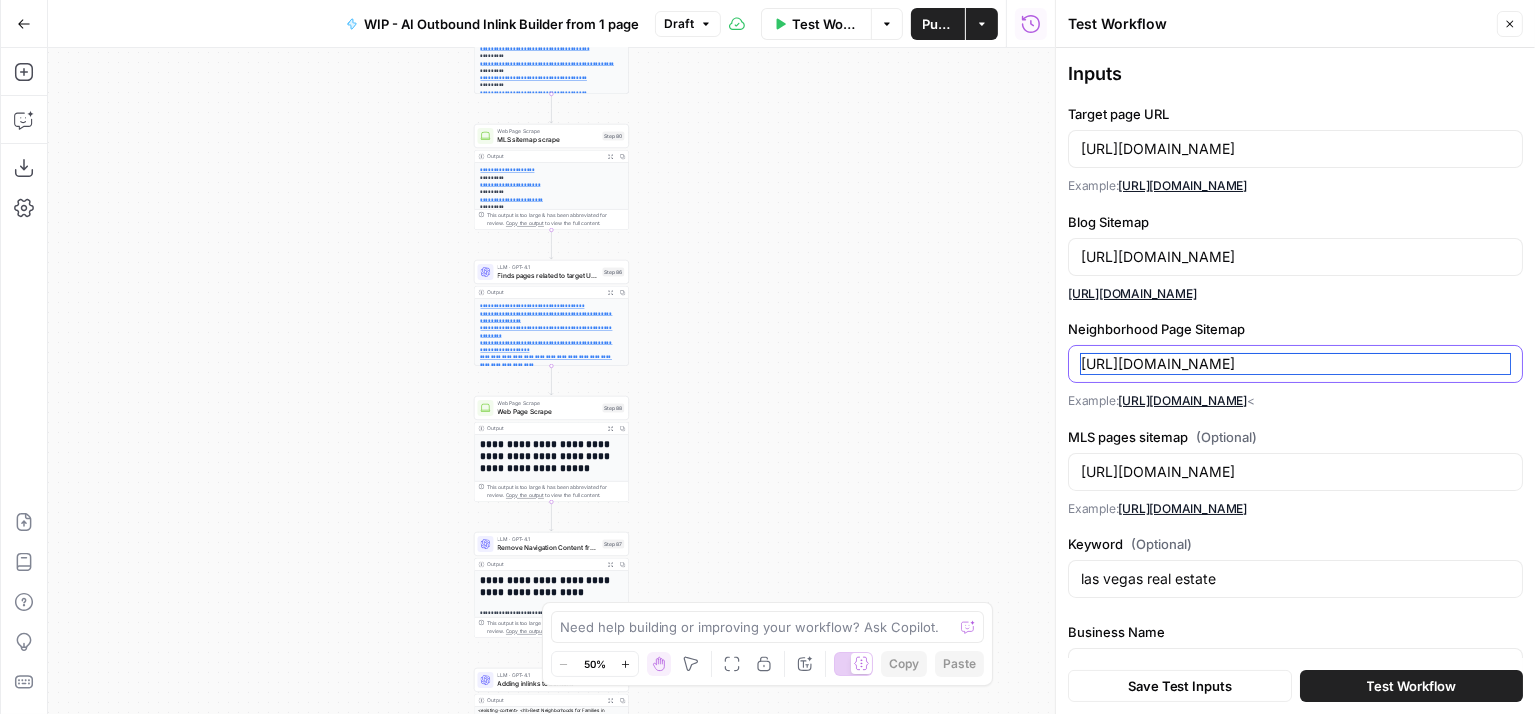 type on "[URL][DOMAIN_NAME]" 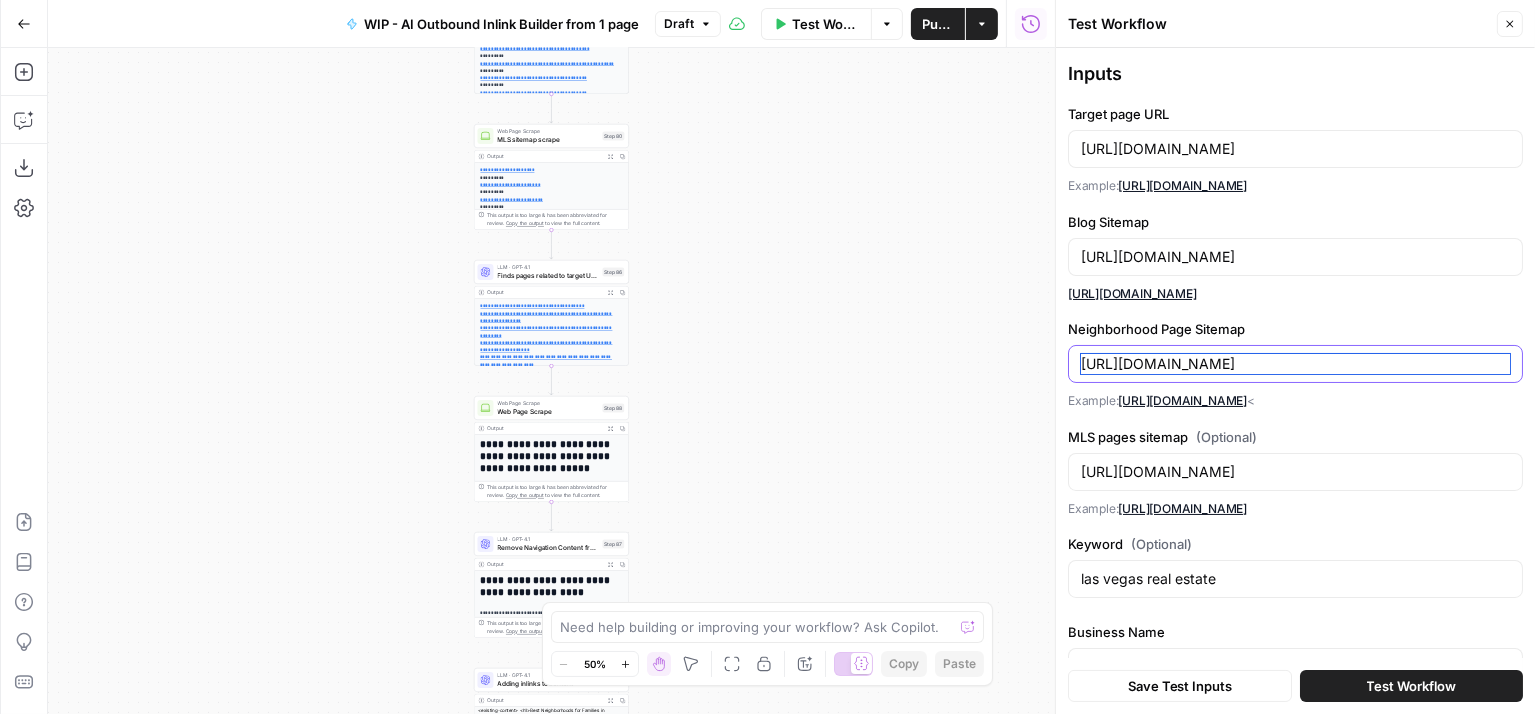 scroll, scrollTop: 0, scrollLeft: 0, axis: both 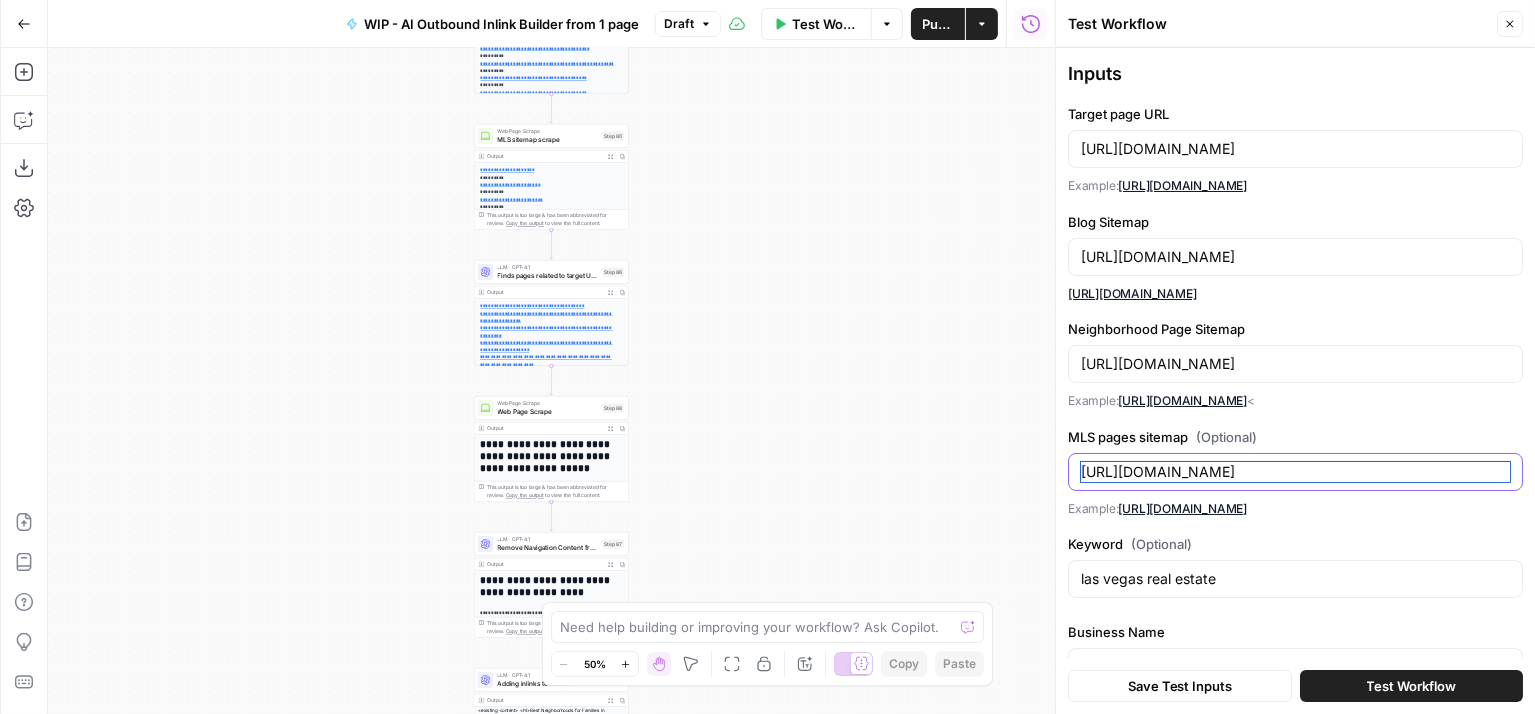drag, startPoint x: 1390, startPoint y: 474, endPoint x: 1071, endPoint y: 476, distance: 319.00626 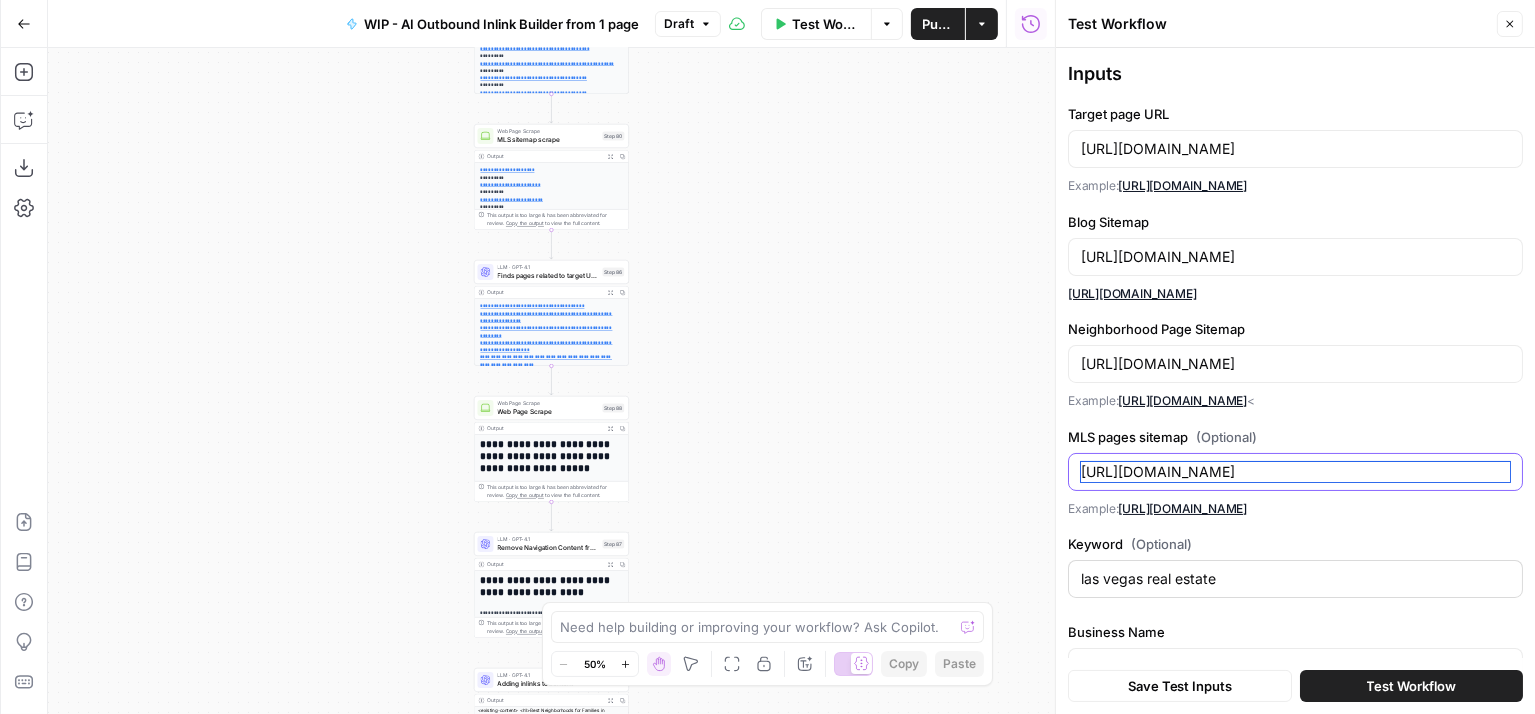 type on "[URL][DOMAIN_NAME]" 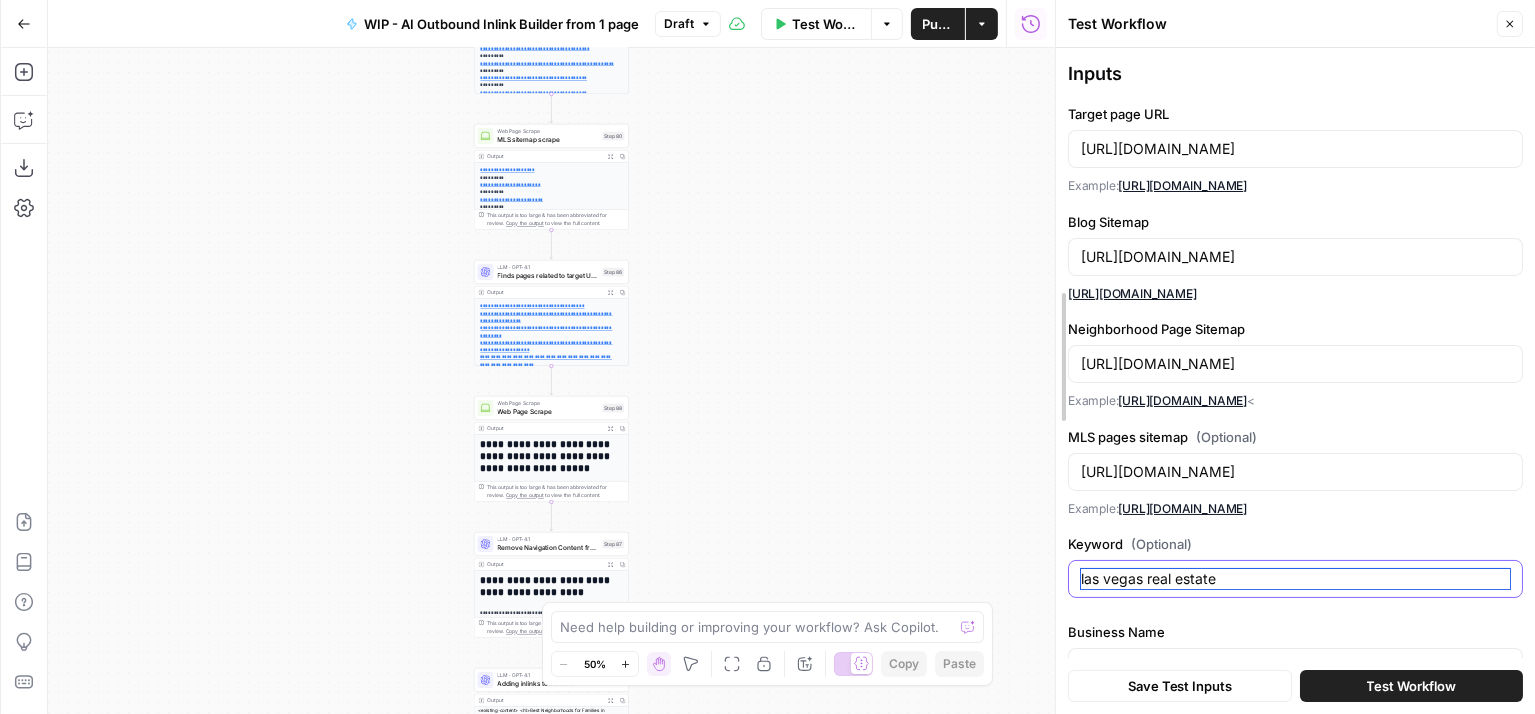 drag, startPoint x: 1235, startPoint y: 582, endPoint x: 1052, endPoint y: 581, distance: 183.00273 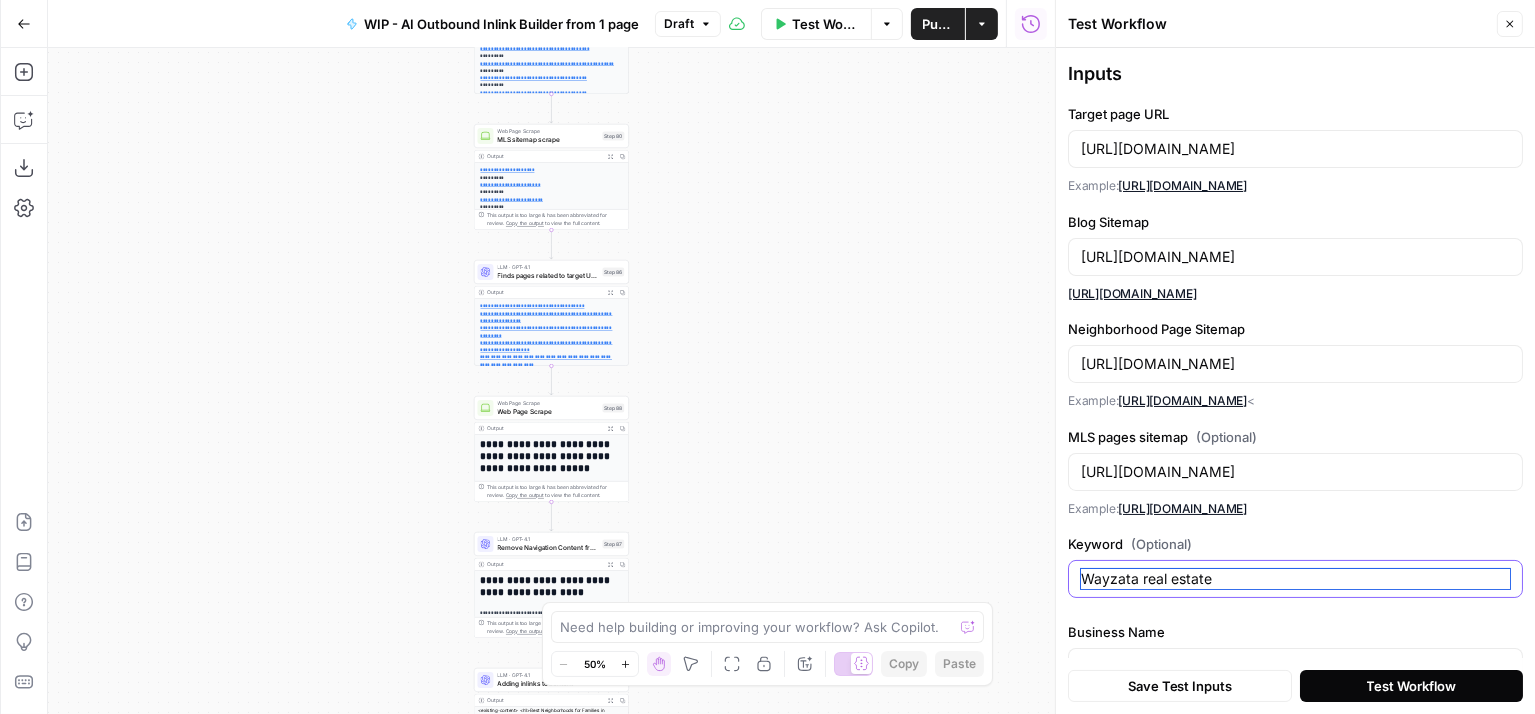 type on "Wayzata real estate" 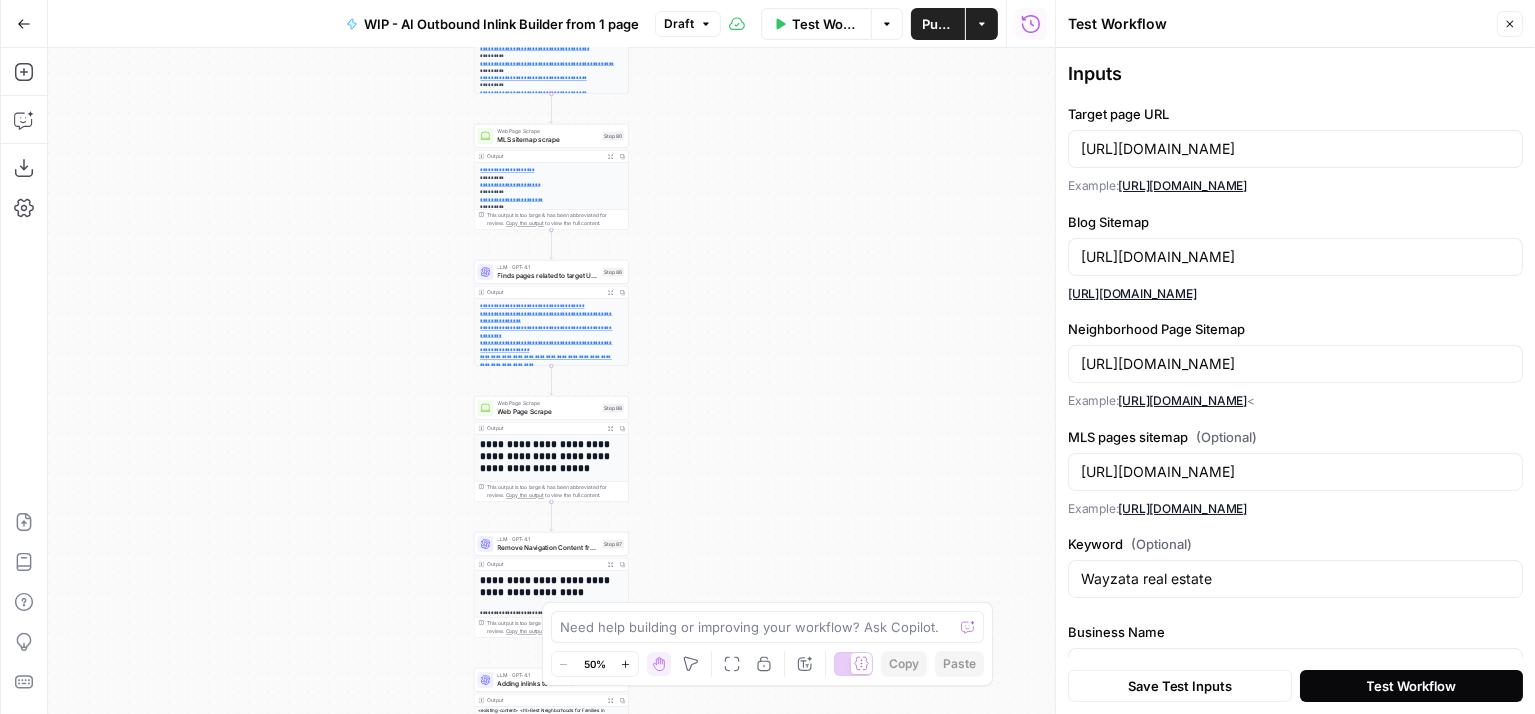 click on "Test Workflow" at bounding box center [1412, 686] 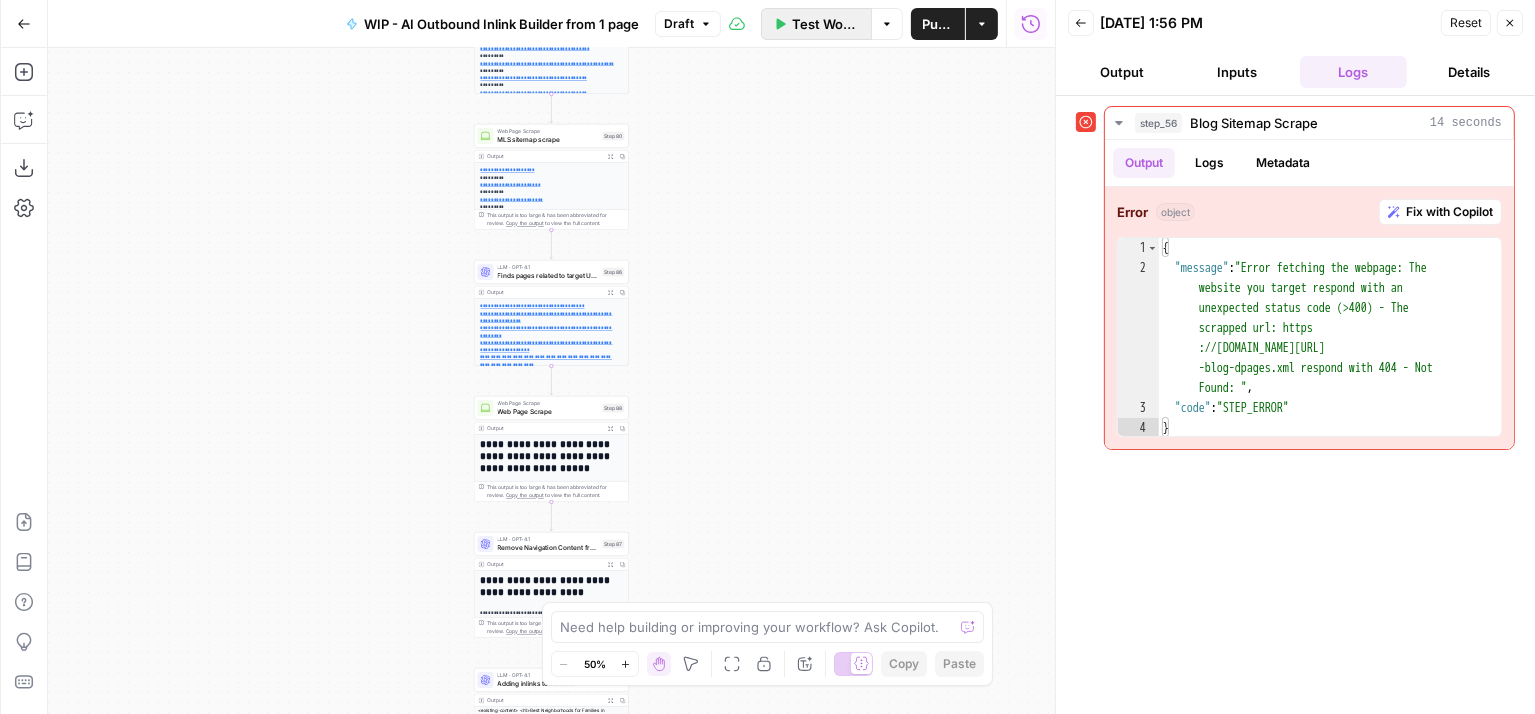 click on "Test Workflow" at bounding box center (825, 24) 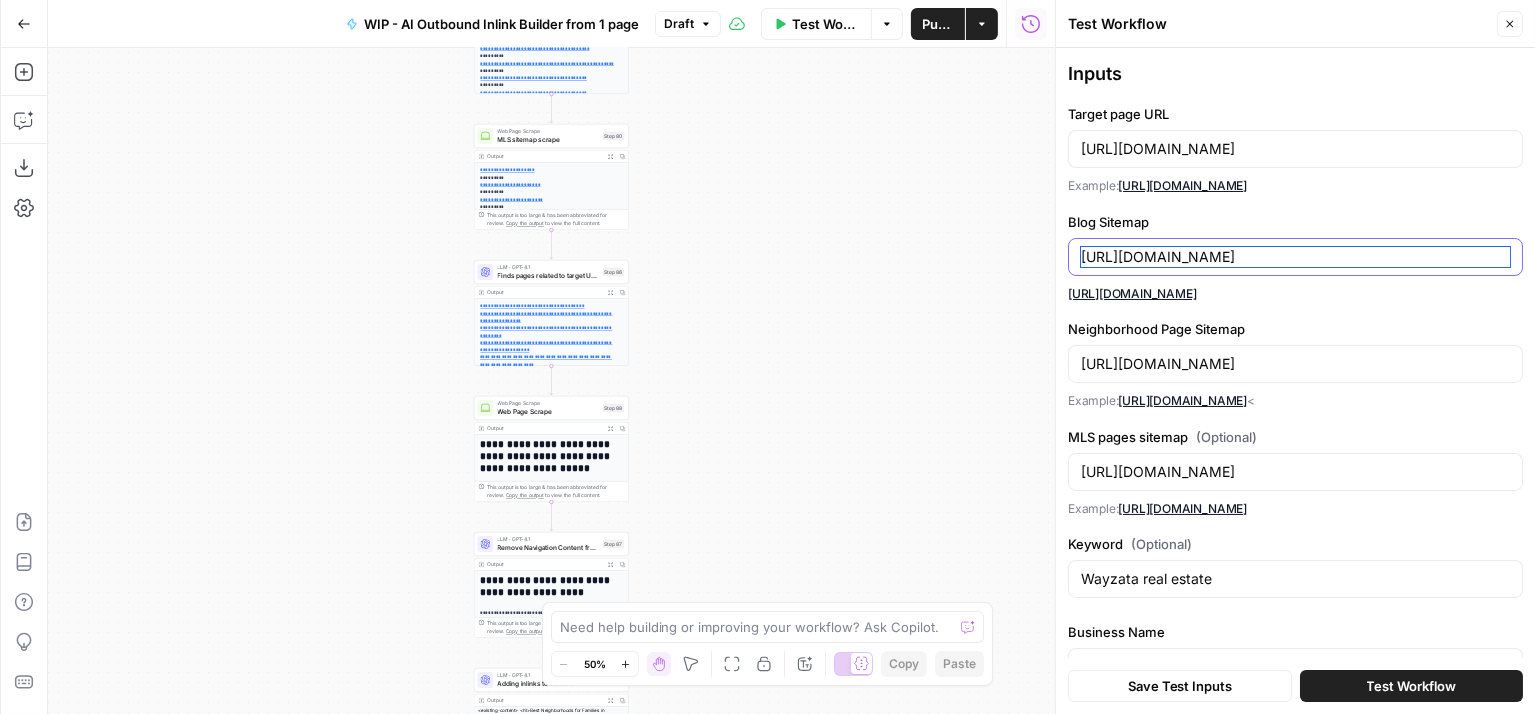 drag, startPoint x: 1490, startPoint y: 258, endPoint x: 1018, endPoint y: 242, distance: 472.27112 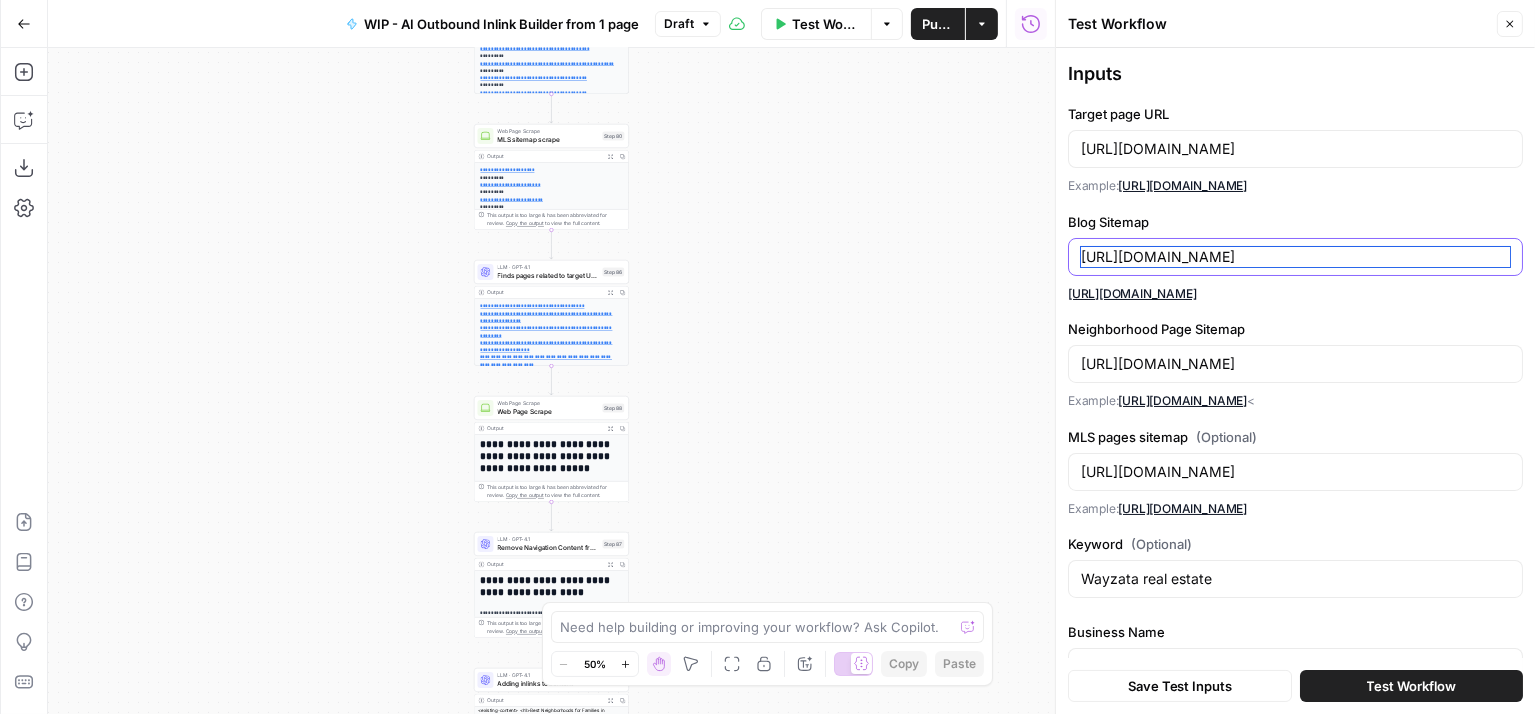 click on "**********" at bounding box center (767, 357) 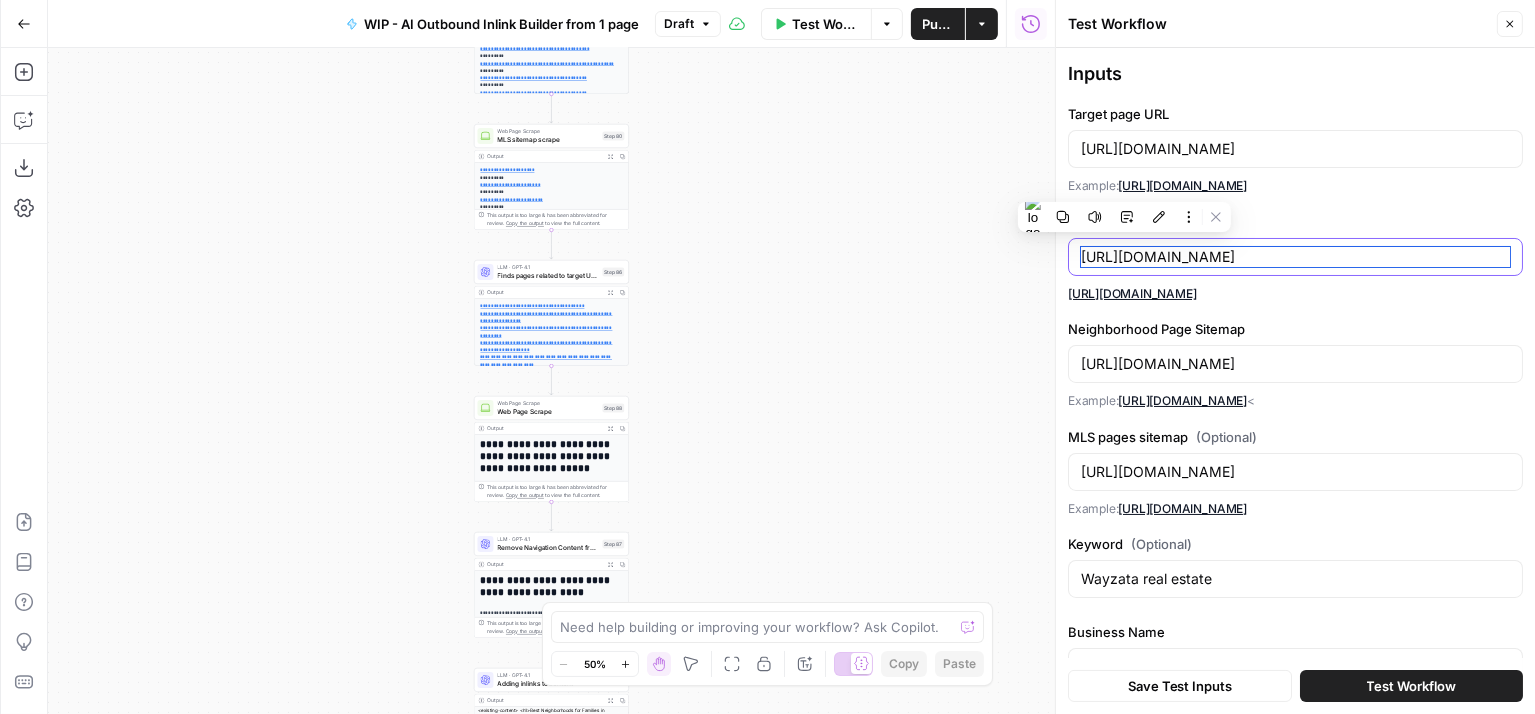 paste on "neighborhoods" 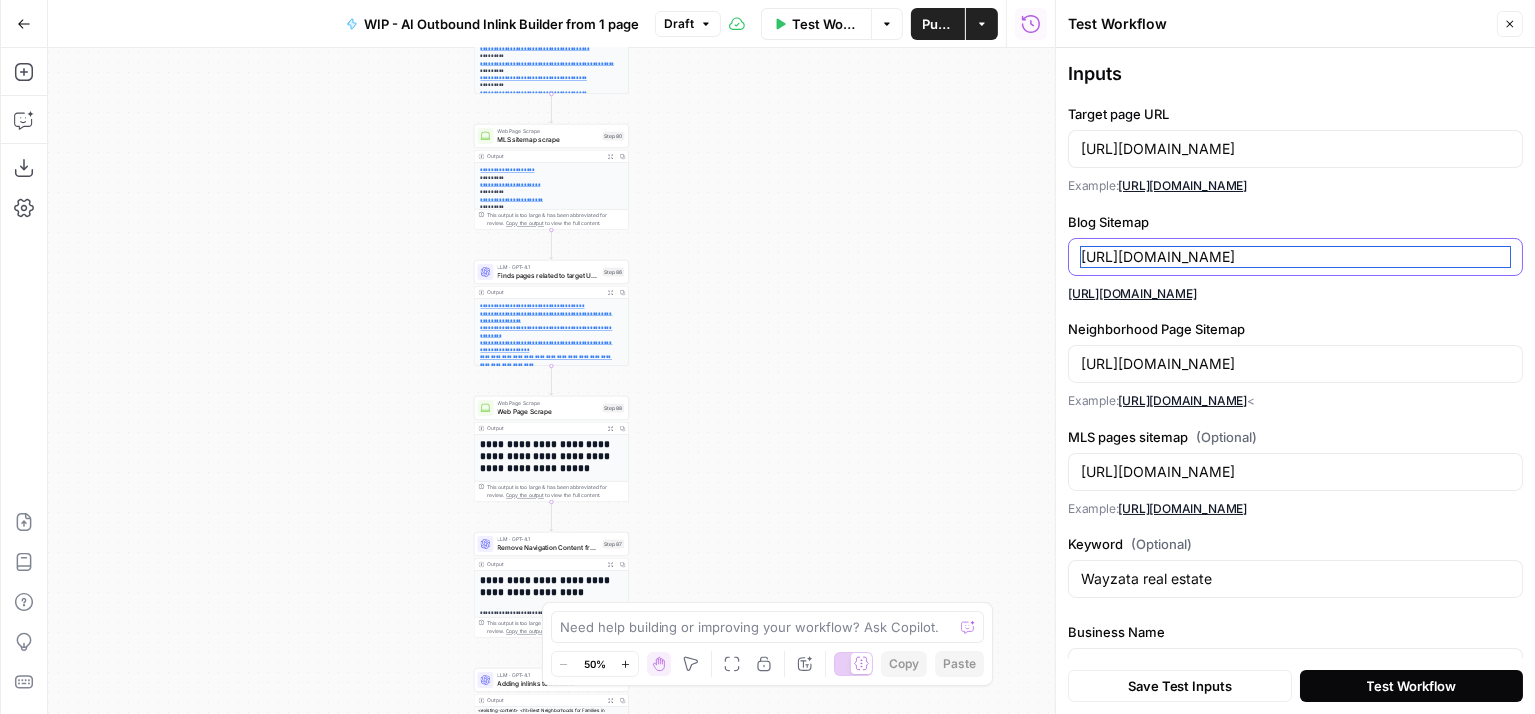 type on "[URL][DOMAIN_NAME]" 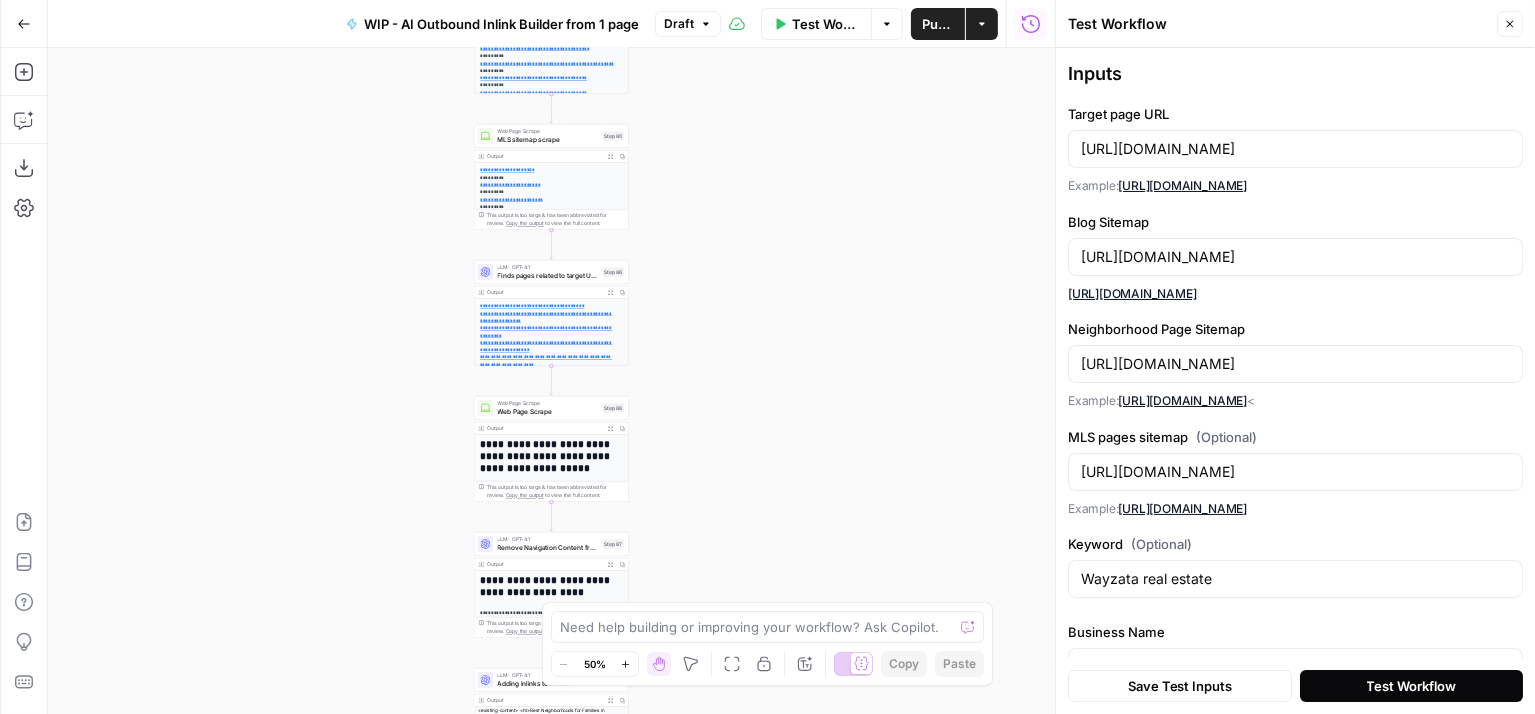 click on "Test Workflow" at bounding box center (1411, 686) 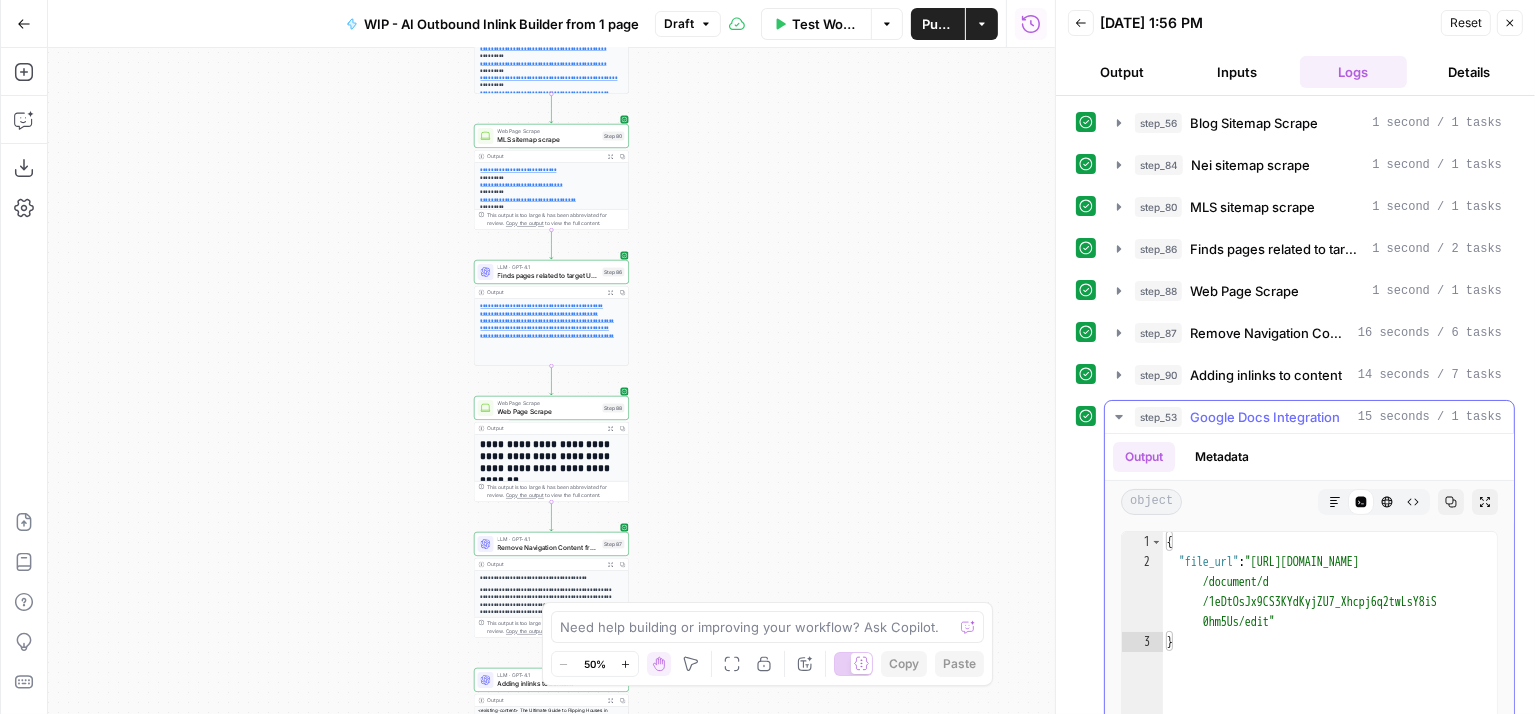 type on "**********" 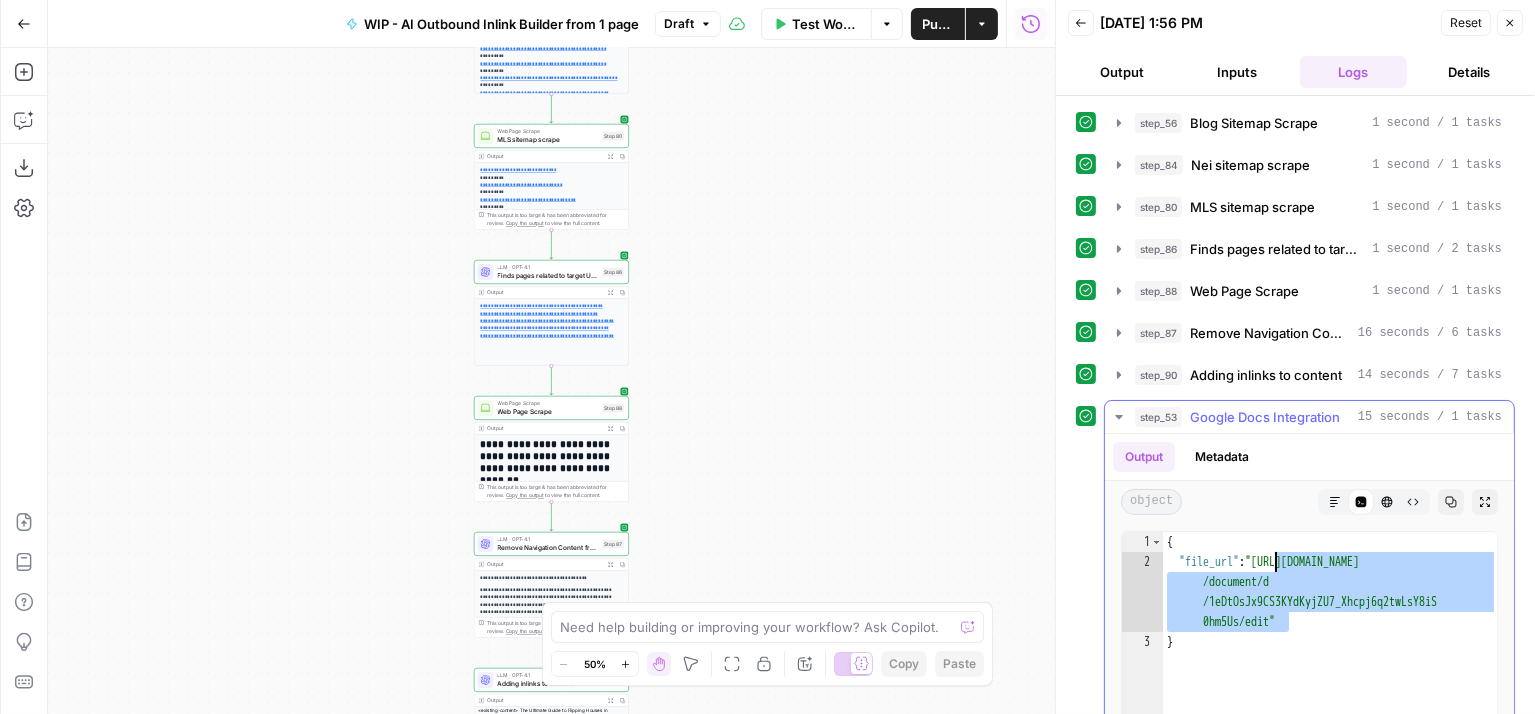 drag, startPoint x: 1288, startPoint y: 617, endPoint x: 1276, endPoint y: 560, distance: 58.249462 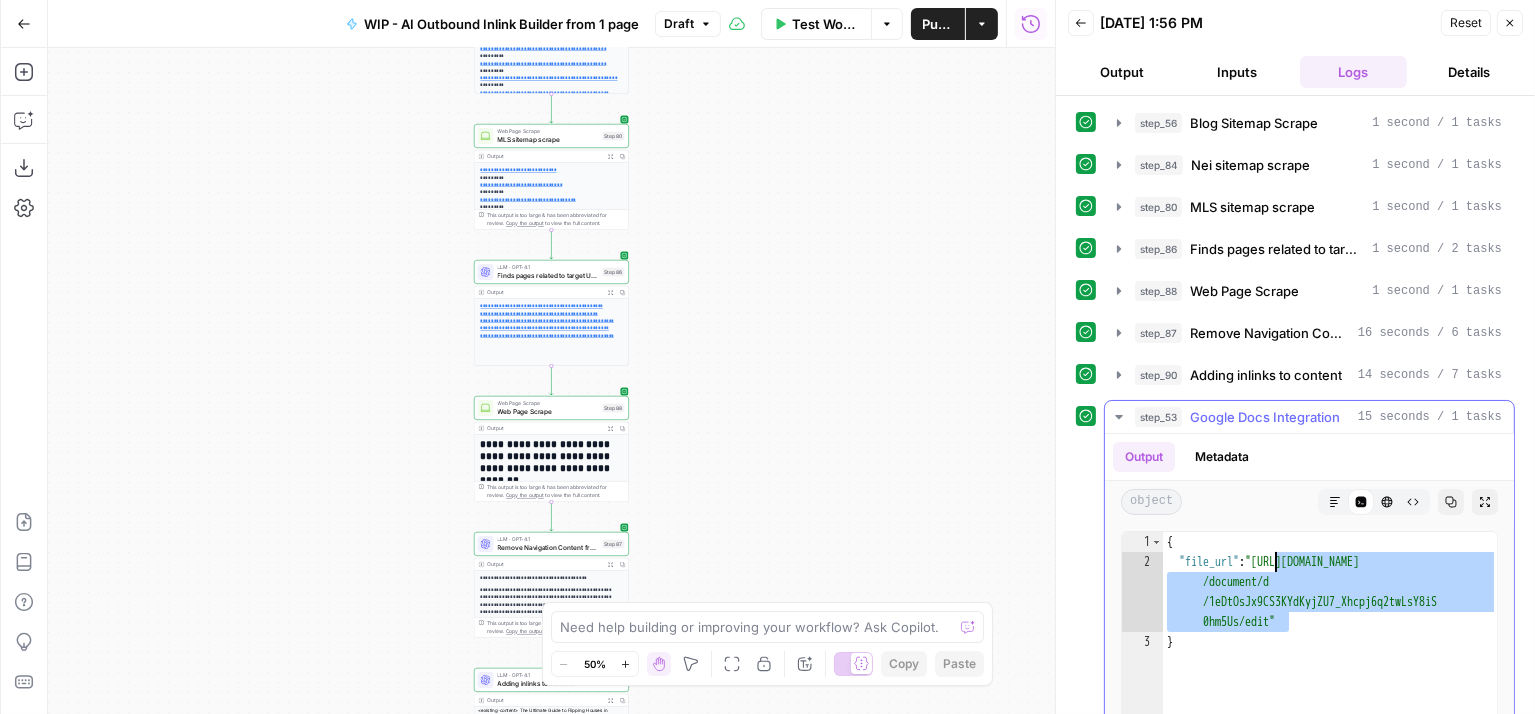 click on "{    "file_url" :  "[URL][DOMAIN_NAME]        /document/d        /1eDtOsJx9CS3KYdKyjZU7_Xhcpj6q2twLsY8iS        0hm5Us/edit" }" at bounding box center [1330, 749] 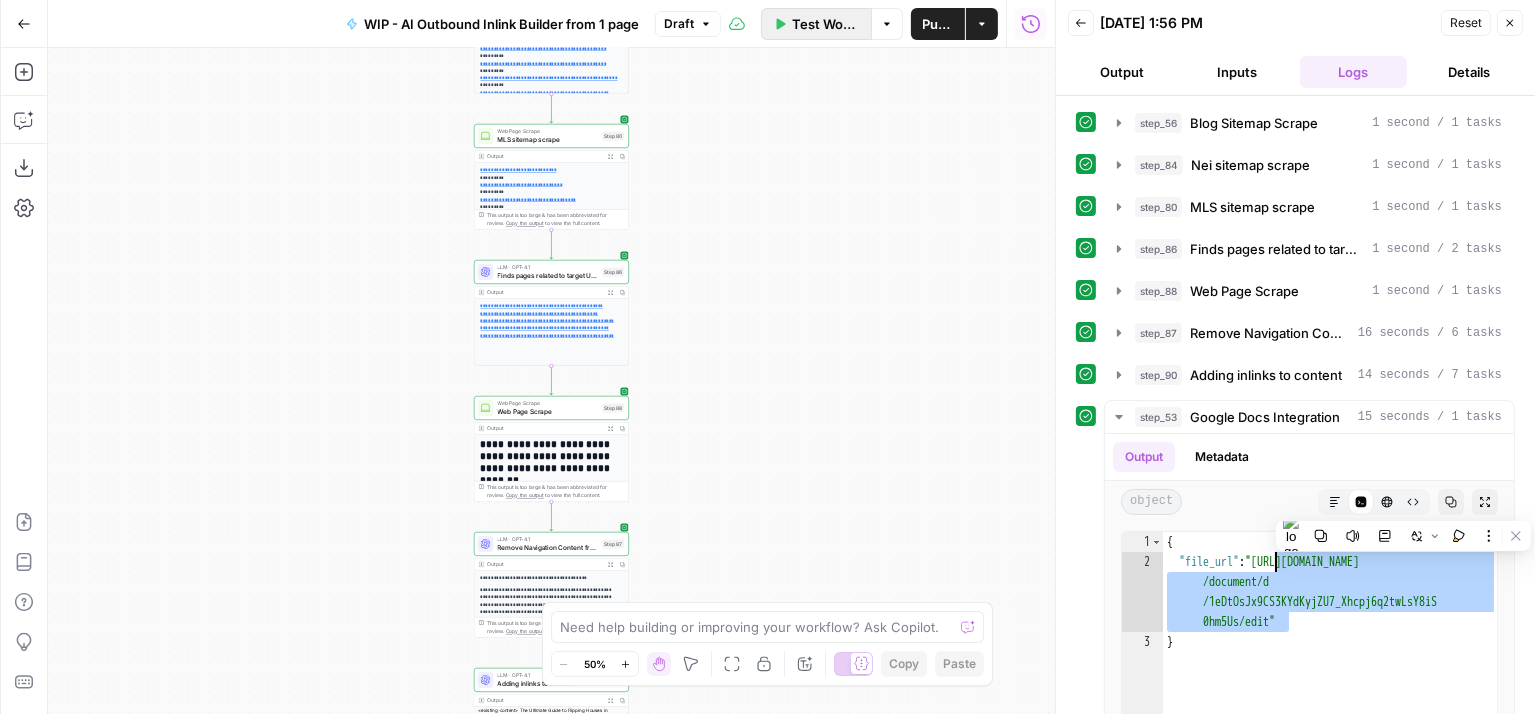 click on "Test Workflow" at bounding box center (825, 24) 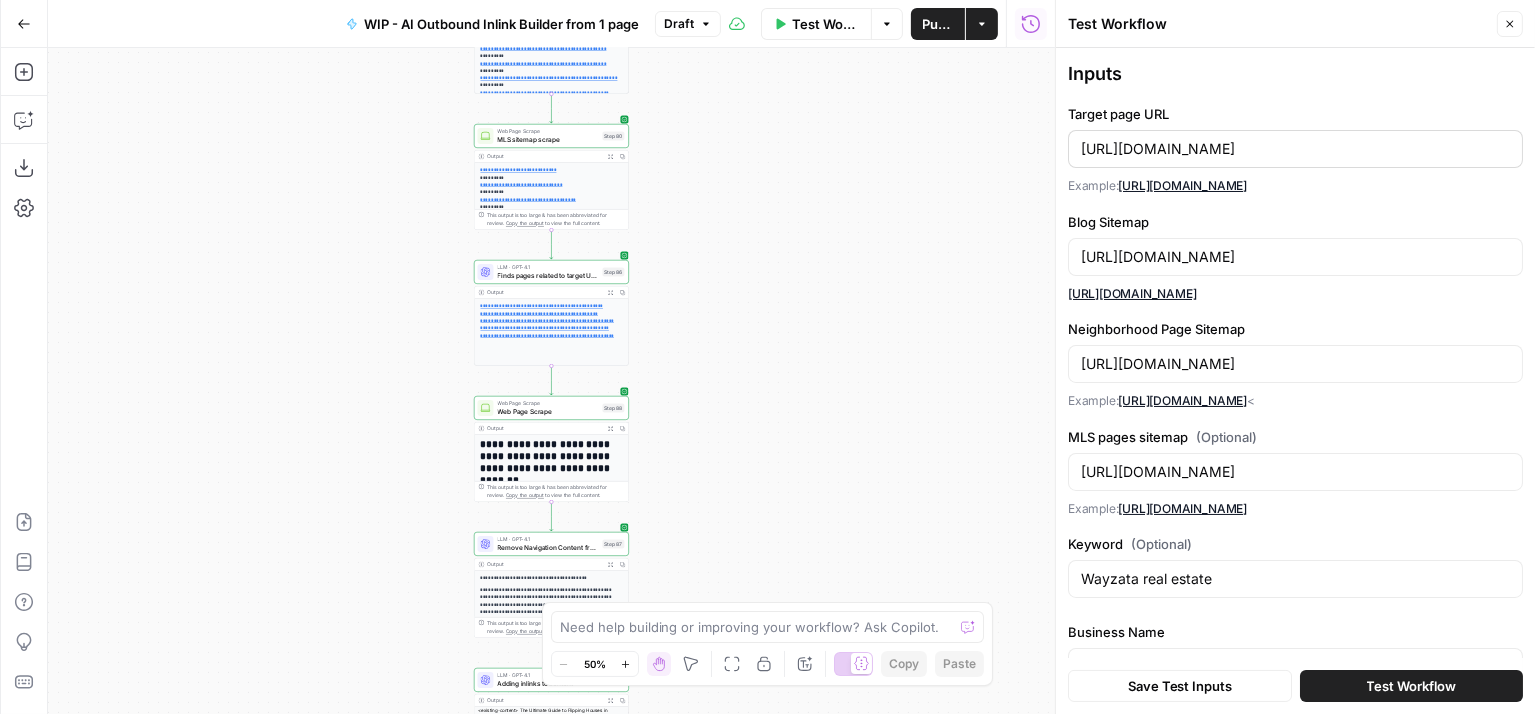 drag, startPoint x: 1078, startPoint y: 148, endPoint x: 1461, endPoint y: 156, distance: 383.08353 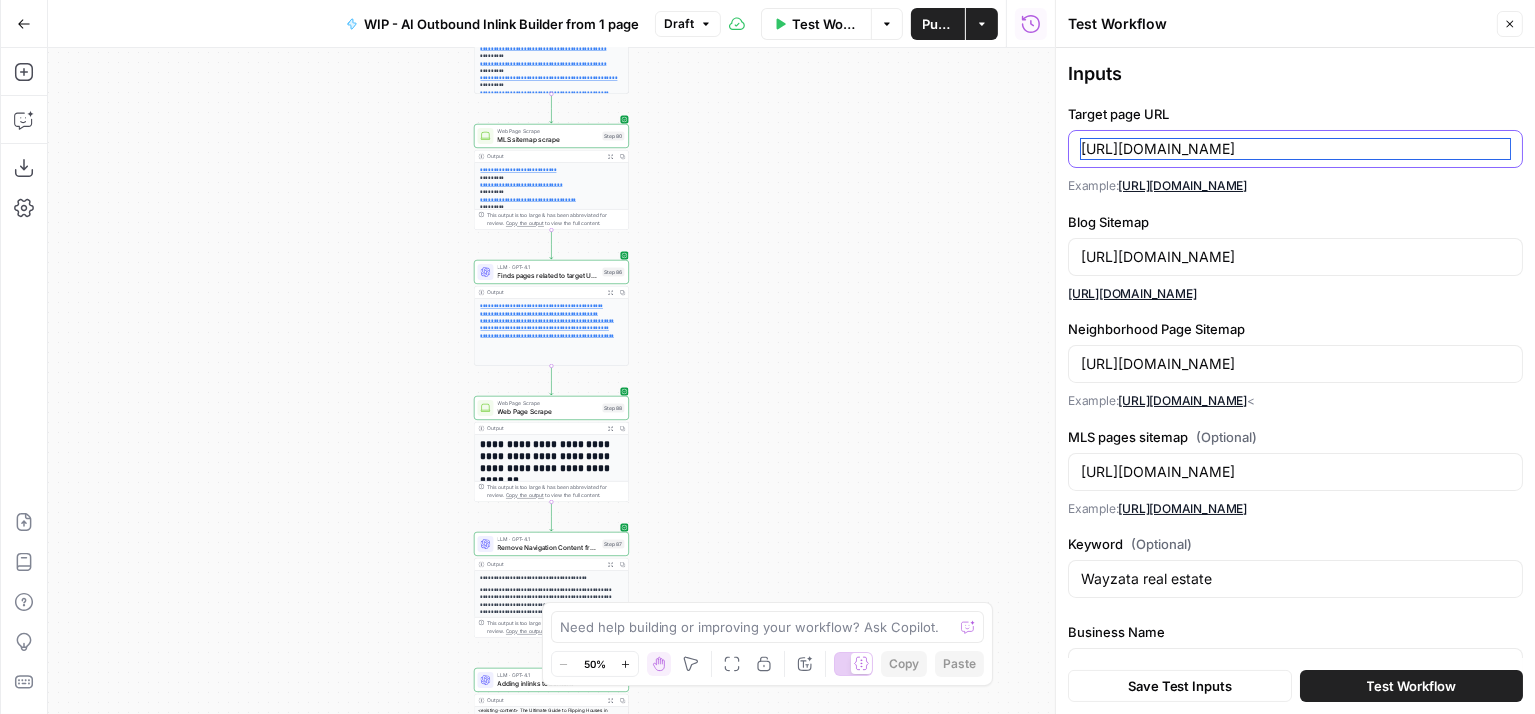 scroll, scrollTop: 0, scrollLeft: 163, axis: horizontal 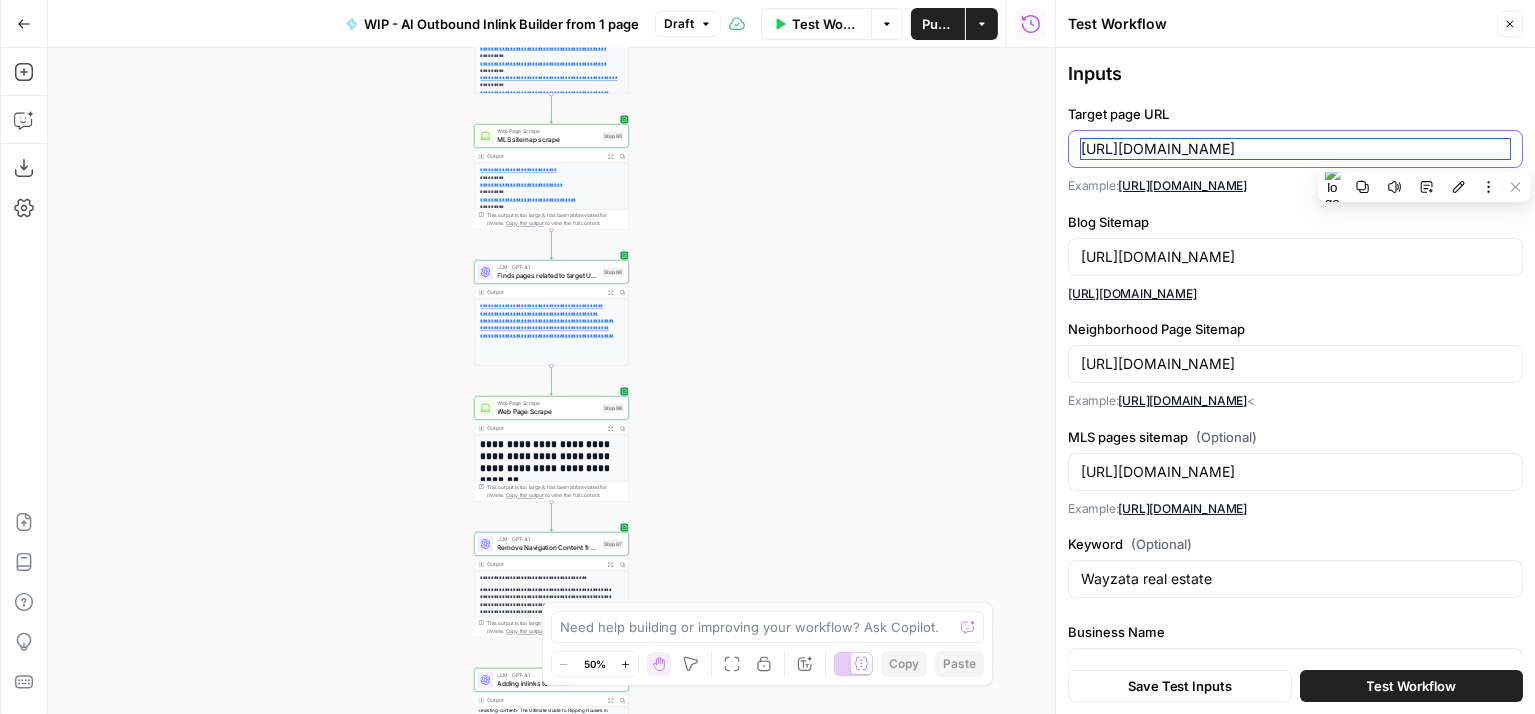 paste on "[DOMAIN_NAME][URL]" 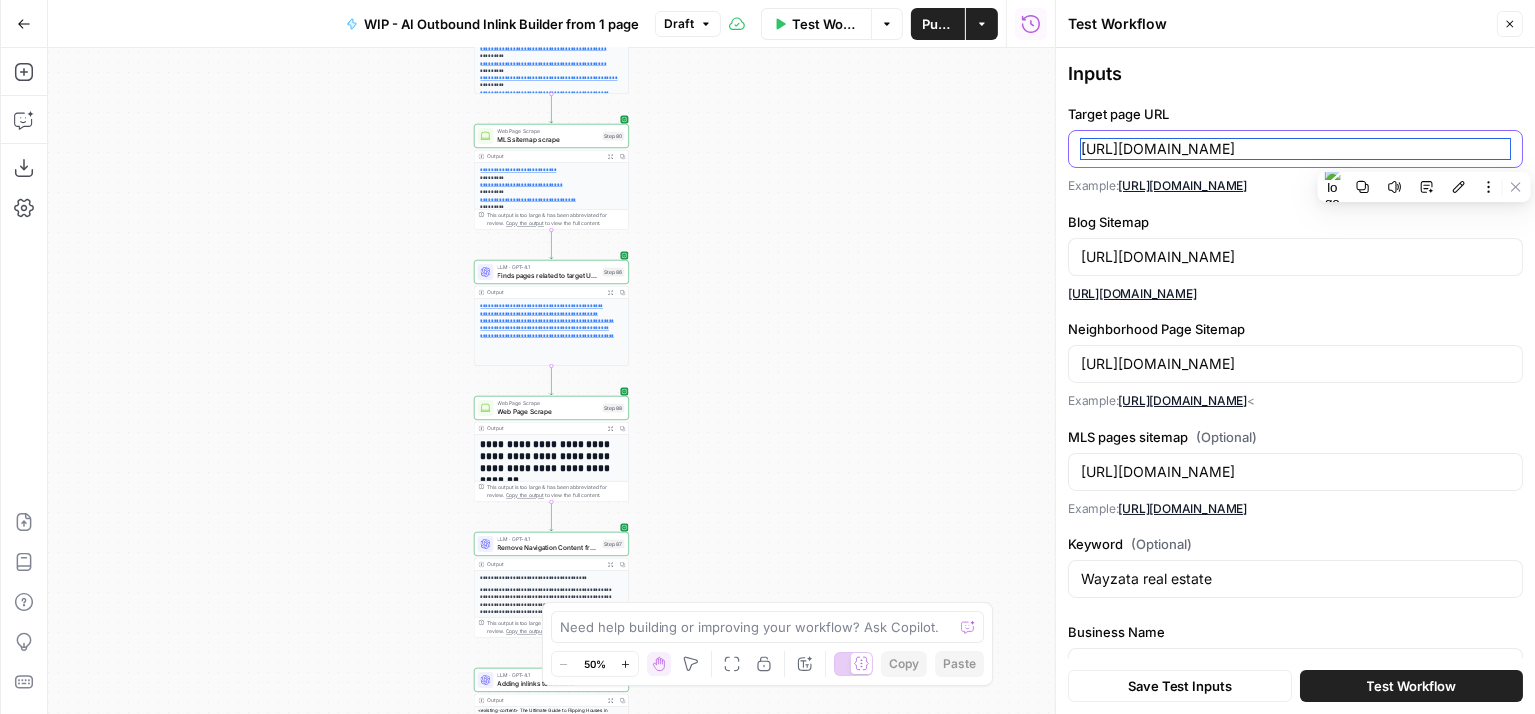 scroll, scrollTop: 0, scrollLeft: 21, axis: horizontal 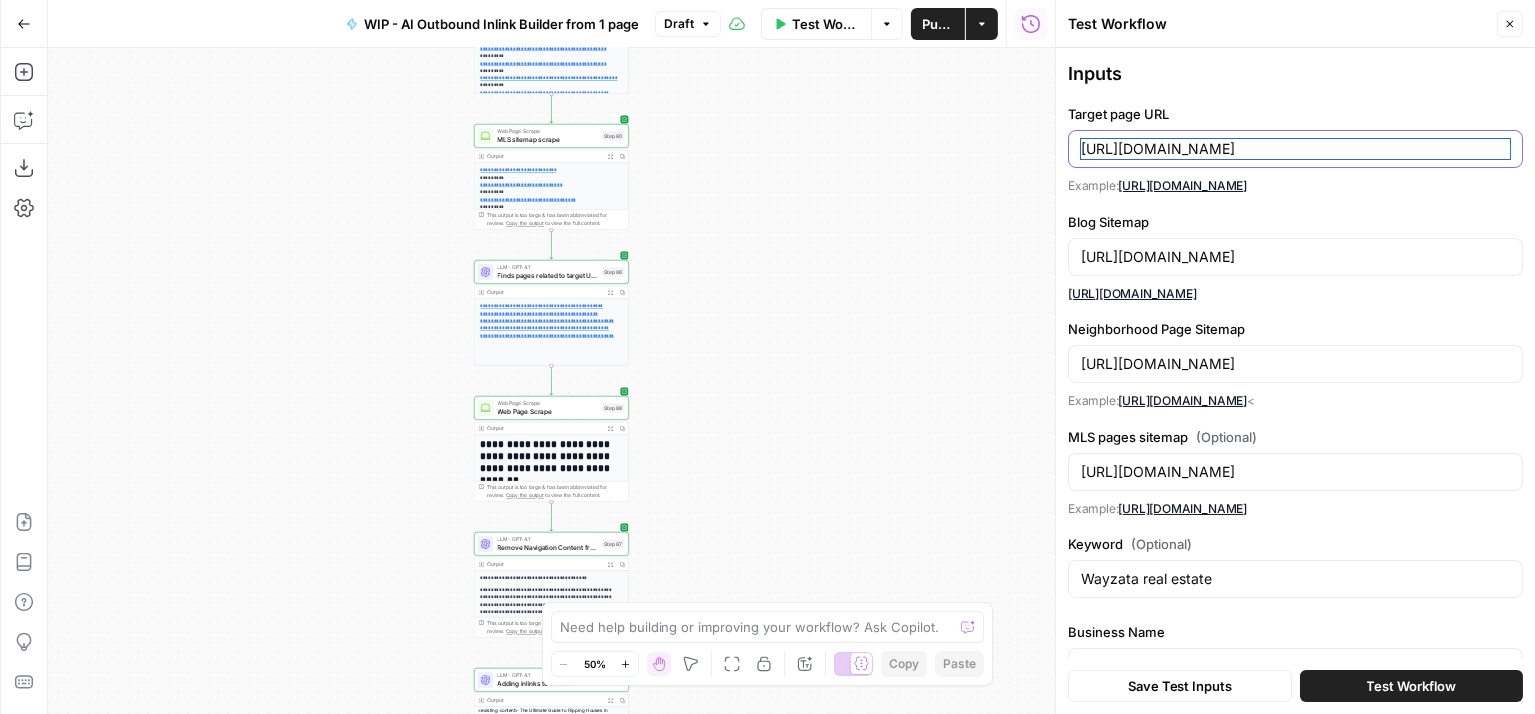 type on "[URL][DOMAIN_NAME]" 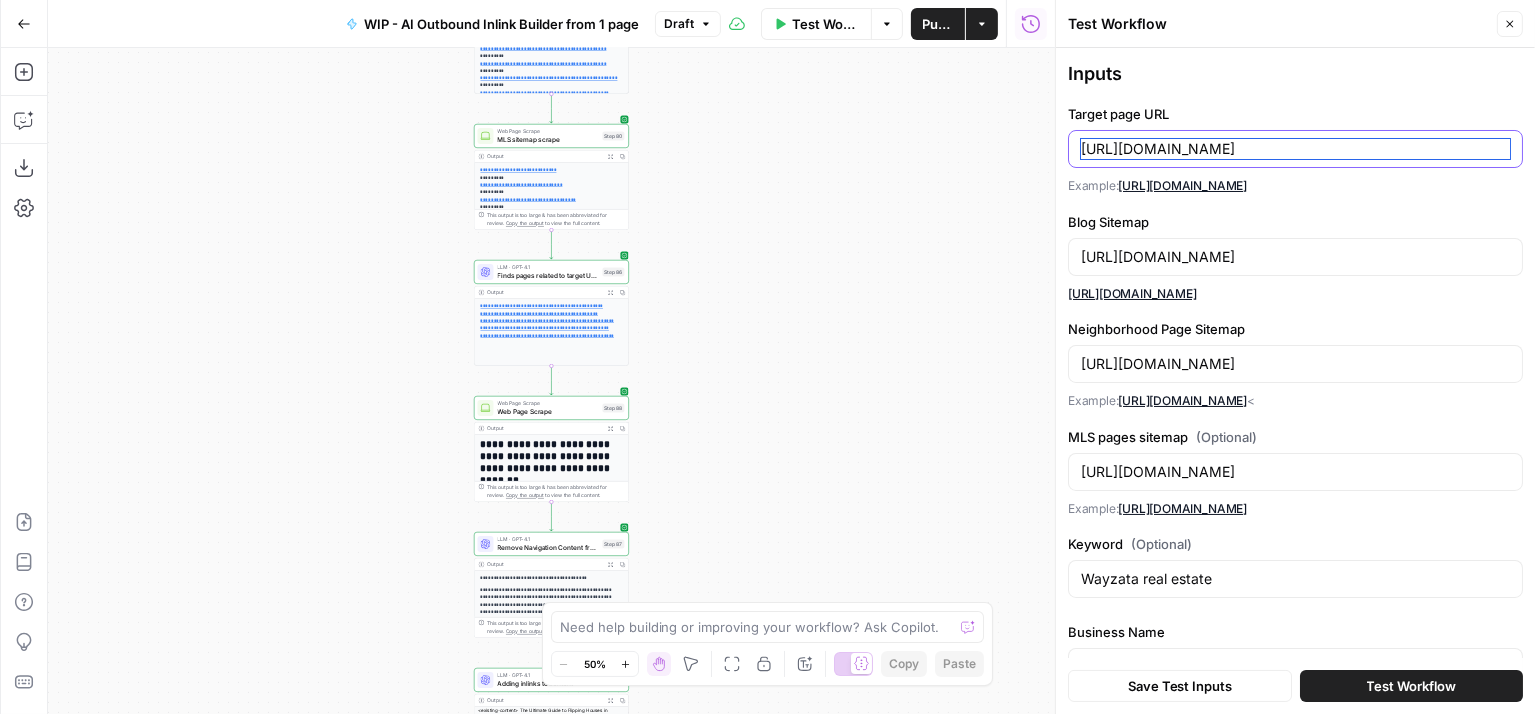 scroll, scrollTop: 0, scrollLeft: 0, axis: both 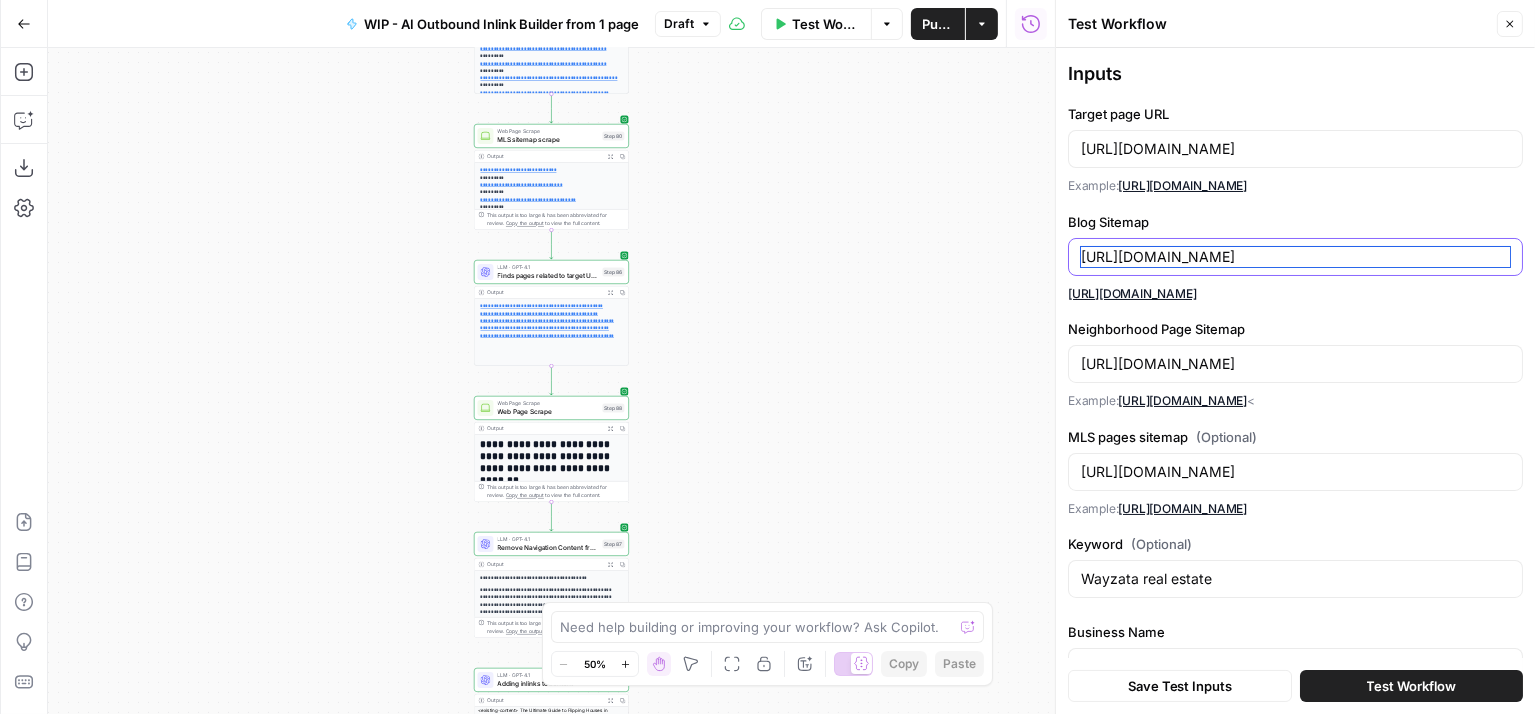 click on "[URL][DOMAIN_NAME]" at bounding box center (1295, 257) 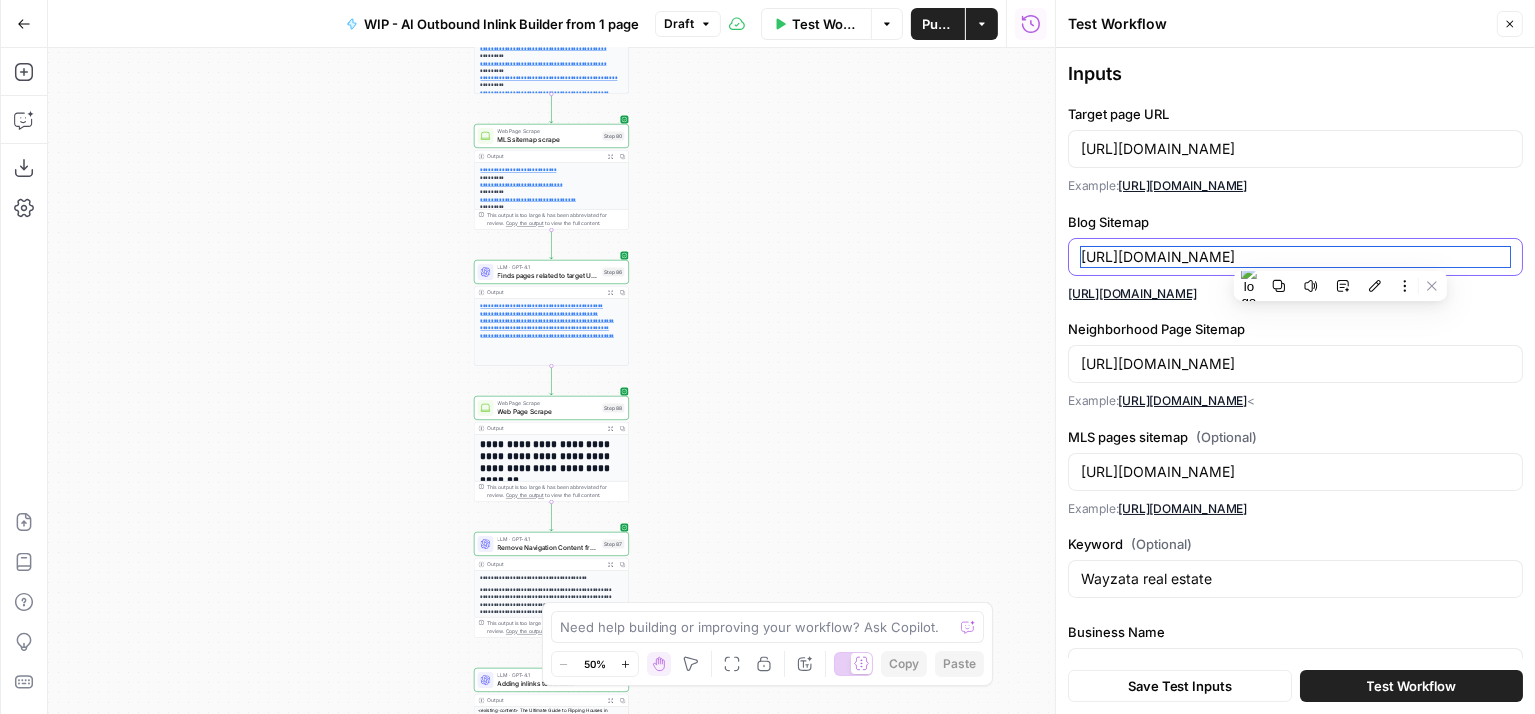 paste on "[DOMAIN_NAME][URL]" 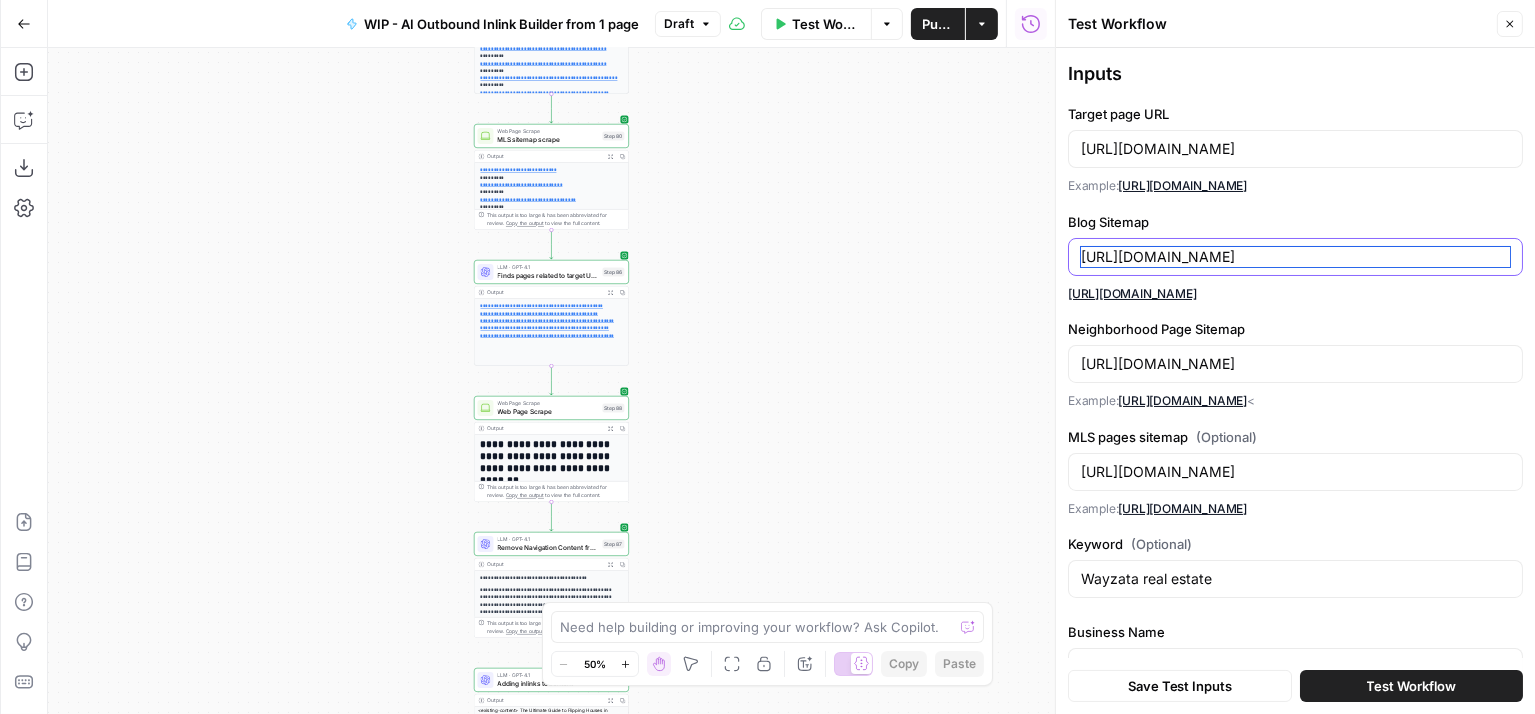 type on "[URL][DOMAIN_NAME]" 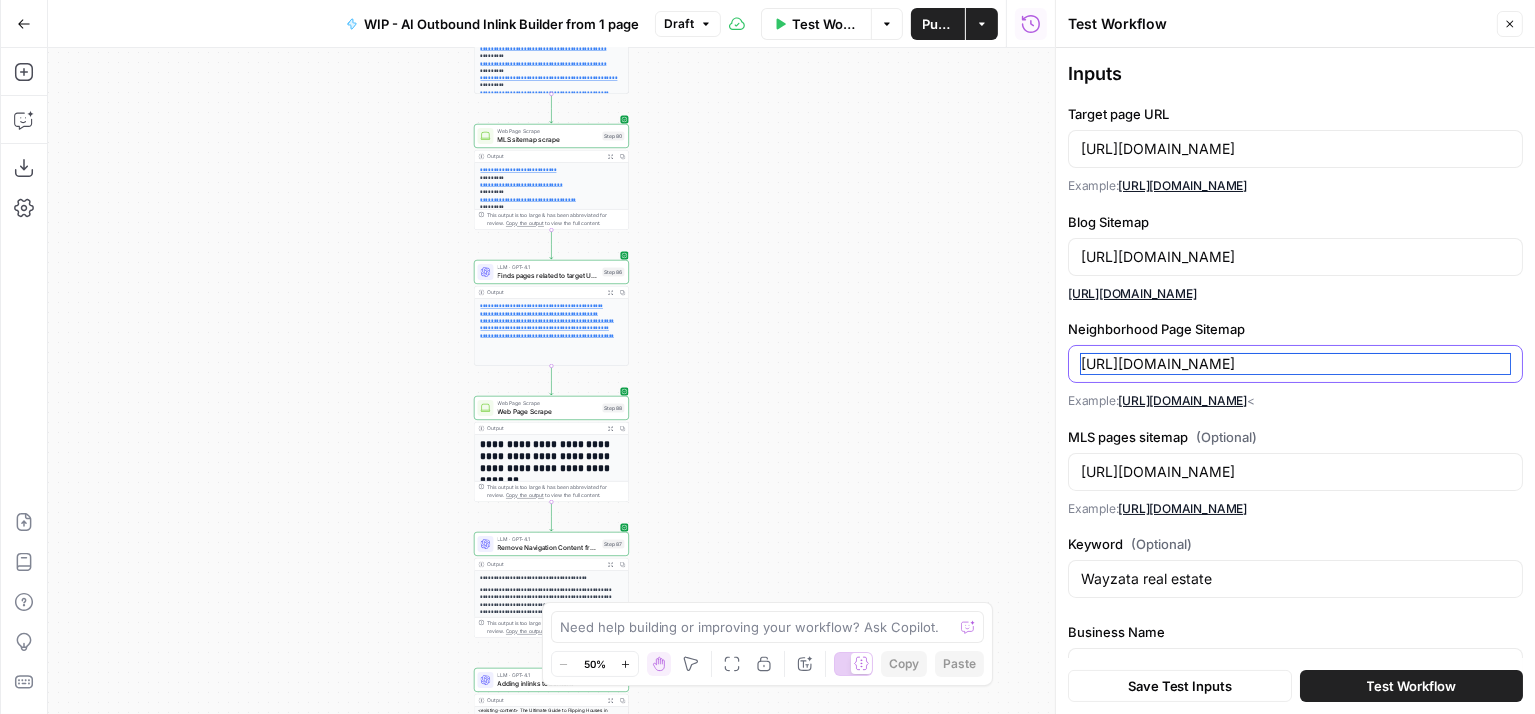 click on "[URL][DOMAIN_NAME]" at bounding box center (1295, 364) 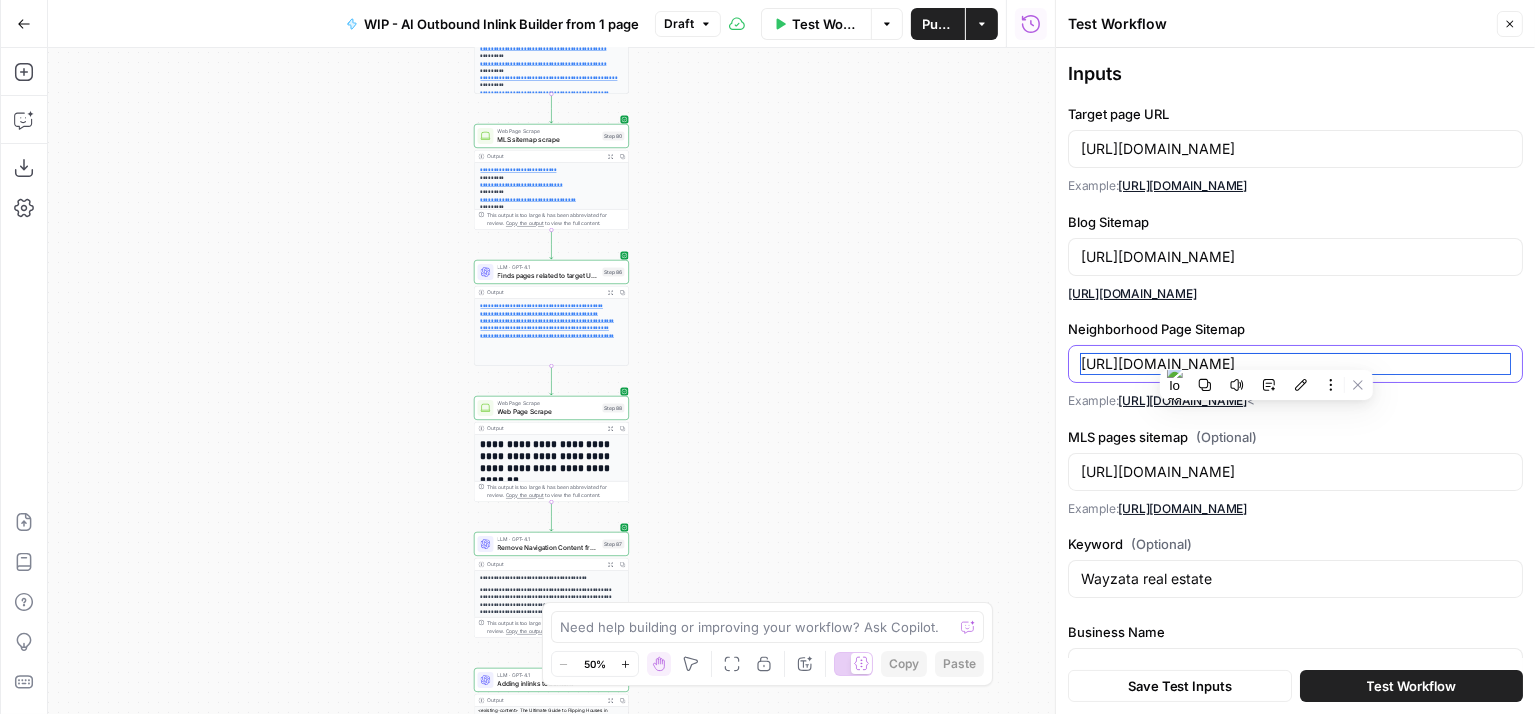 paste on "thereedcollective" 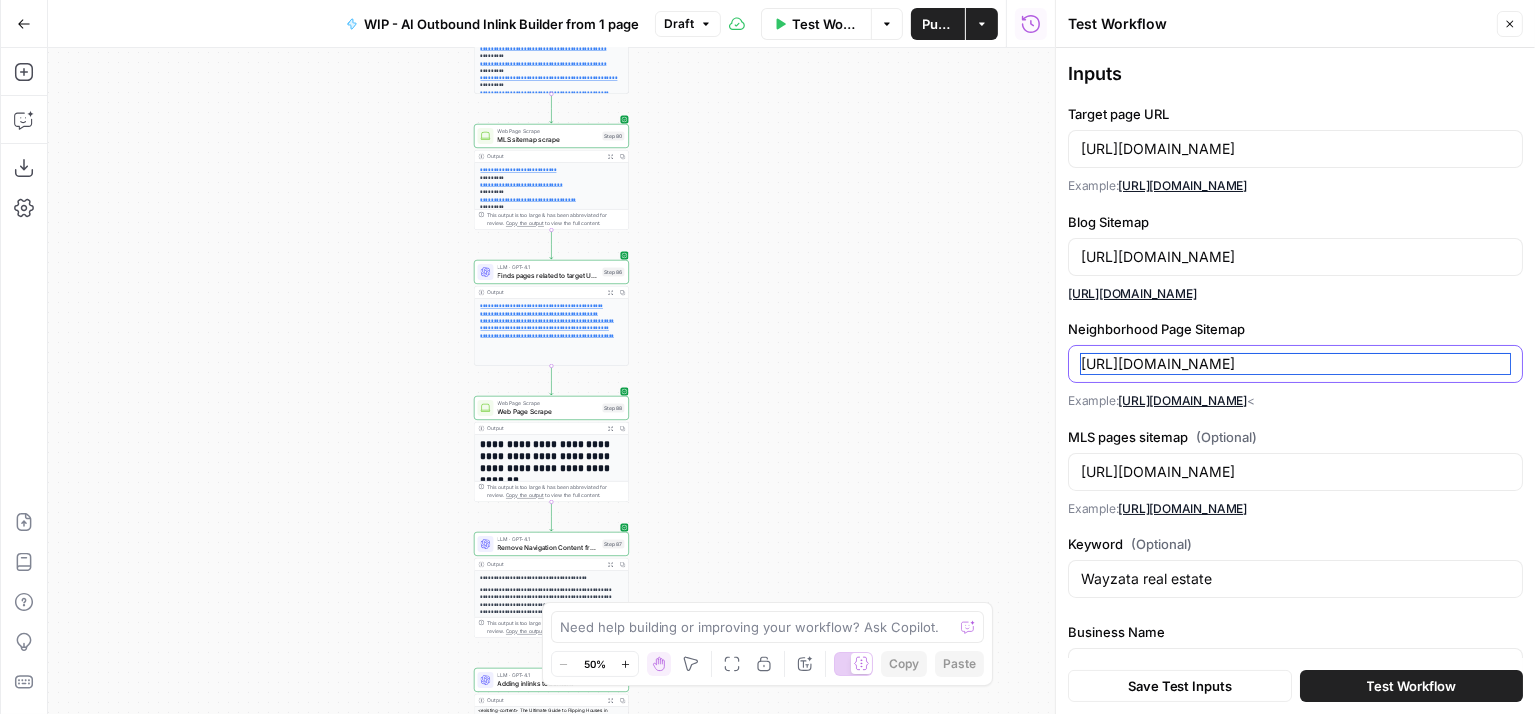 type on "[URL][DOMAIN_NAME]" 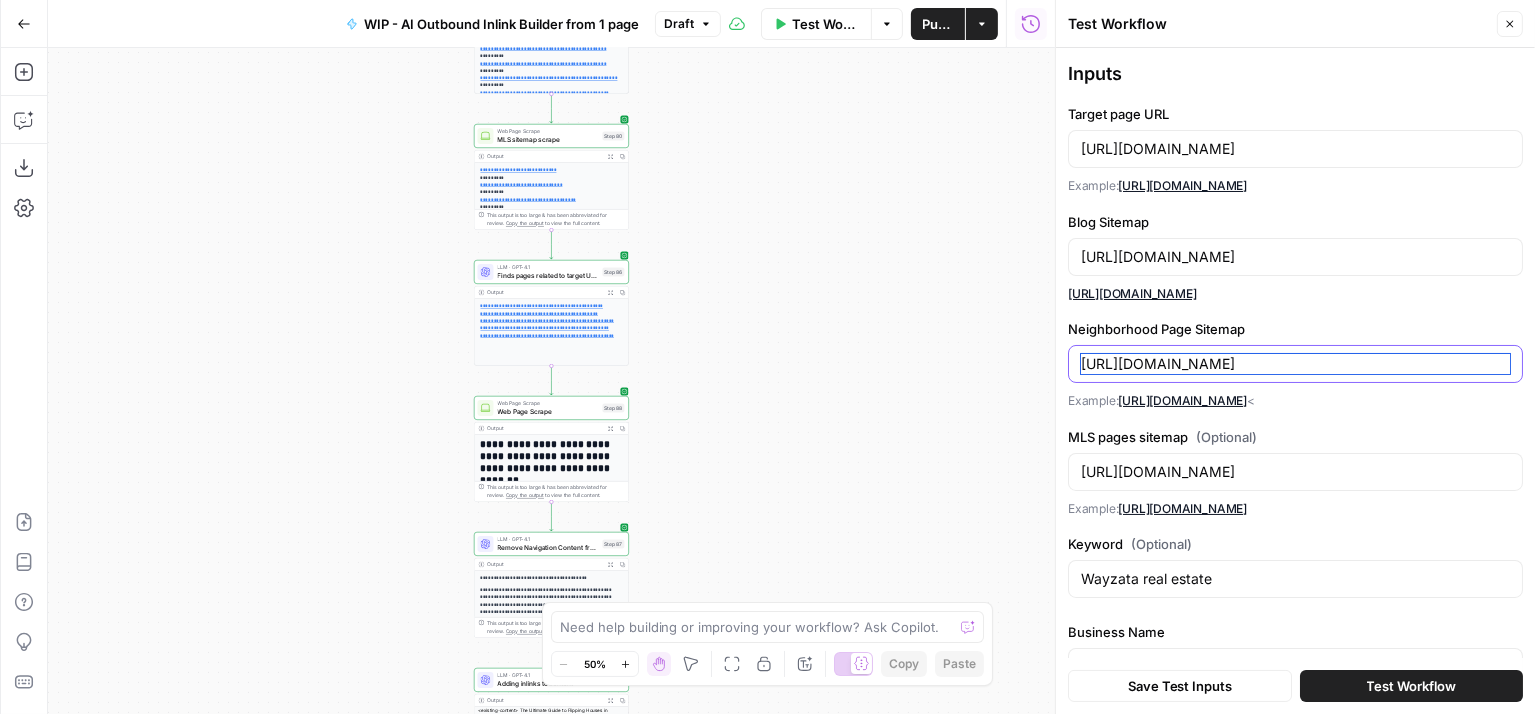 scroll, scrollTop: 0, scrollLeft: 0, axis: both 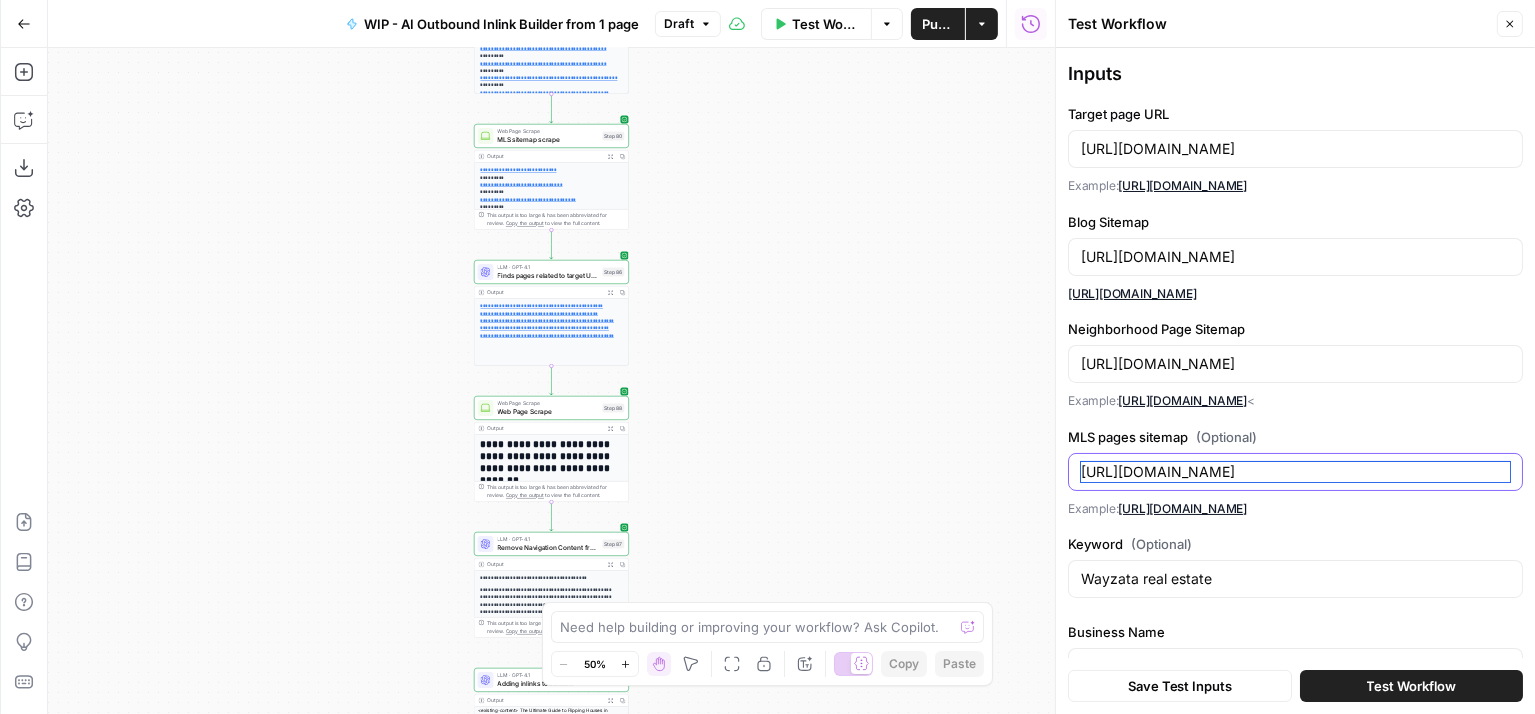 drag, startPoint x: 1477, startPoint y: 471, endPoint x: 982, endPoint y: 473, distance: 495.00403 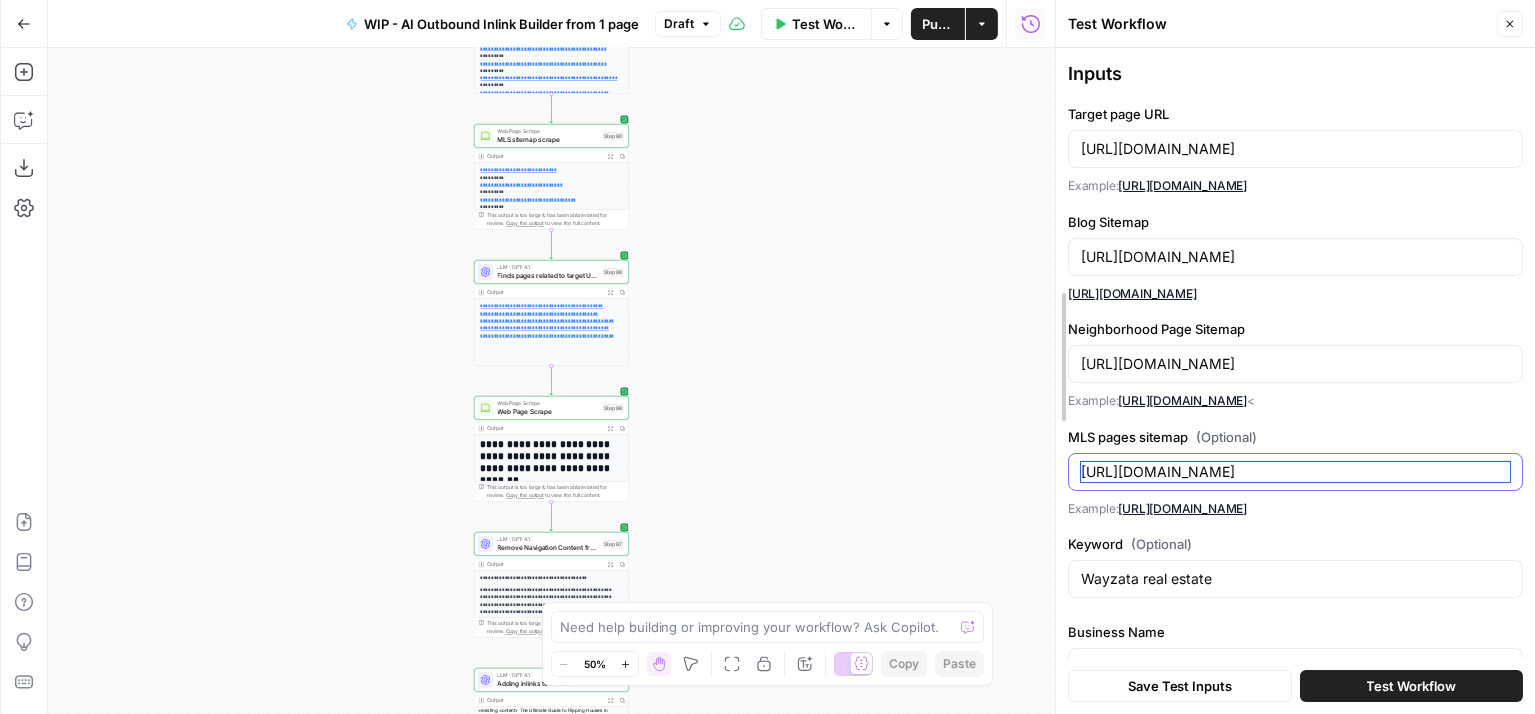 drag, startPoint x: 1452, startPoint y: 468, endPoint x: 1051, endPoint y: 467, distance: 401.00125 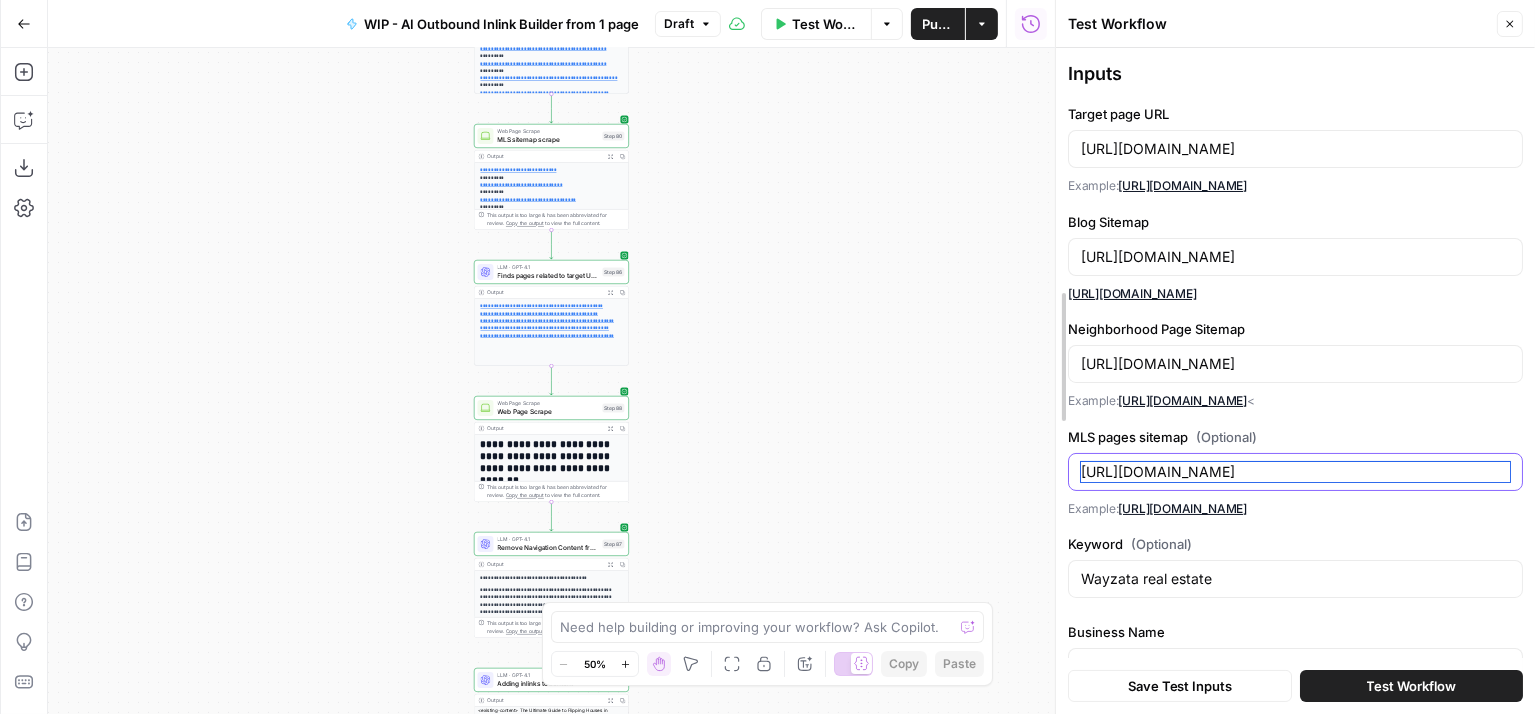 click on "Test Workflow Close Inputs Target page URL [URL][DOMAIN_NAME] Example:  [URL][DOMAIN_NAME] Blog Sitemap [URL][DOMAIN_NAME] [URL][DOMAIN_NAME] Neighborhood Page Sitemap [URL][DOMAIN_NAME] Example:  [URL][DOMAIN_NAME] < MLS pages sitemap   (Optional) [URL][DOMAIN_NAME] Example:  [URL][DOMAIN_NAME] Keyword   (Optional) Wayzata real estate Business Name [PERSON_NAME] Save Test Inputs Test Workflow" at bounding box center (1295, 357) 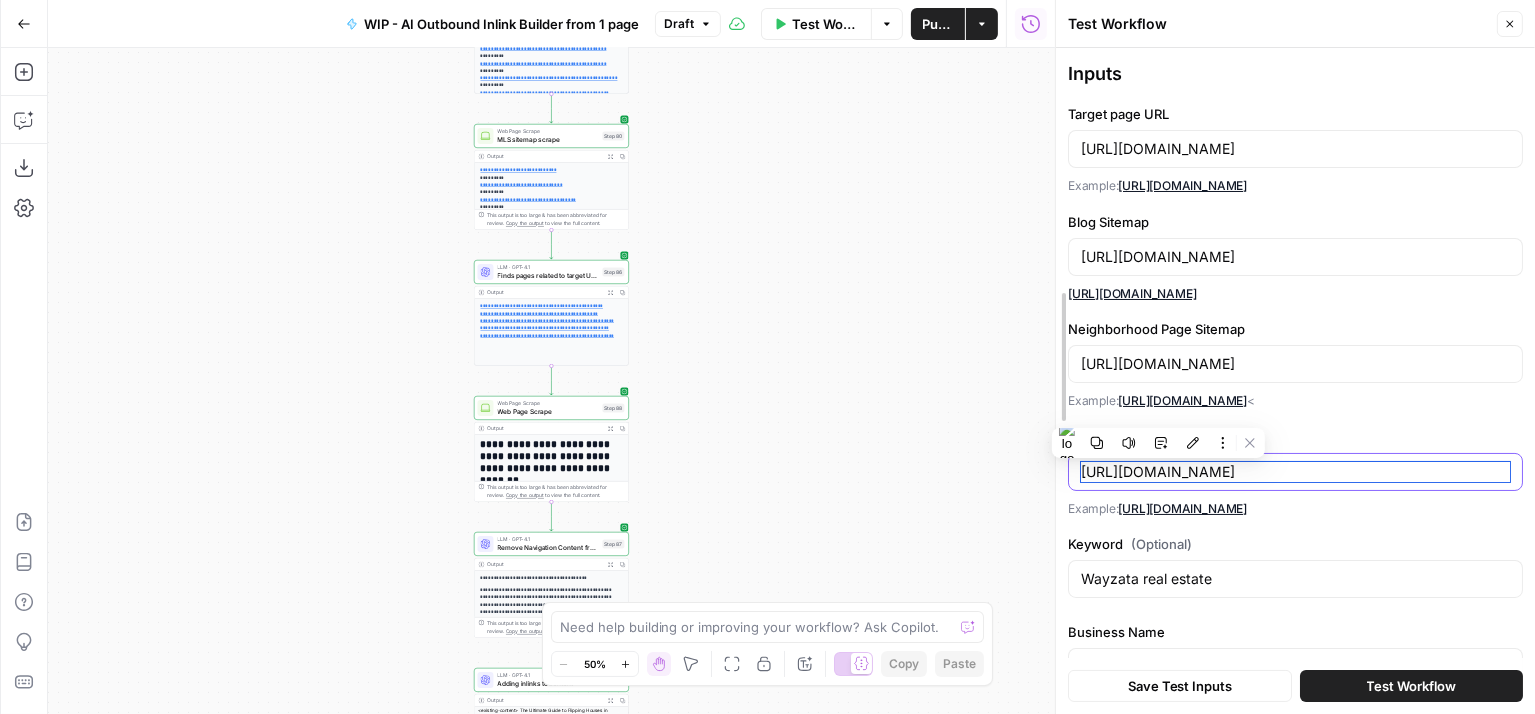 paste on "thereedcollective" 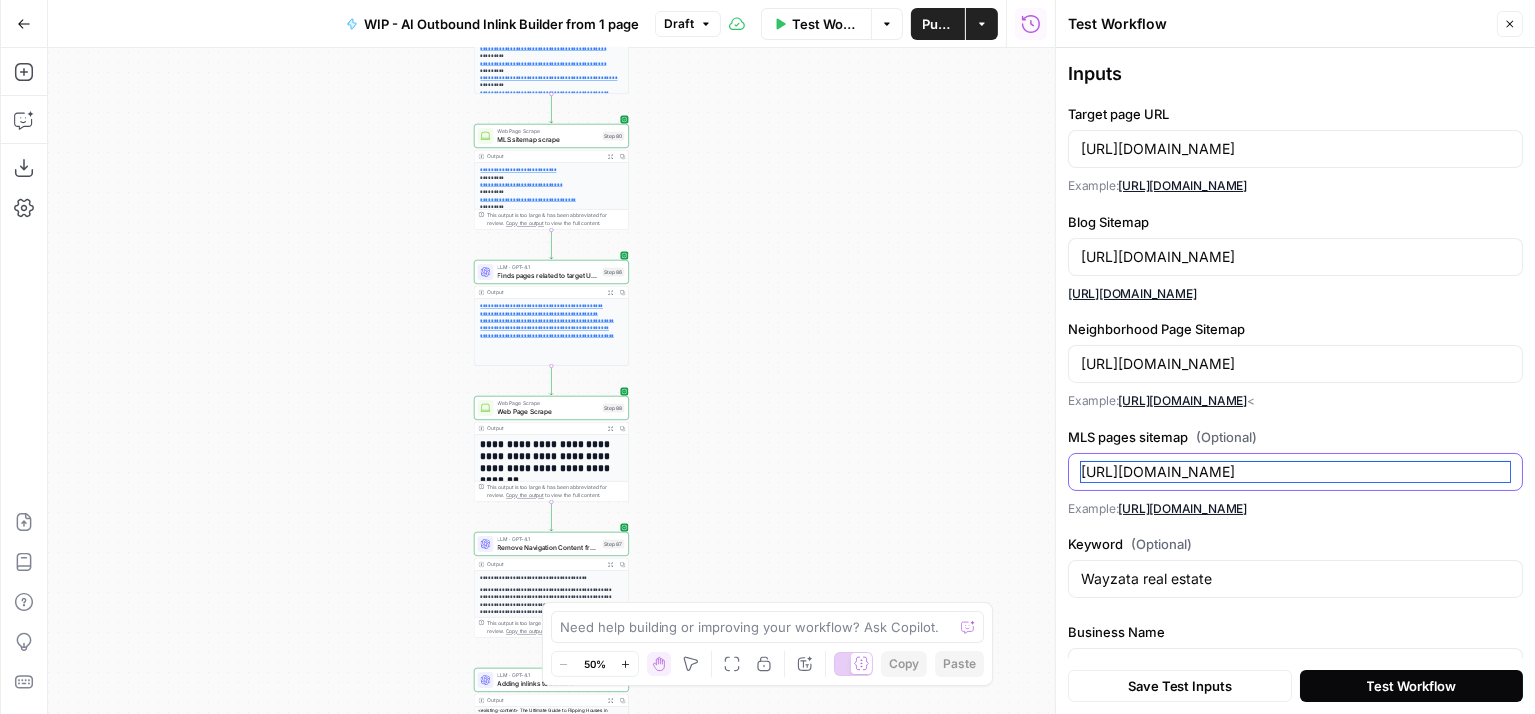 type on "[URL][DOMAIN_NAME]" 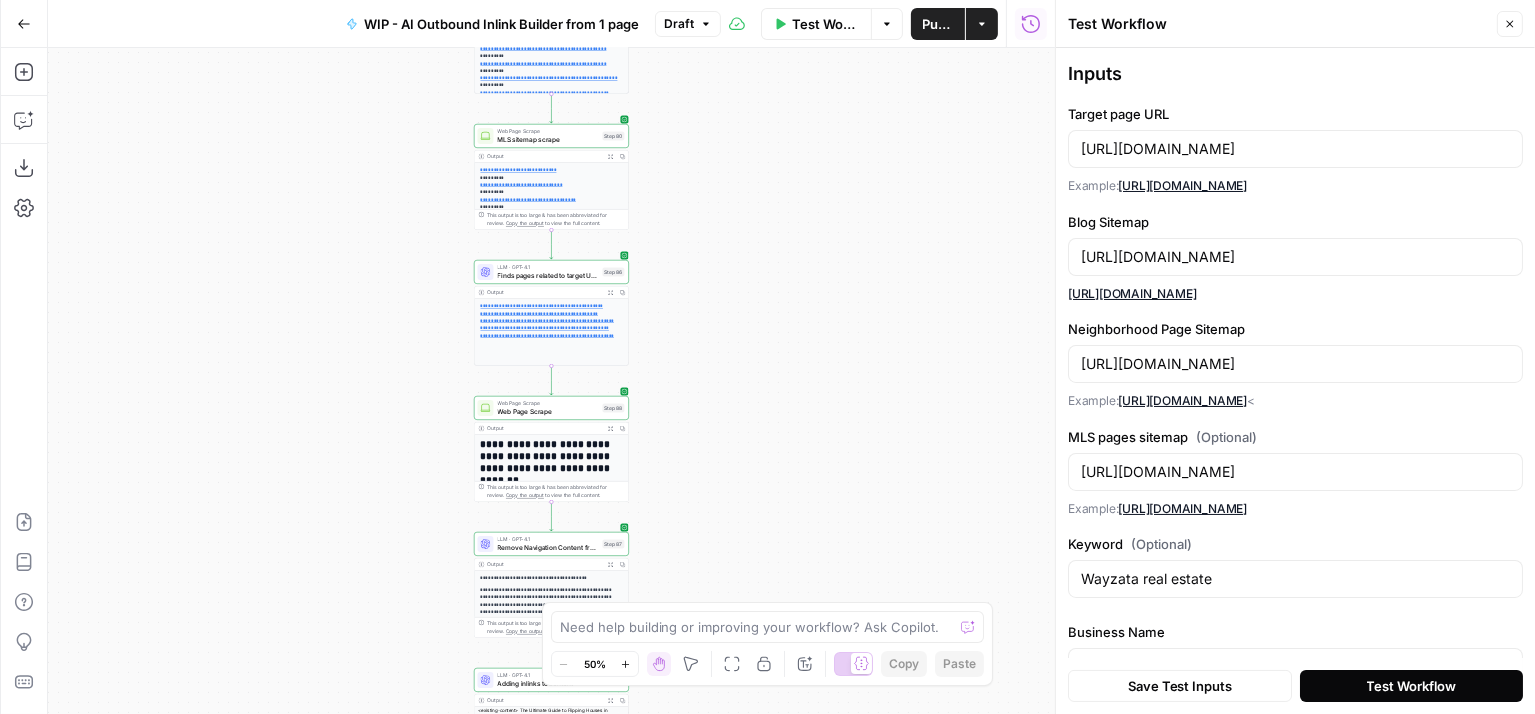 click on "Test Workflow" at bounding box center (1412, 686) 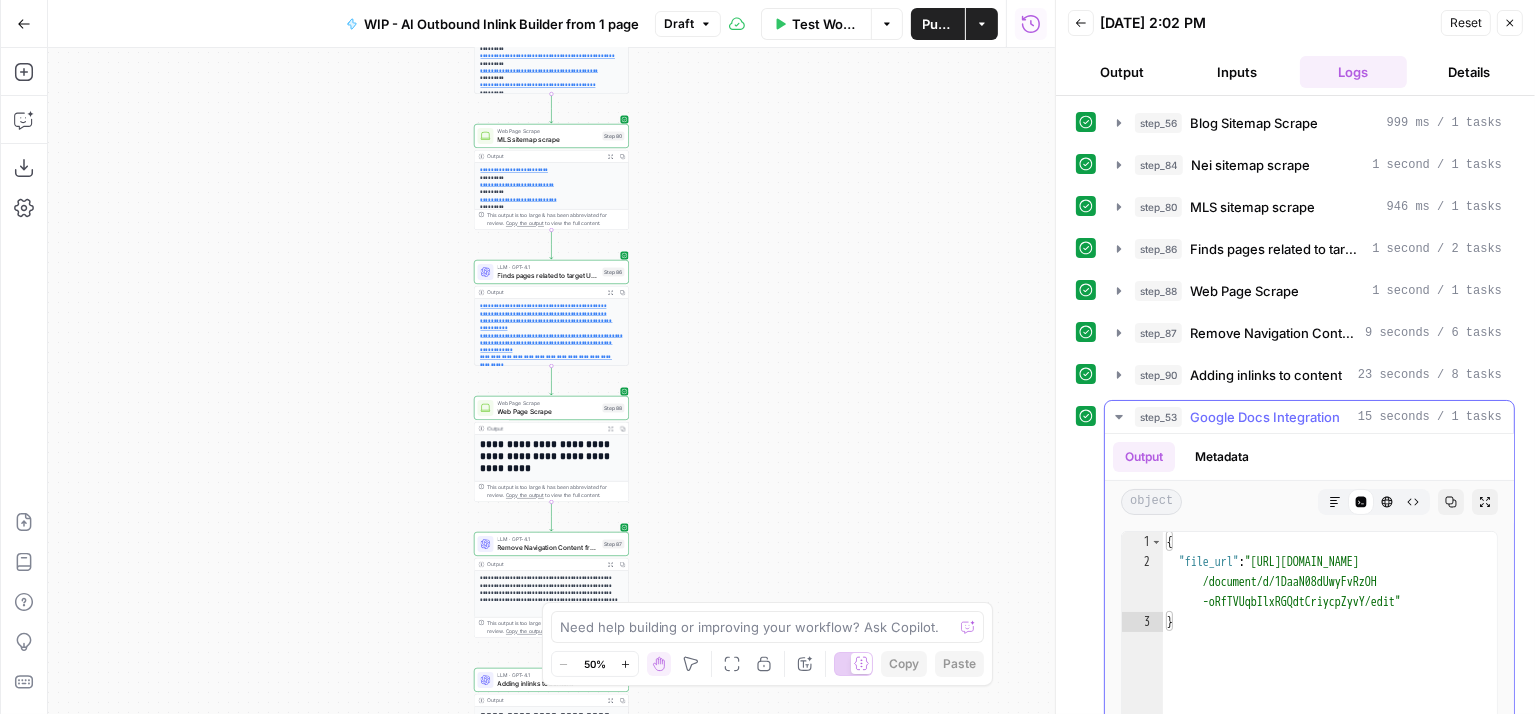 type on "**********" 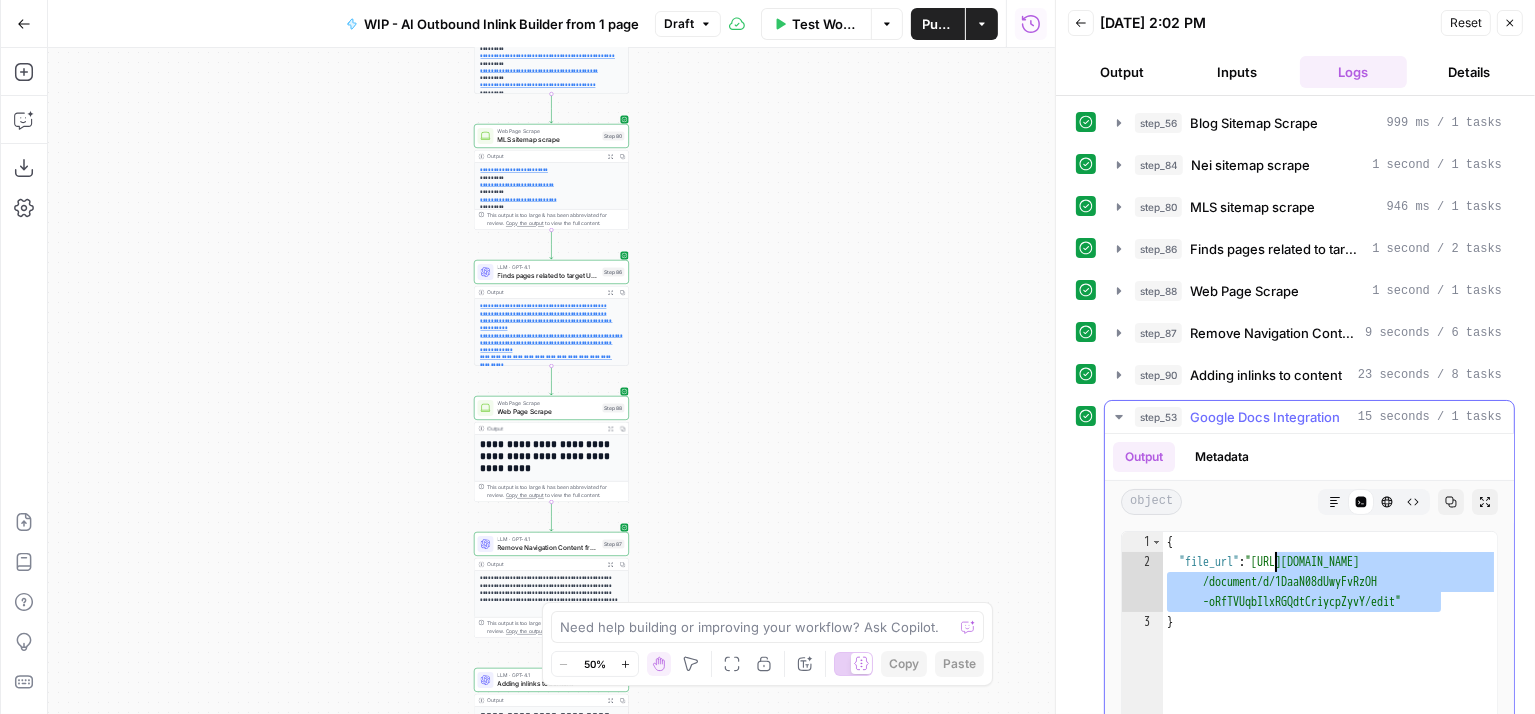 drag, startPoint x: 1439, startPoint y: 600, endPoint x: 1275, endPoint y: 558, distance: 169.29265 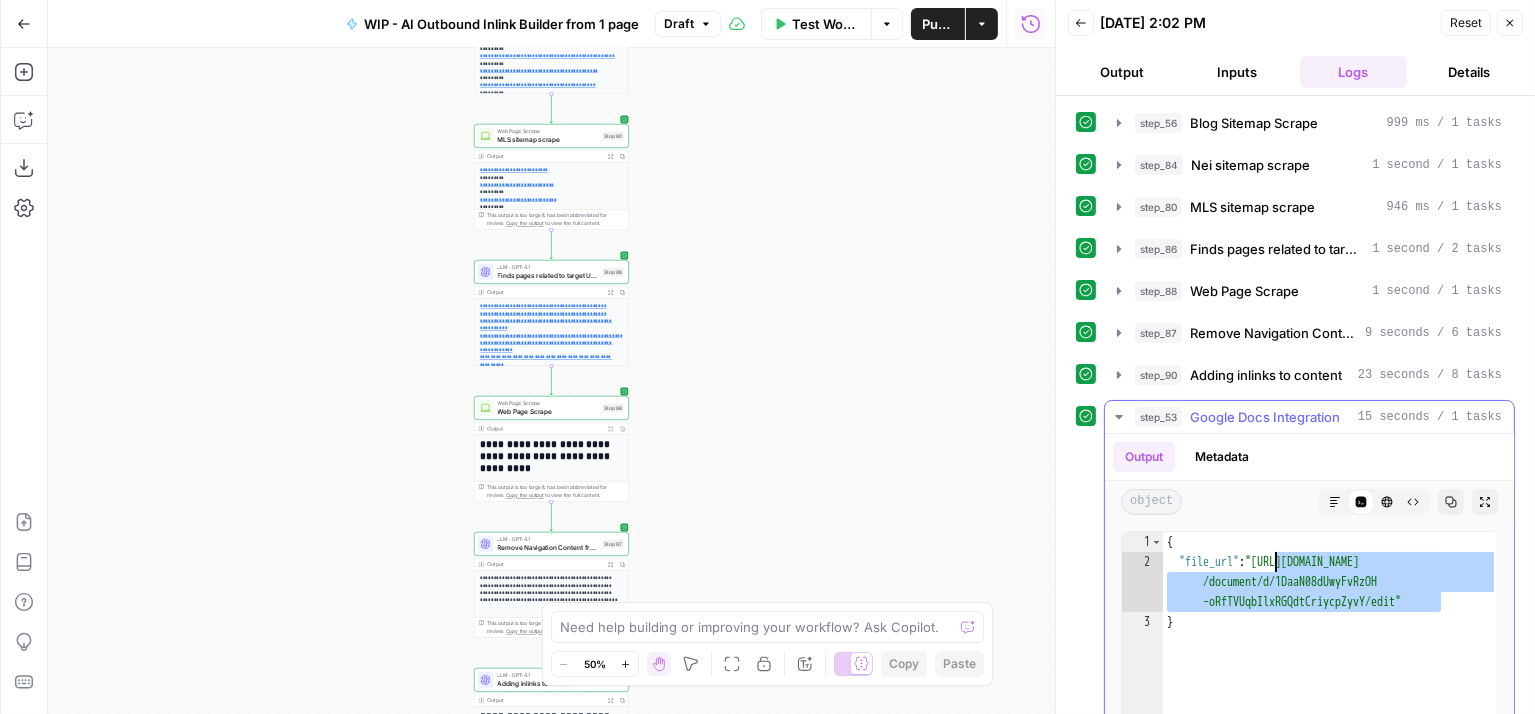 click on "{    "file_url" :  "[URL][DOMAIN_NAME]        /document/d/1DaaN08dUwyFvRzOH        -oRfTVUqbIlxRGQdtCriycpZyvY/edit" }" at bounding box center (1330, 749) 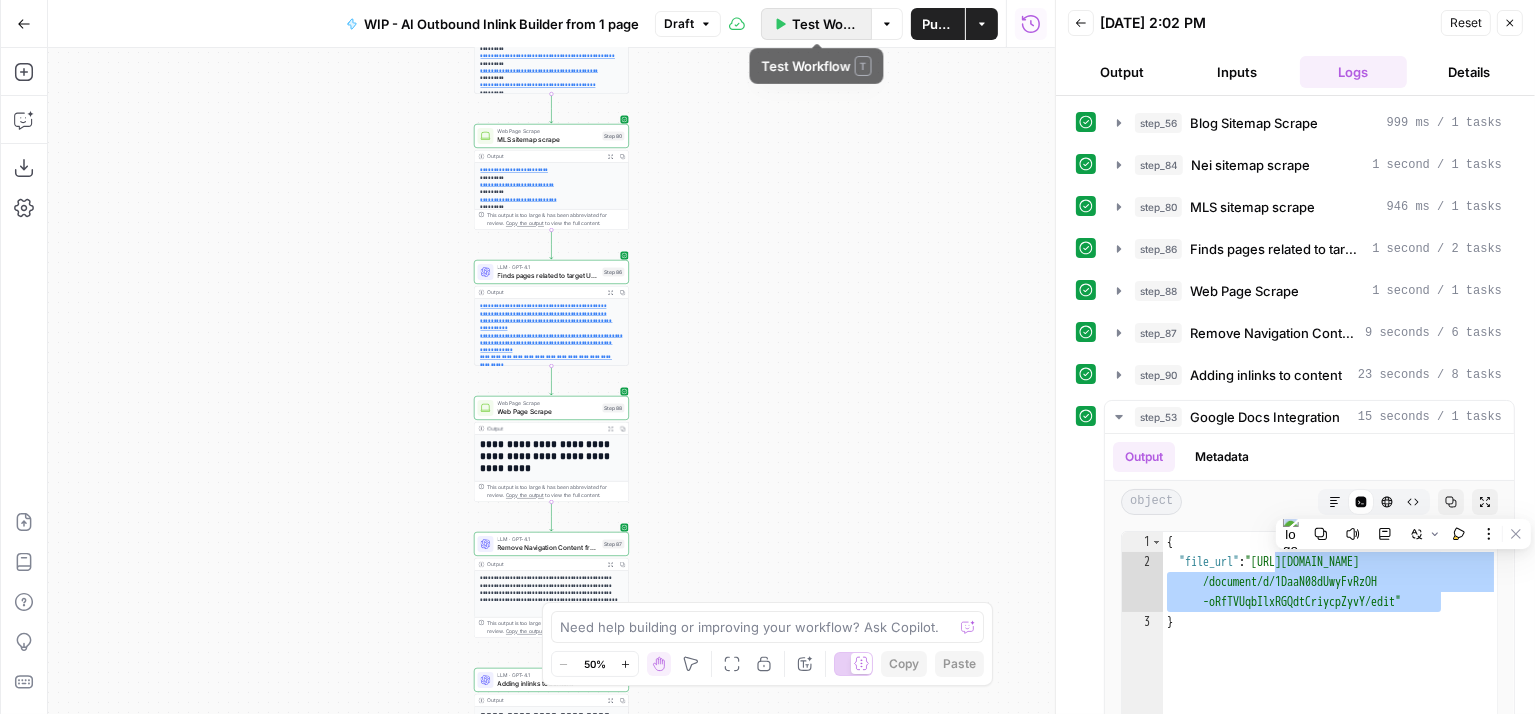click on "Test Workflow" at bounding box center (825, 24) 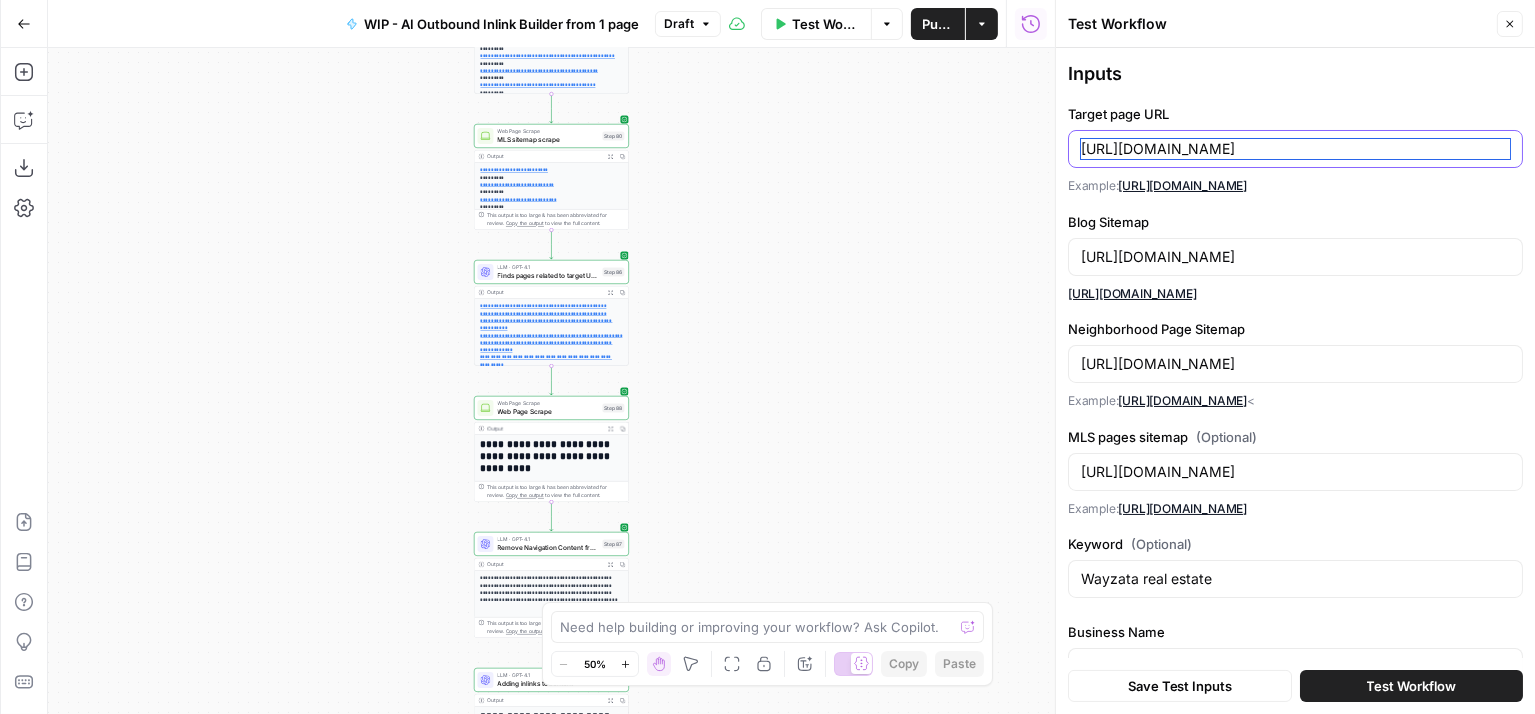 click on "[URL][DOMAIN_NAME]" at bounding box center [1295, 149] 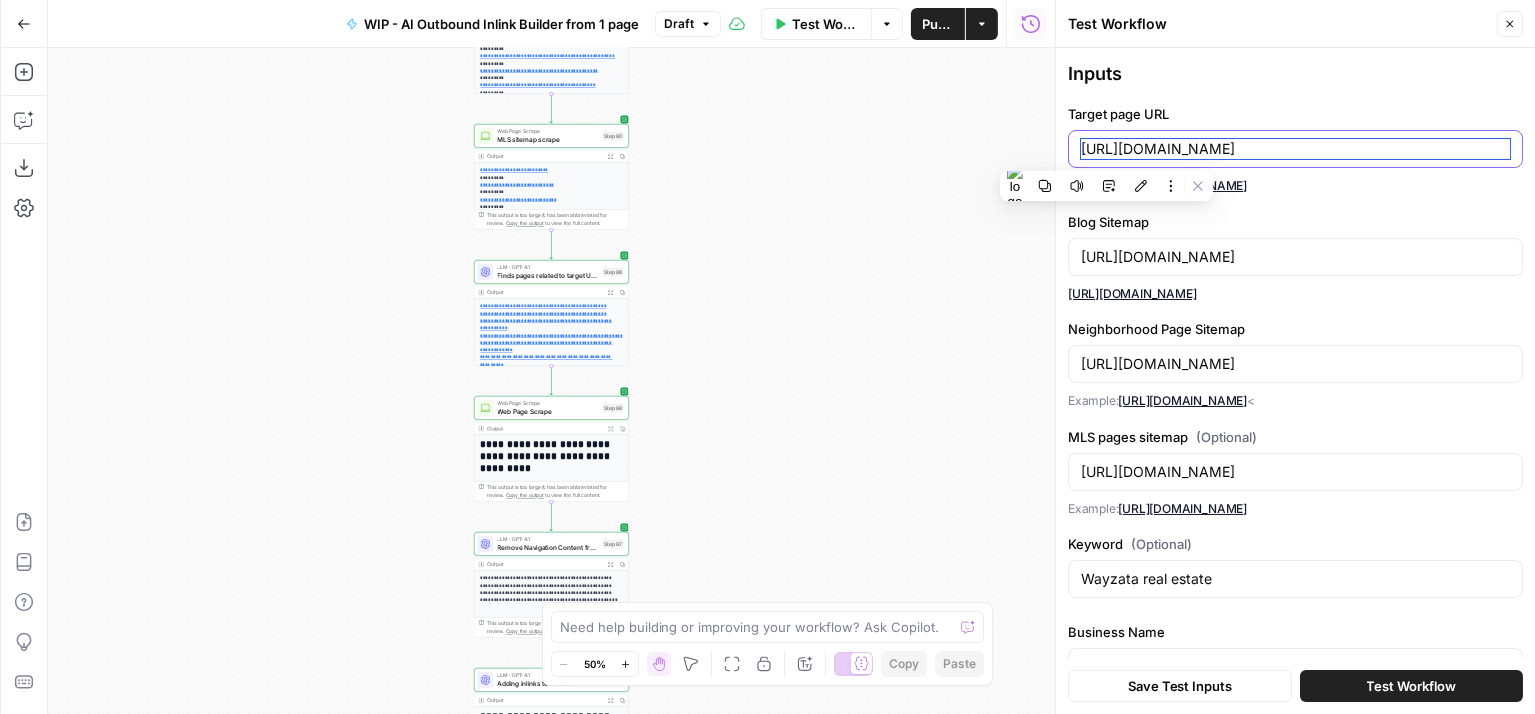scroll, scrollTop: 0, scrollLeft: 21, axis: horizontal 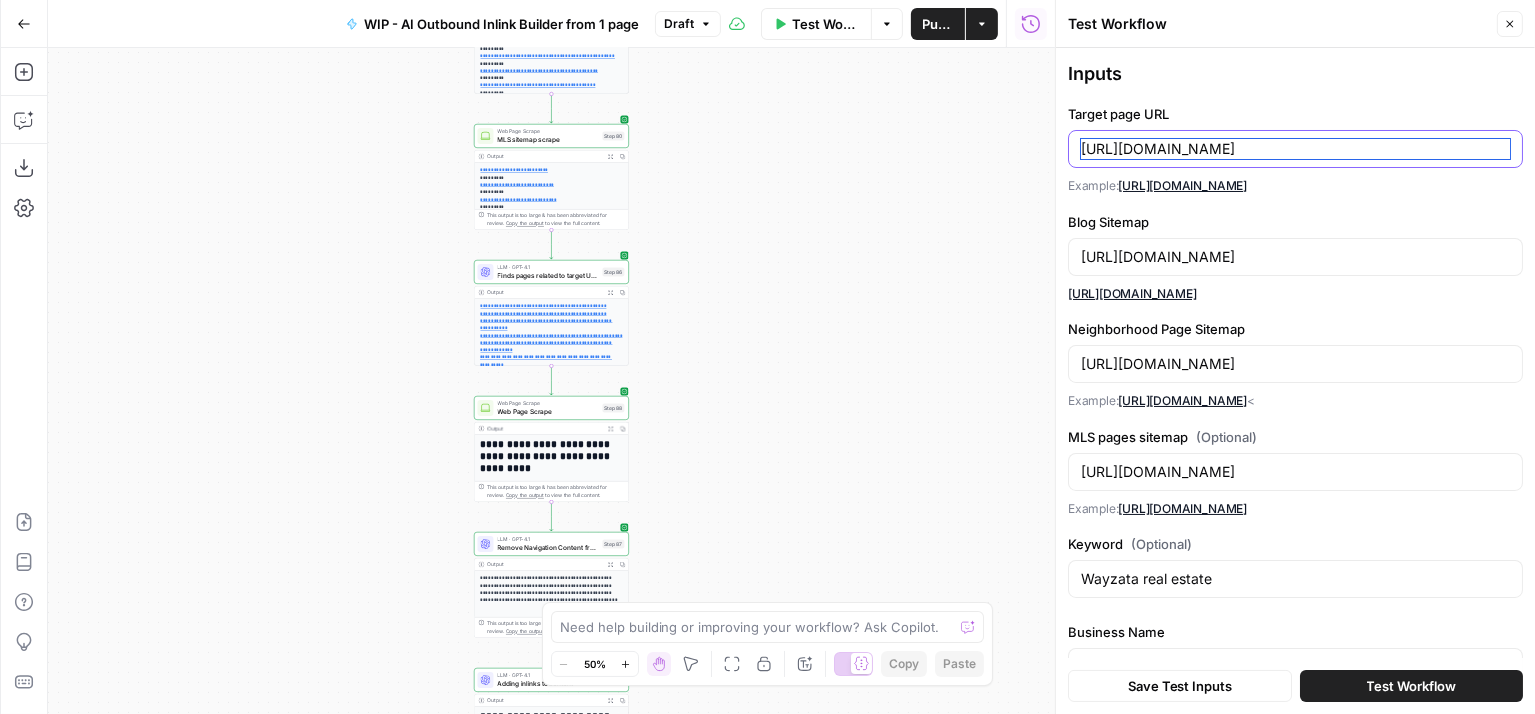 drag, startPoint x: 1311, startPoint y: 152, endPoint x: 866, endPoint y: 152, distance: 445 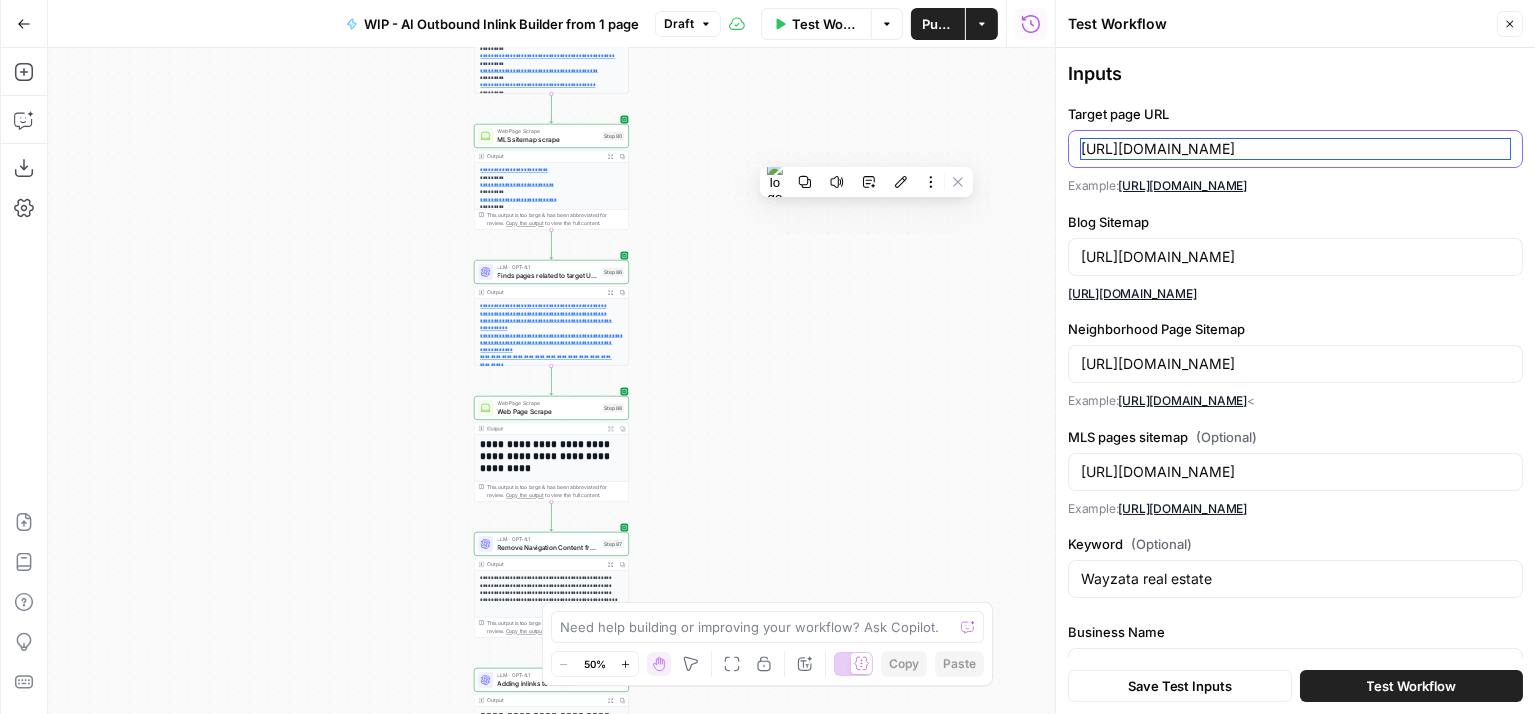 click on "[URL][DOMAIN_NAME]" at bounding box center [1295, 149] 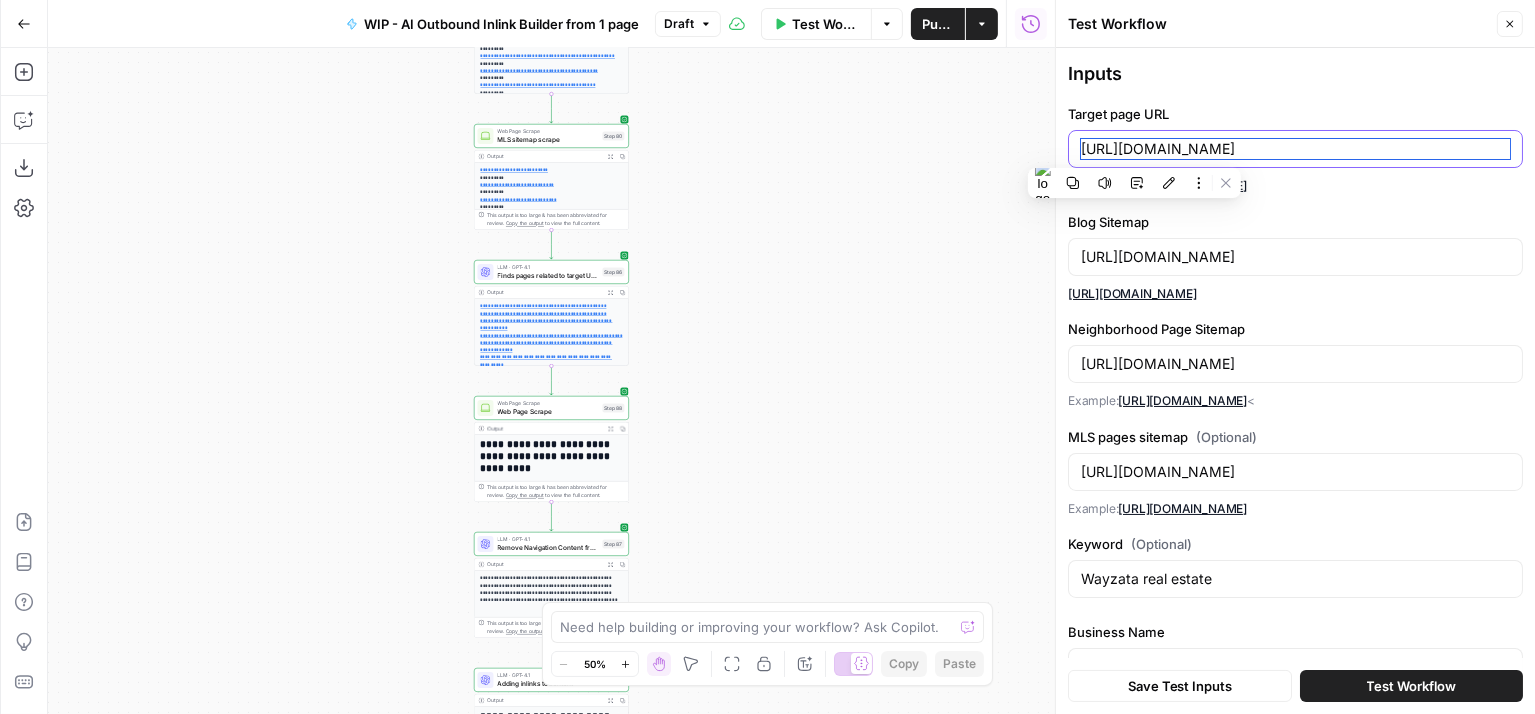 scroll, scrollTop: 0, scrollLeft: 21, axis: horizontal 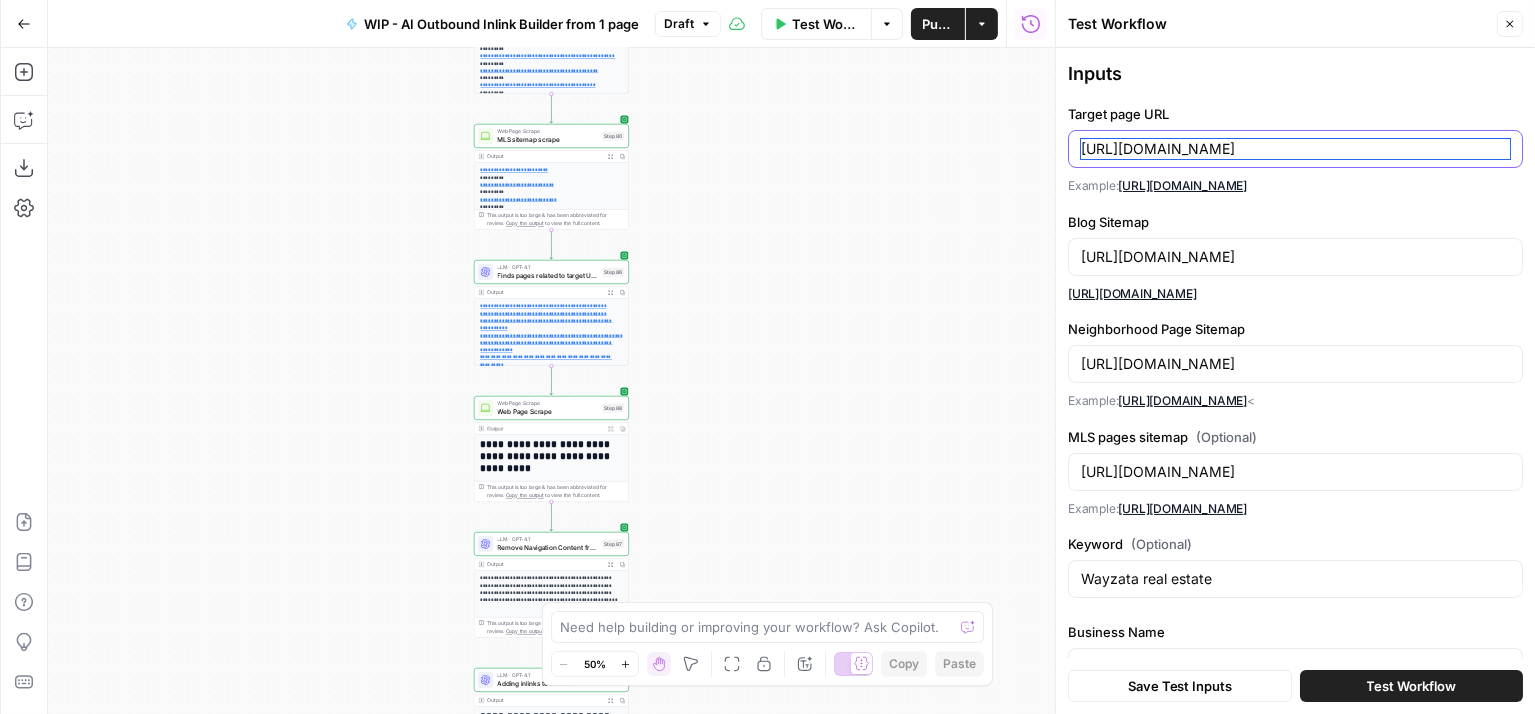 click on "[URL][DOMAIN_NAME]" at bounding box center [1295, 149] 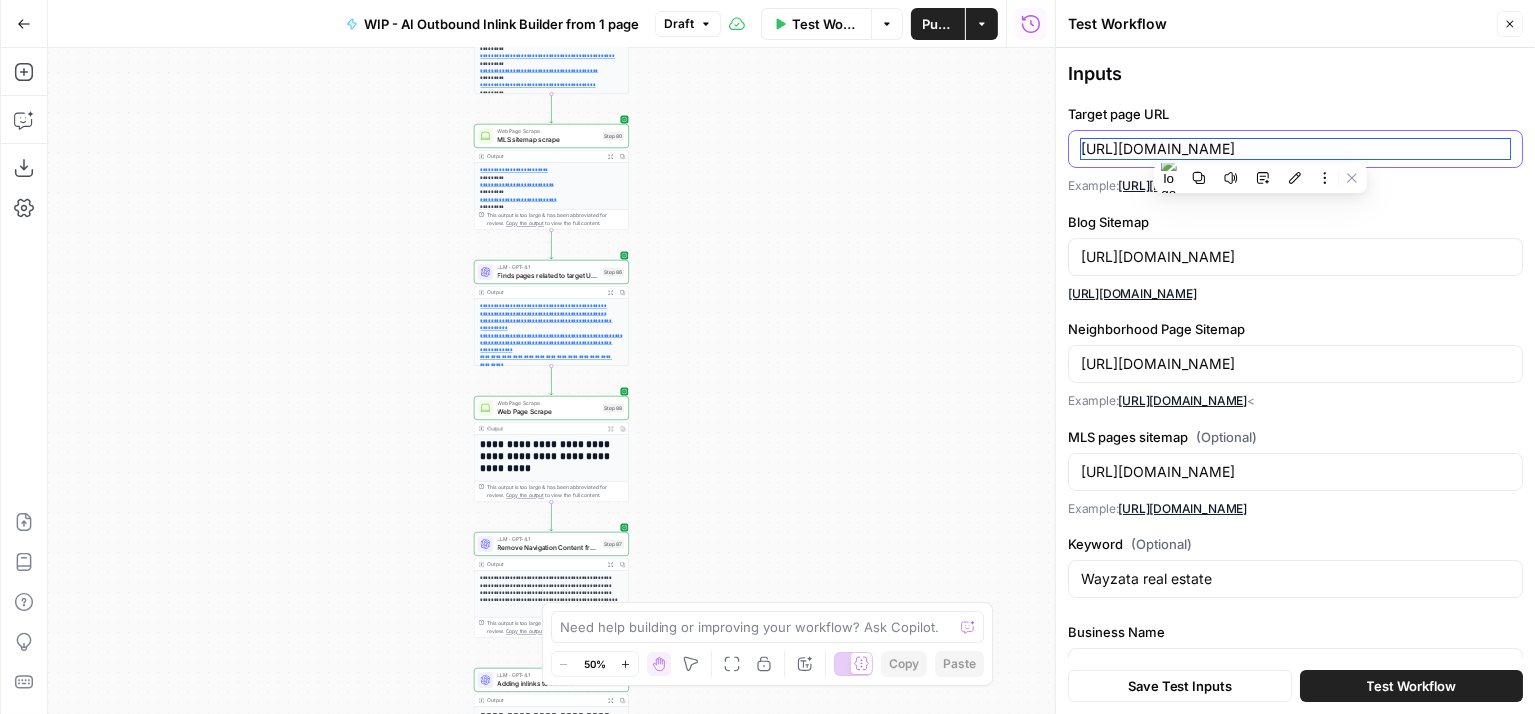 paste on "[DOMAIN_NAME][URL][PERSON_NAME]" 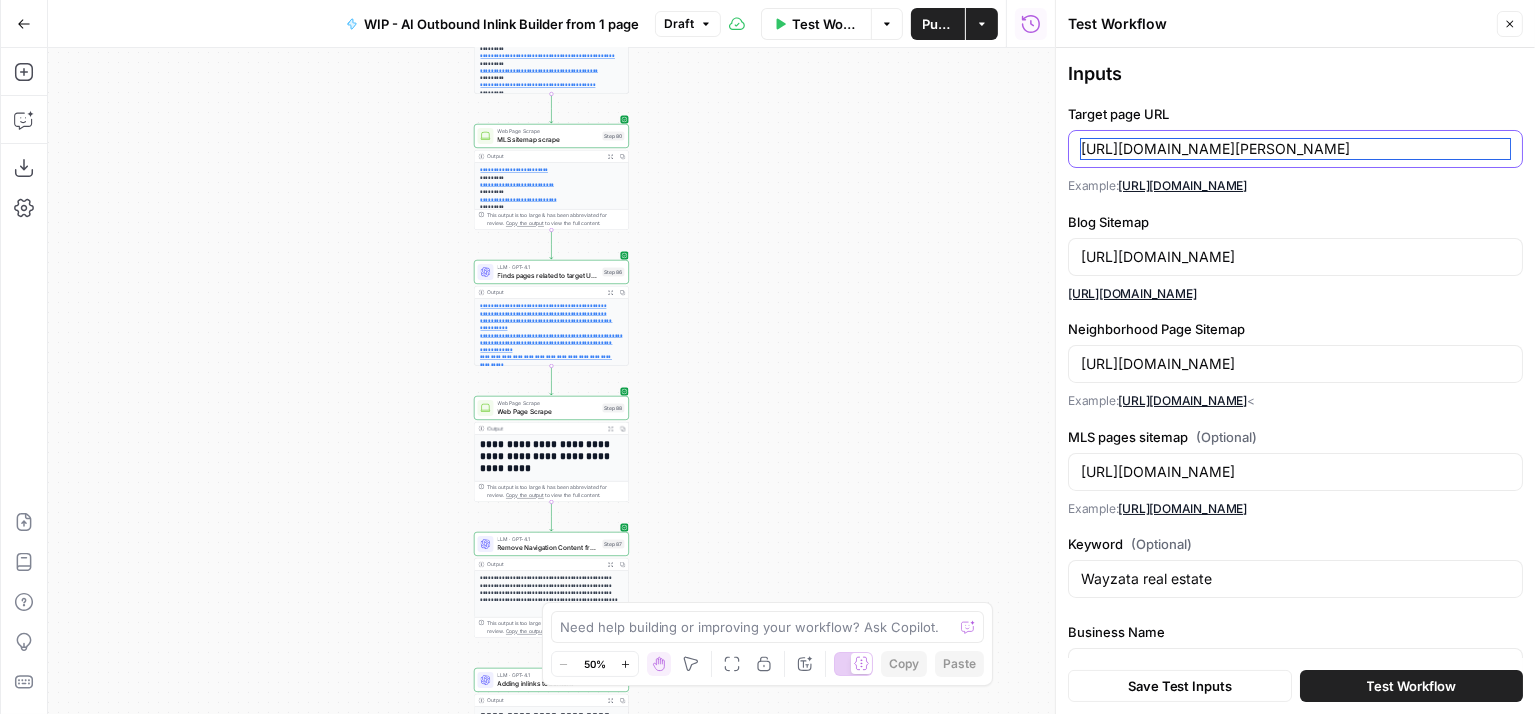type on "[URL][DOMAIN_NAME][PERSON_NAME]" 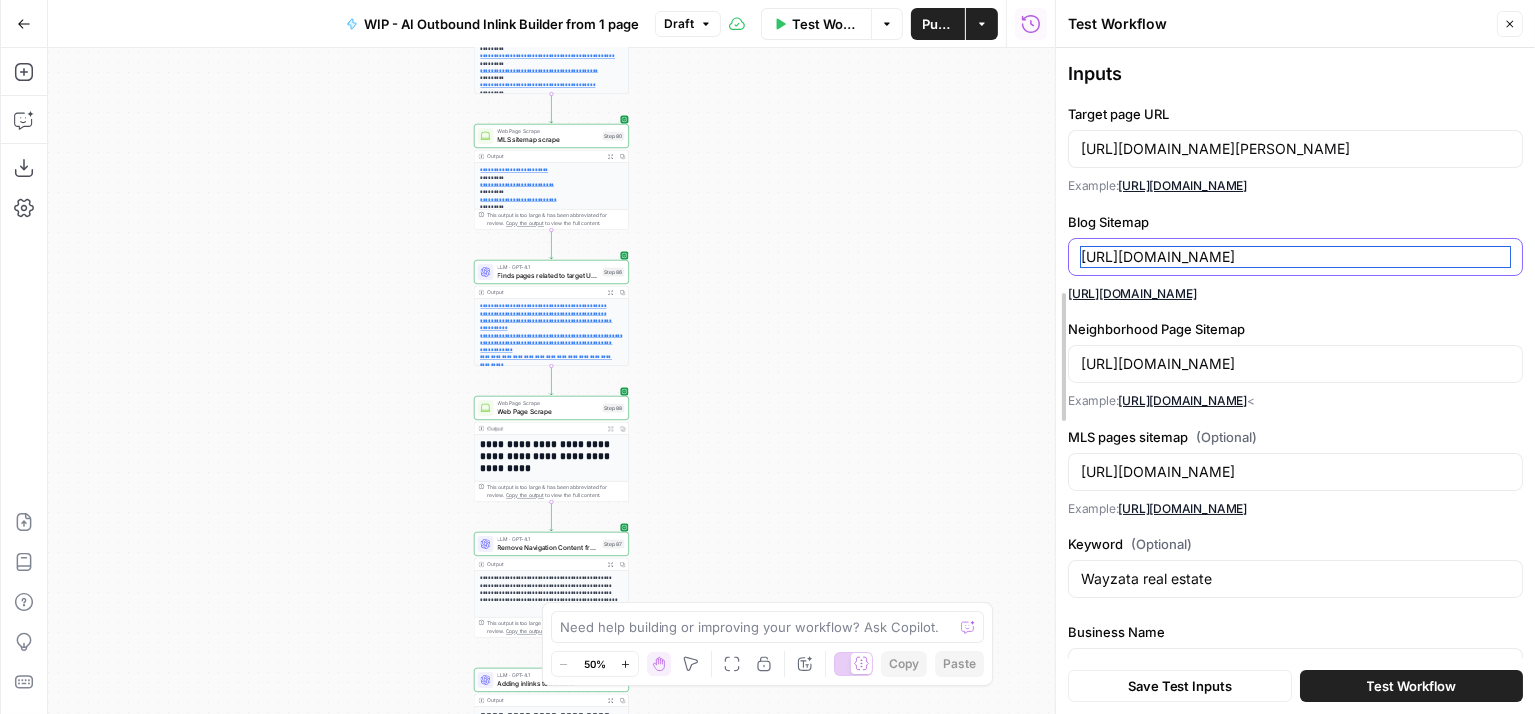 drag, startPoint x: 1459, startPoint y: 255, endPoint x: 1051, endPoint y: 256, distance: 408.00122 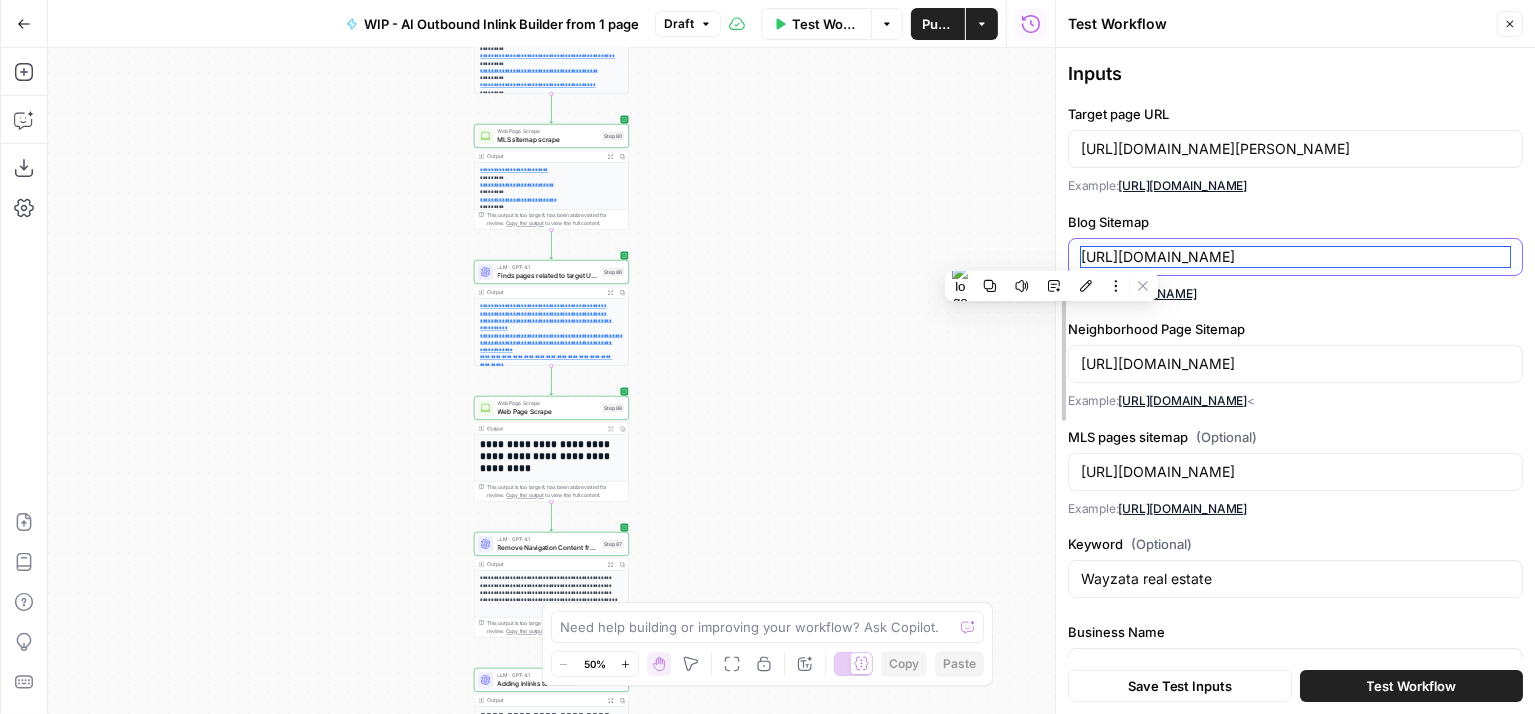 paste on "kgr" 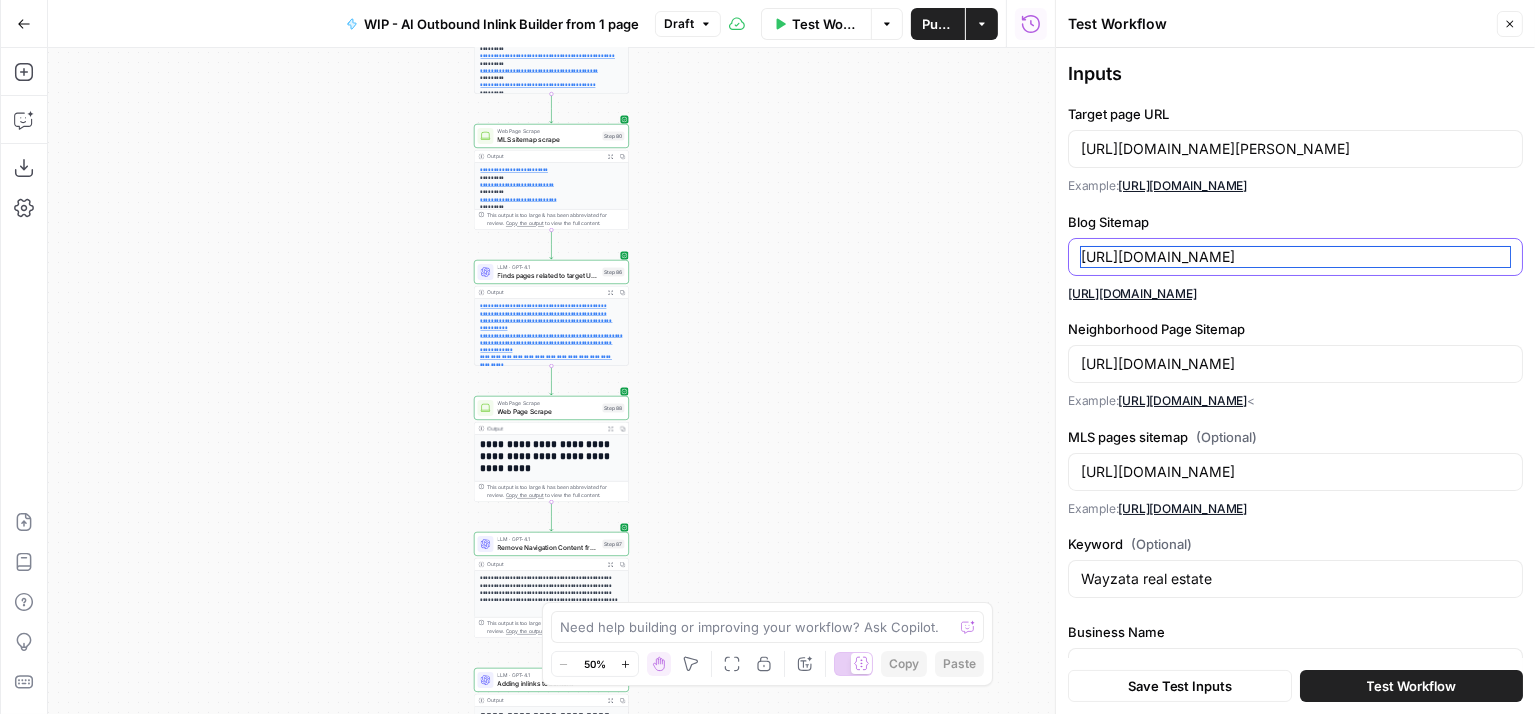 type on "[URL][DOMAIN_NAME]" 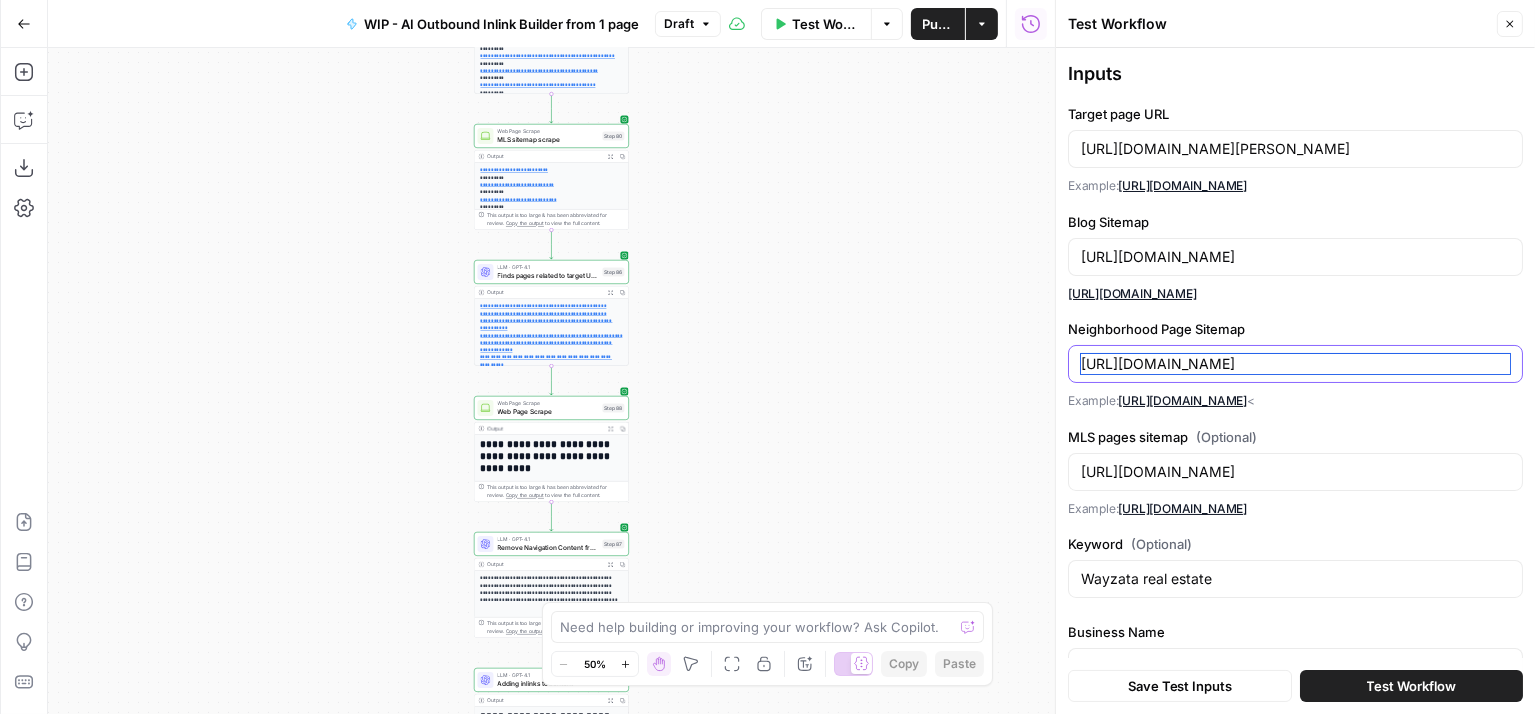 click on "[URL][DOMAIN_NAME]" at bounding box center [1295, 364] 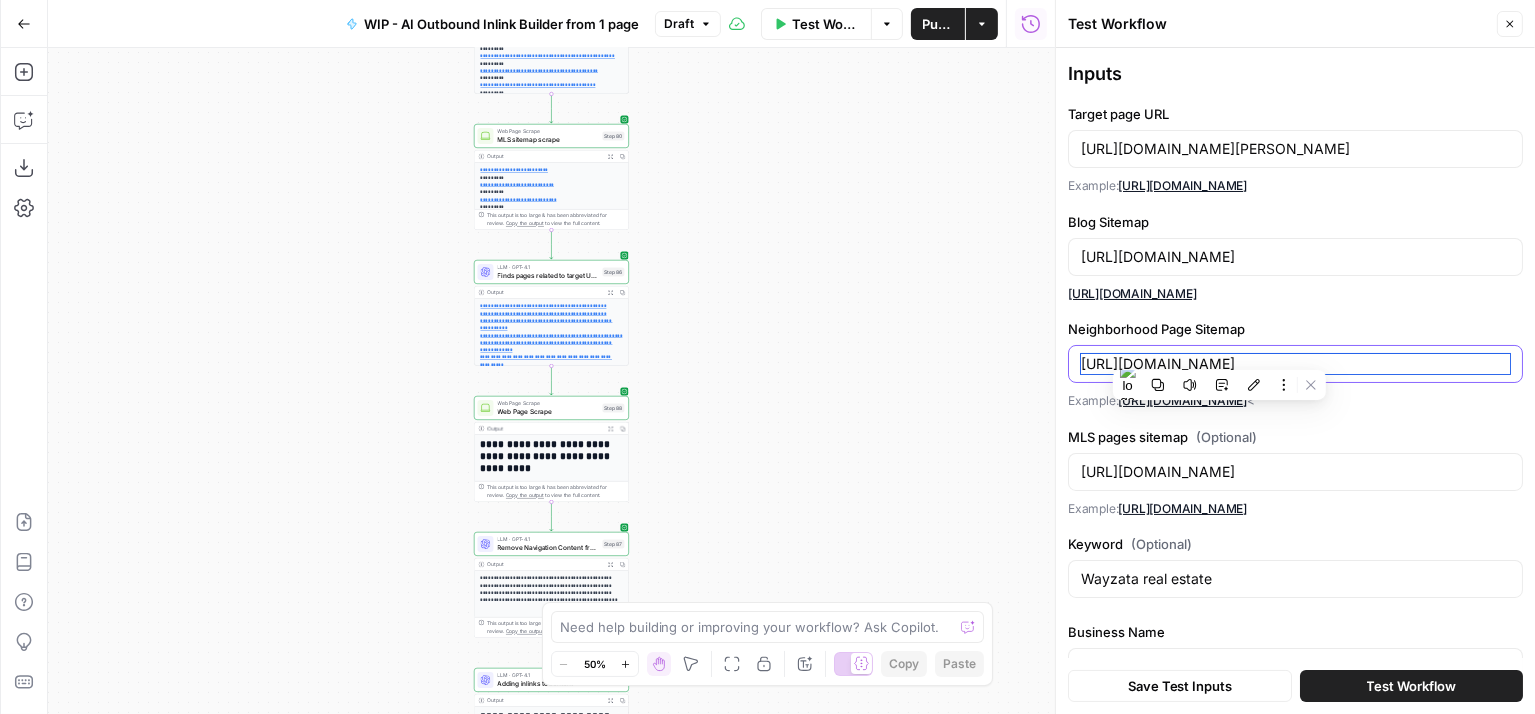 paste on "kgr" 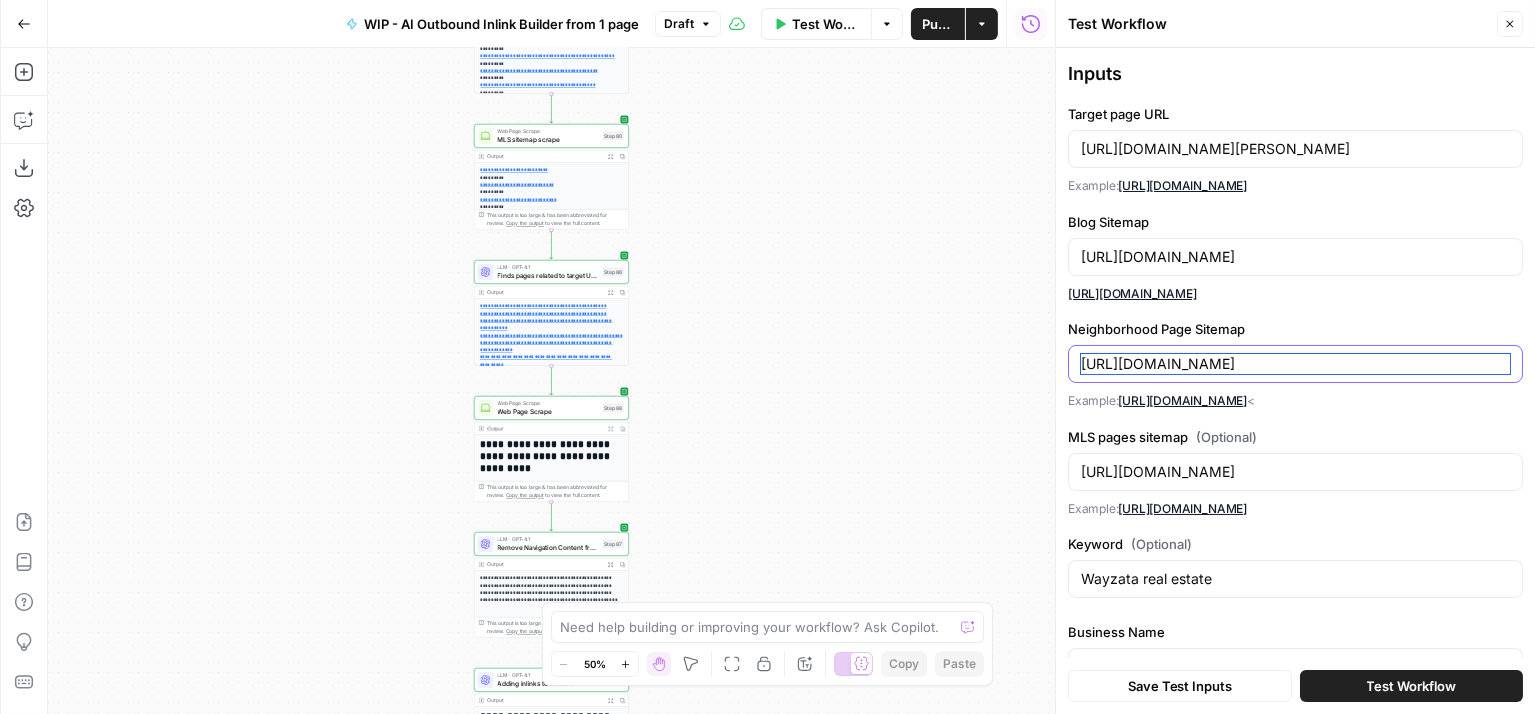 type on "[URL][DOMAIN_NAME]" 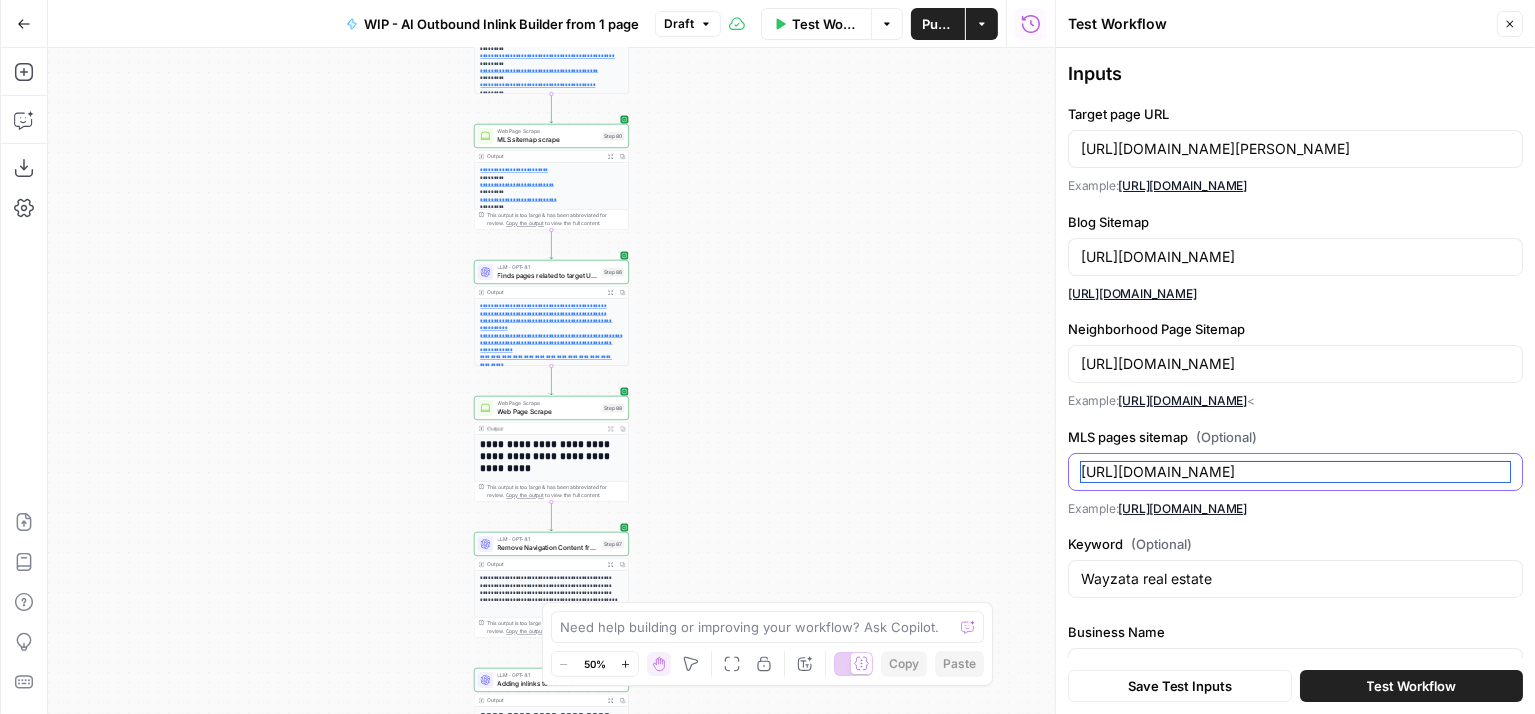 drag, startPoint x: 1434, startPoint y: 473, endPoint x: 970, endPoint y: 472, distance: 464.00107 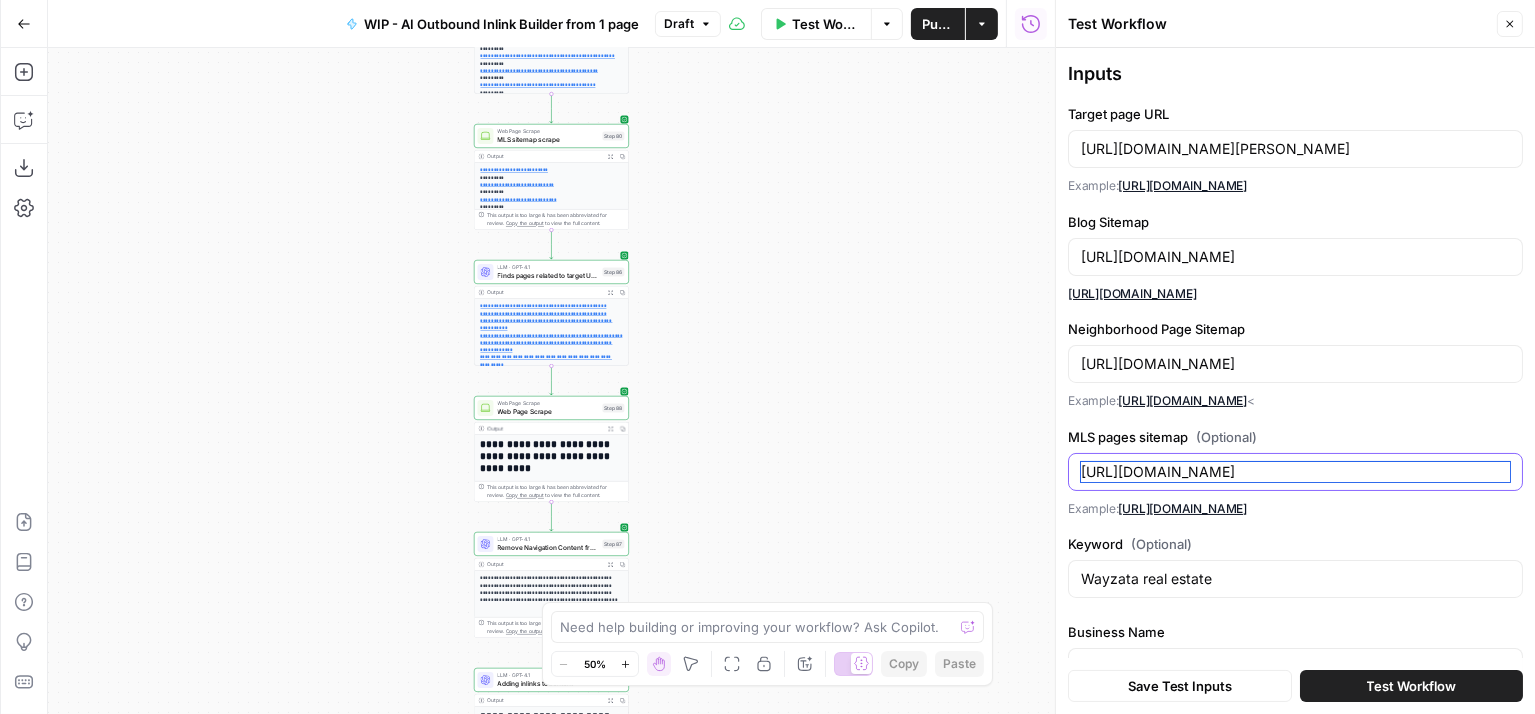 drag, startPoint x: 1435, startPoint y: 471, endPoint x: 1076, endPoint y: 474, distance: 359.01254 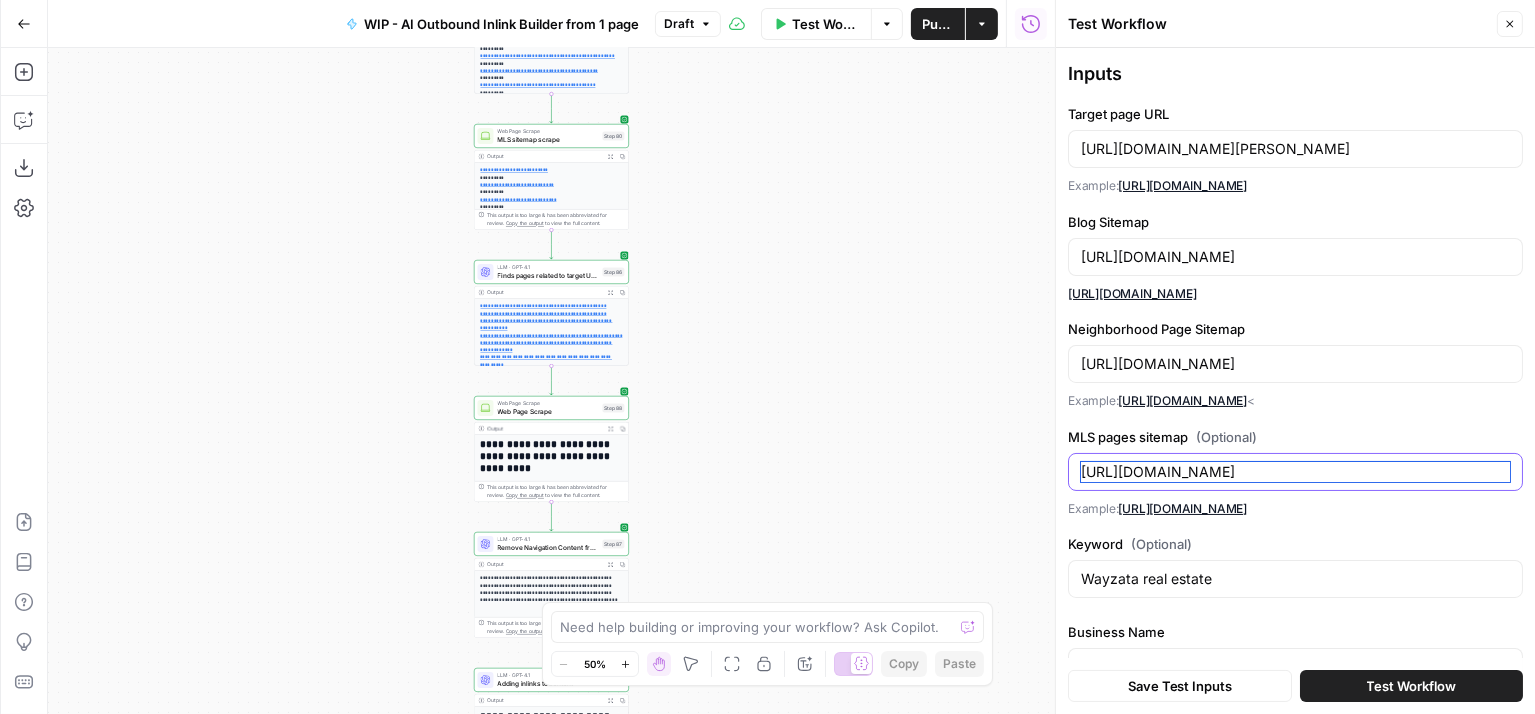 click on "[URL][DOMAIN_NAME]" at bounding box center [1295, 472] 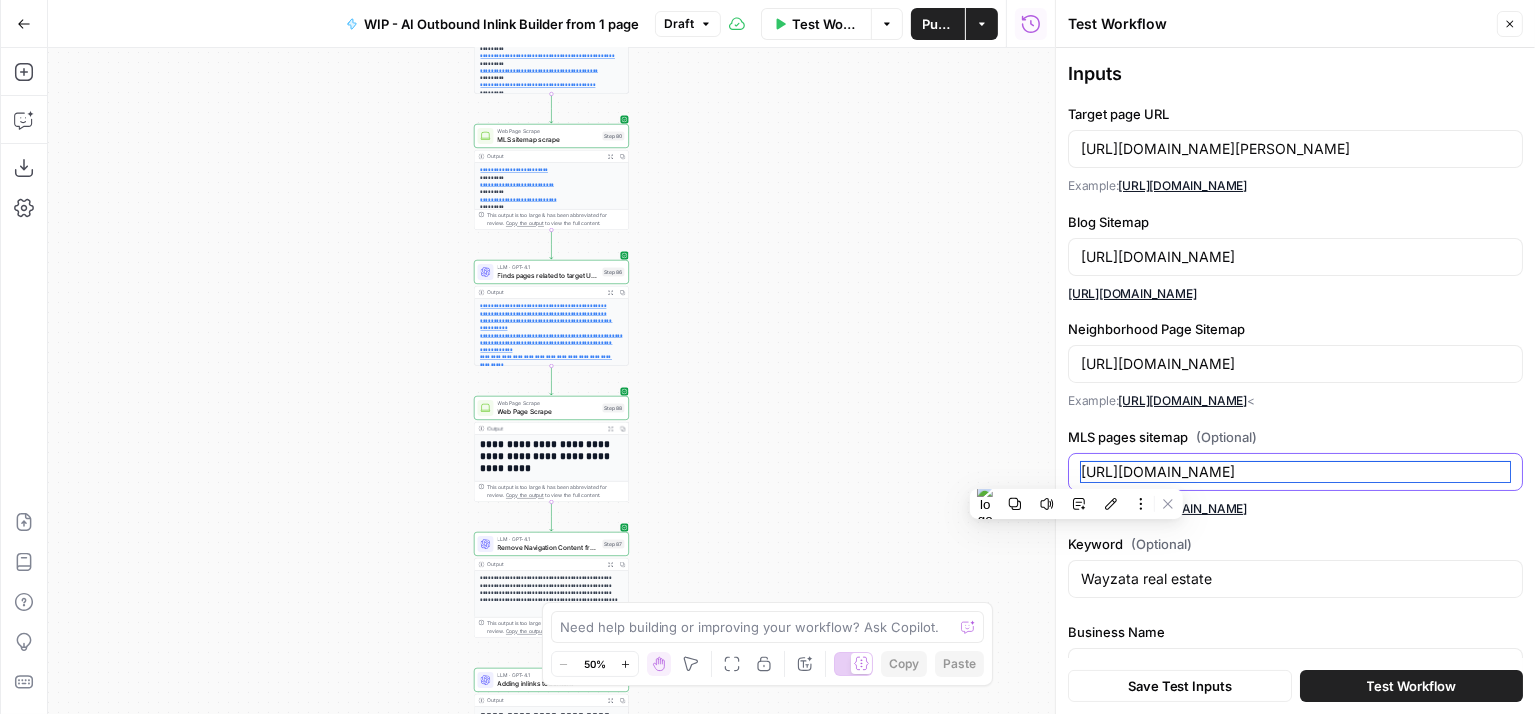 paste on "kgr" 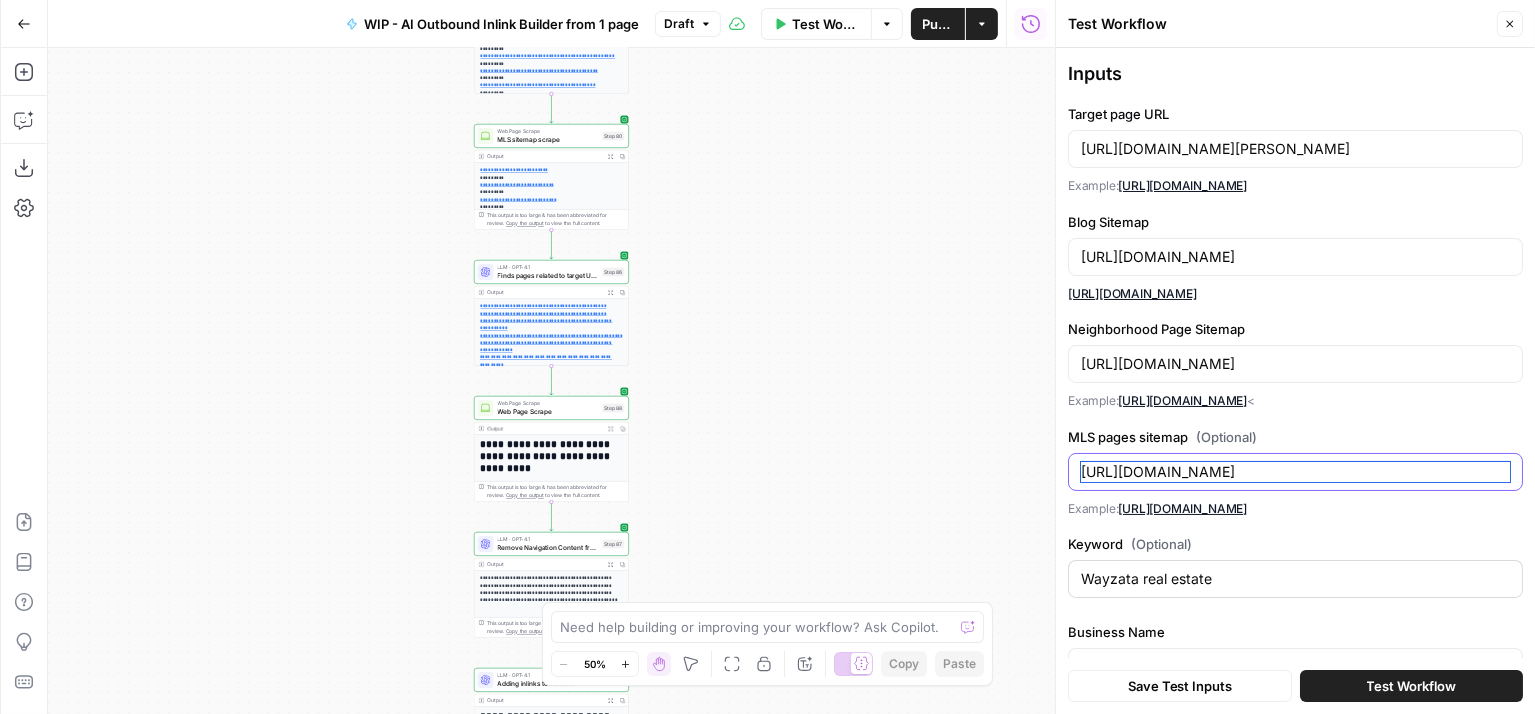 type on "[URL][DOMAIN_NAME]" 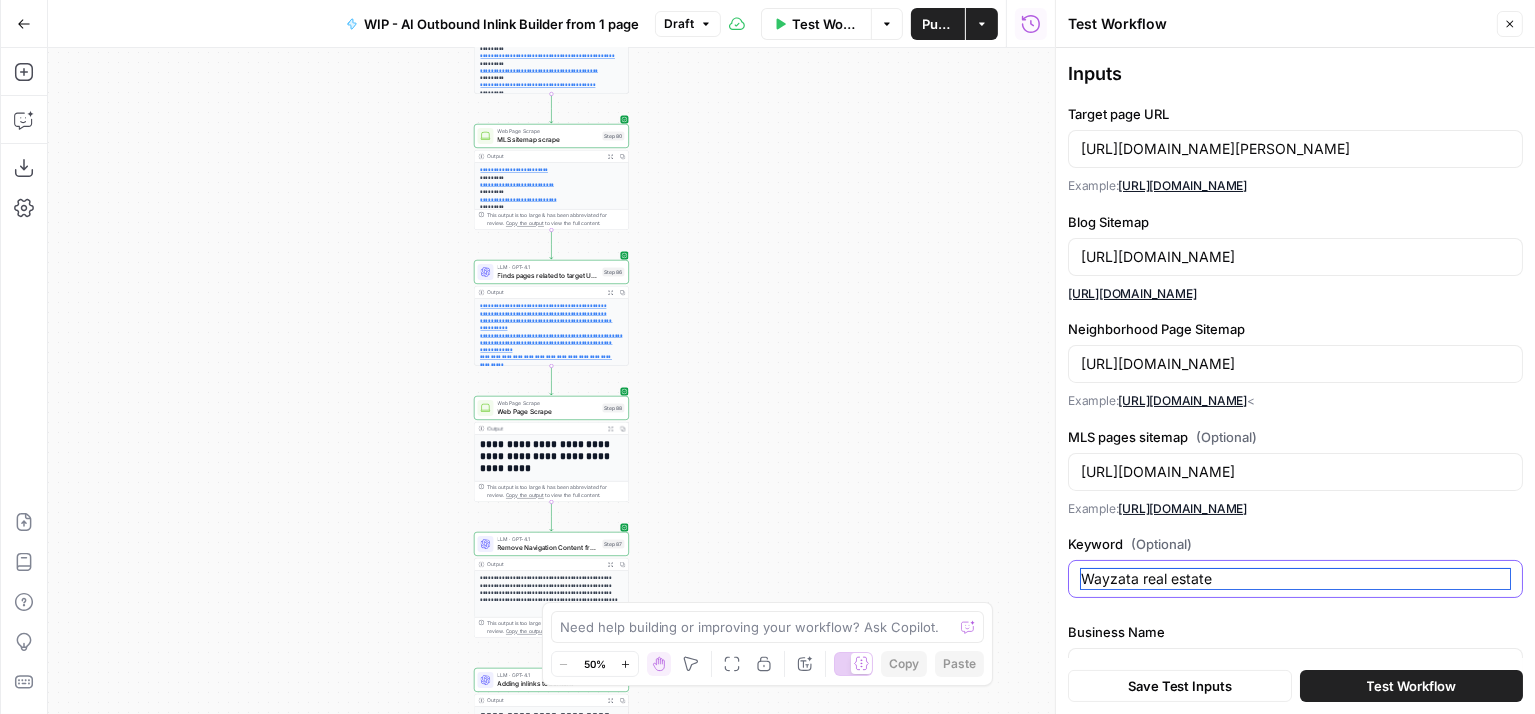 click on "Wayzata real estate" at bounding box center [1295, 579] 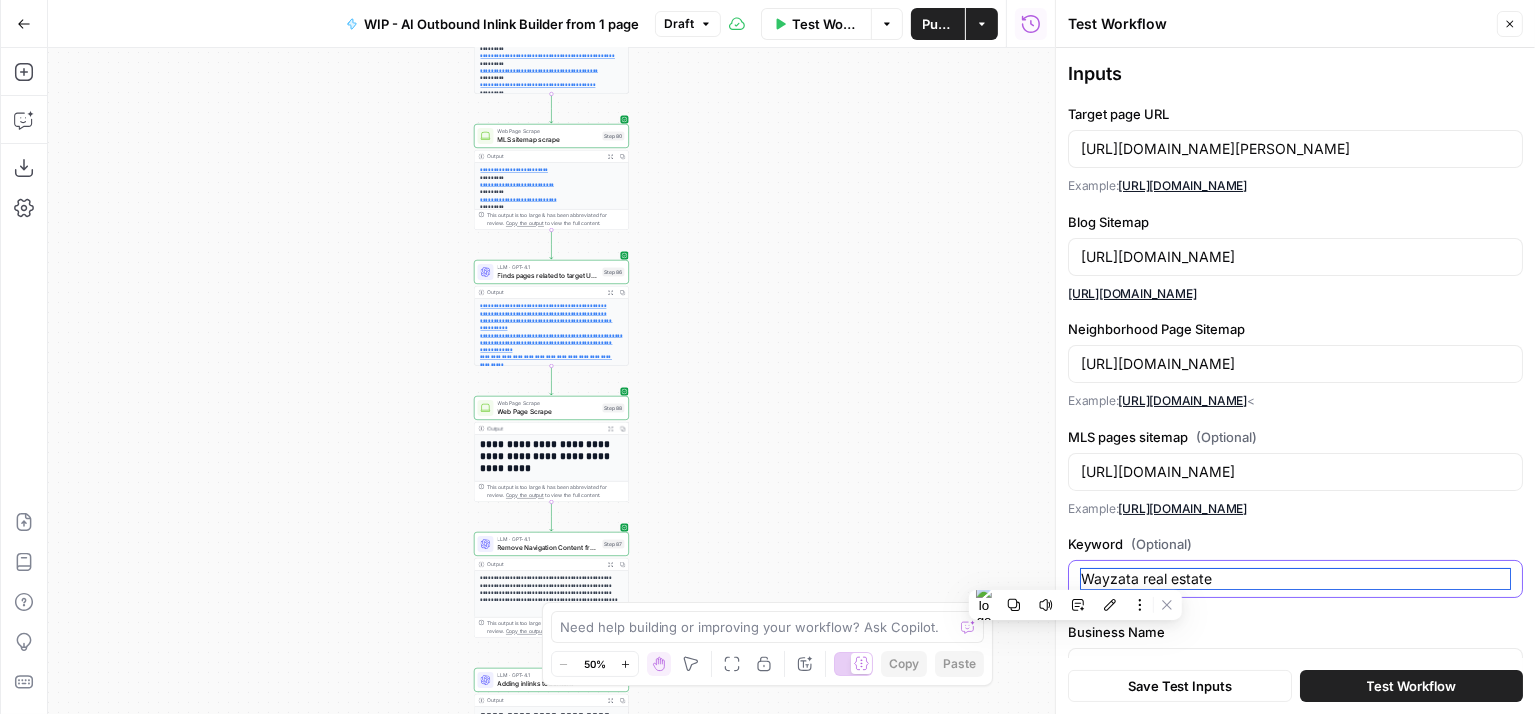 click on "Wayzata real estate" at bounding box center (1295, 579) 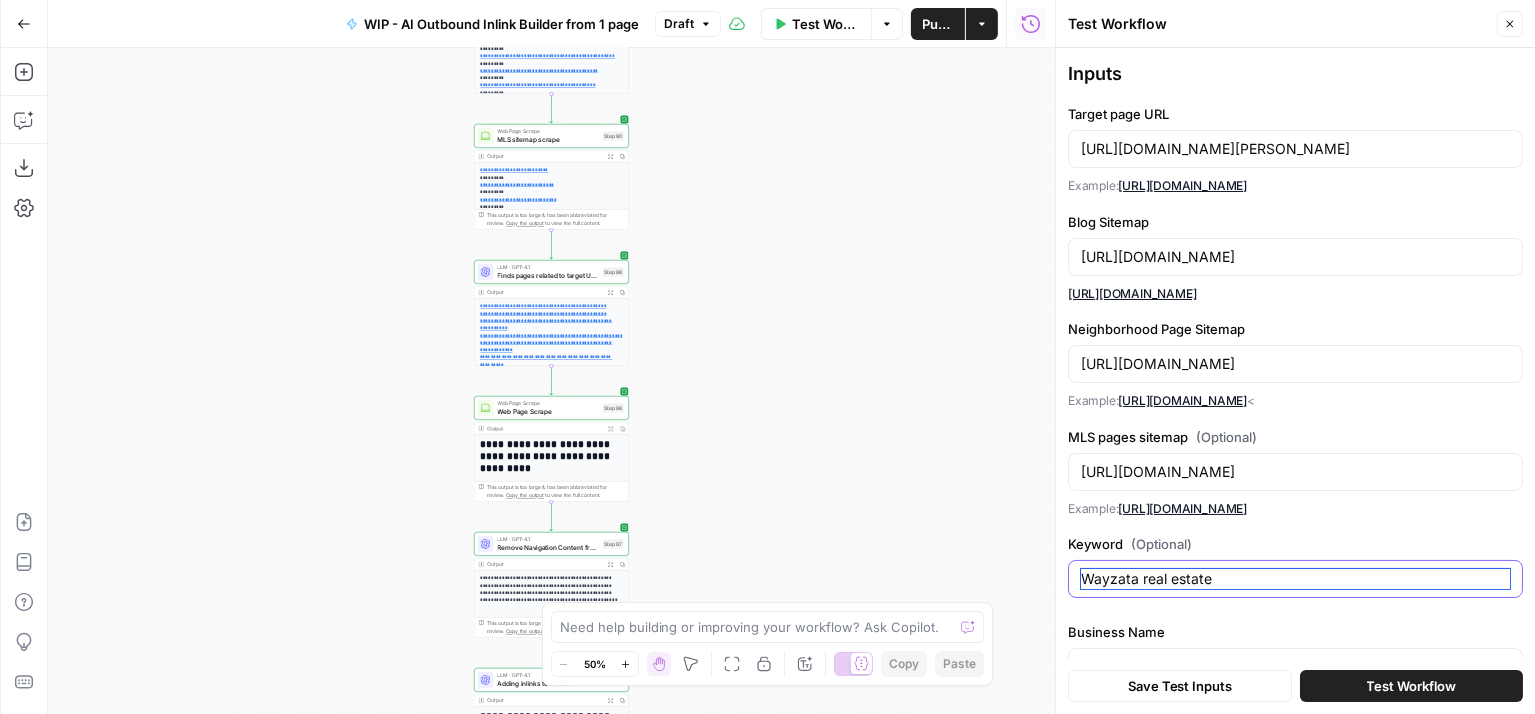 drag, startPoint x: 1137, startPoint y: 579, endPoint x: 1037, endPoint y: 579, distance: 100 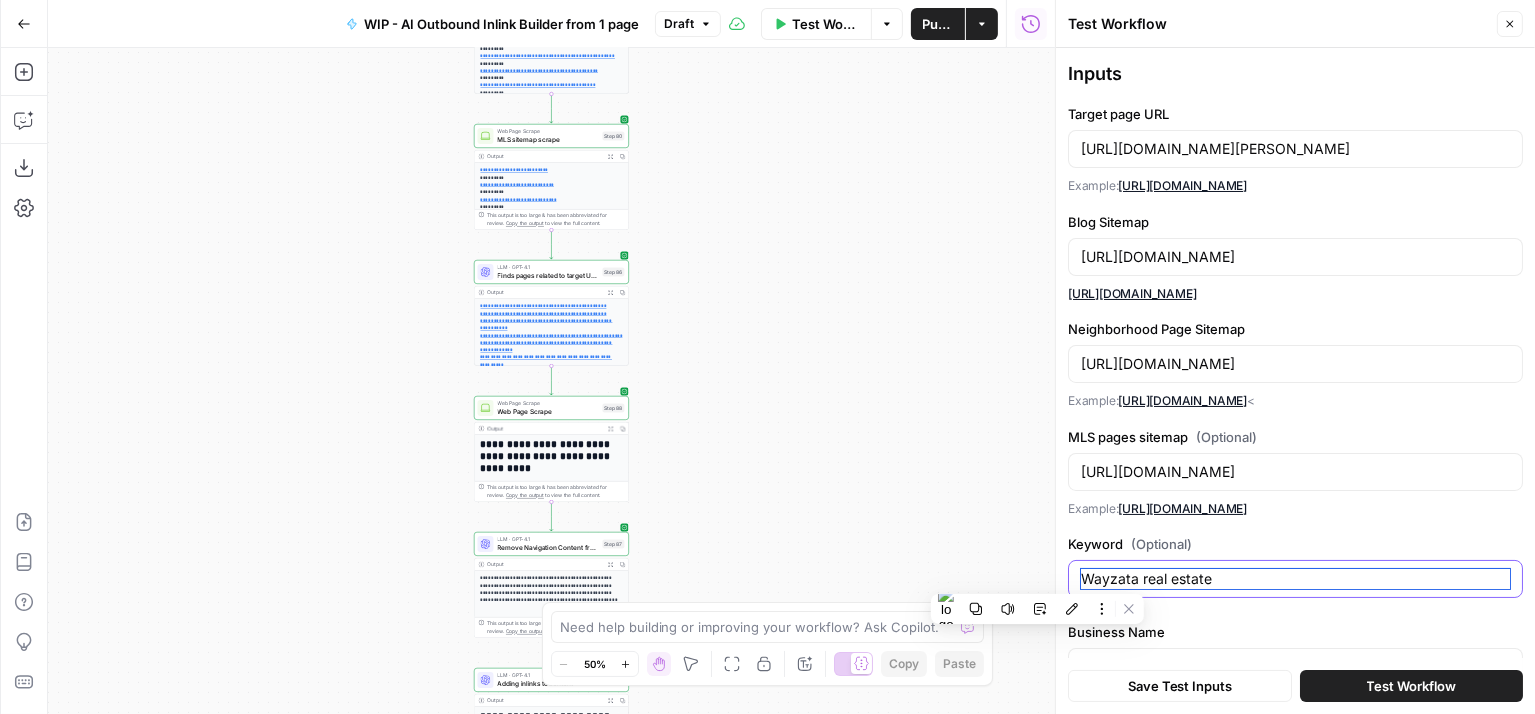click on "Wayzata real estate" at bounding box center (1295, 579) 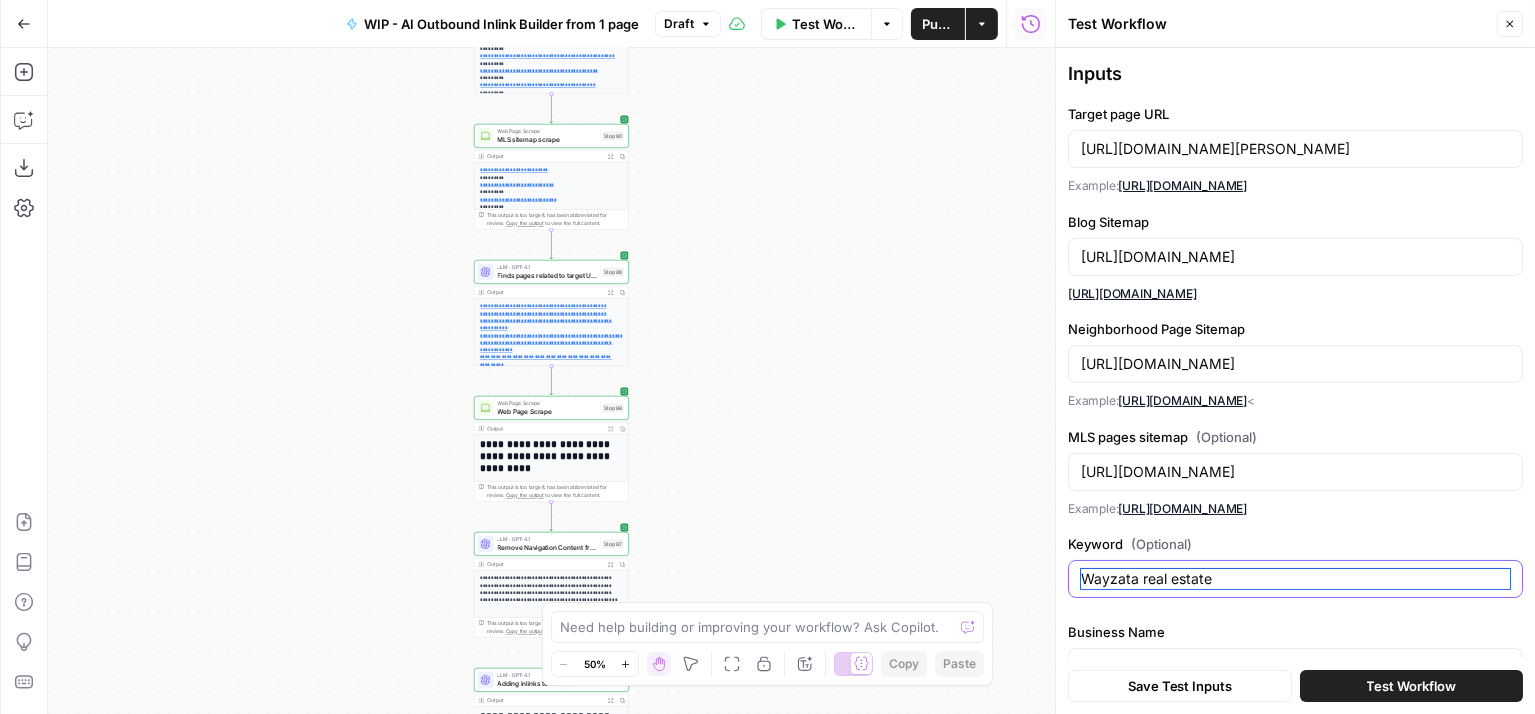 drag, startPoint x: 1136, startPoint y: 581, endPoint x: 1078, endPoint y: 581, distance: 58 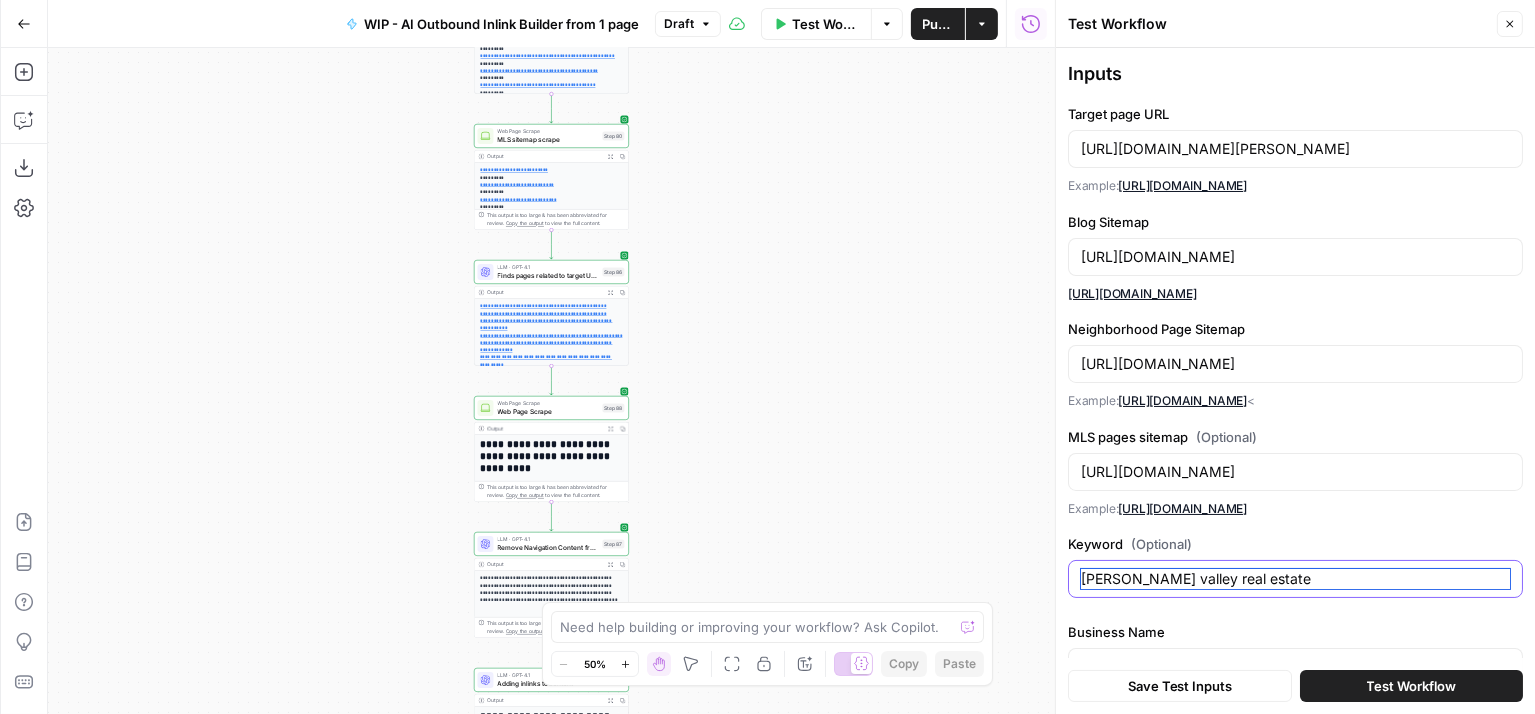 type on "[PERSON_NAME] valley real estate" 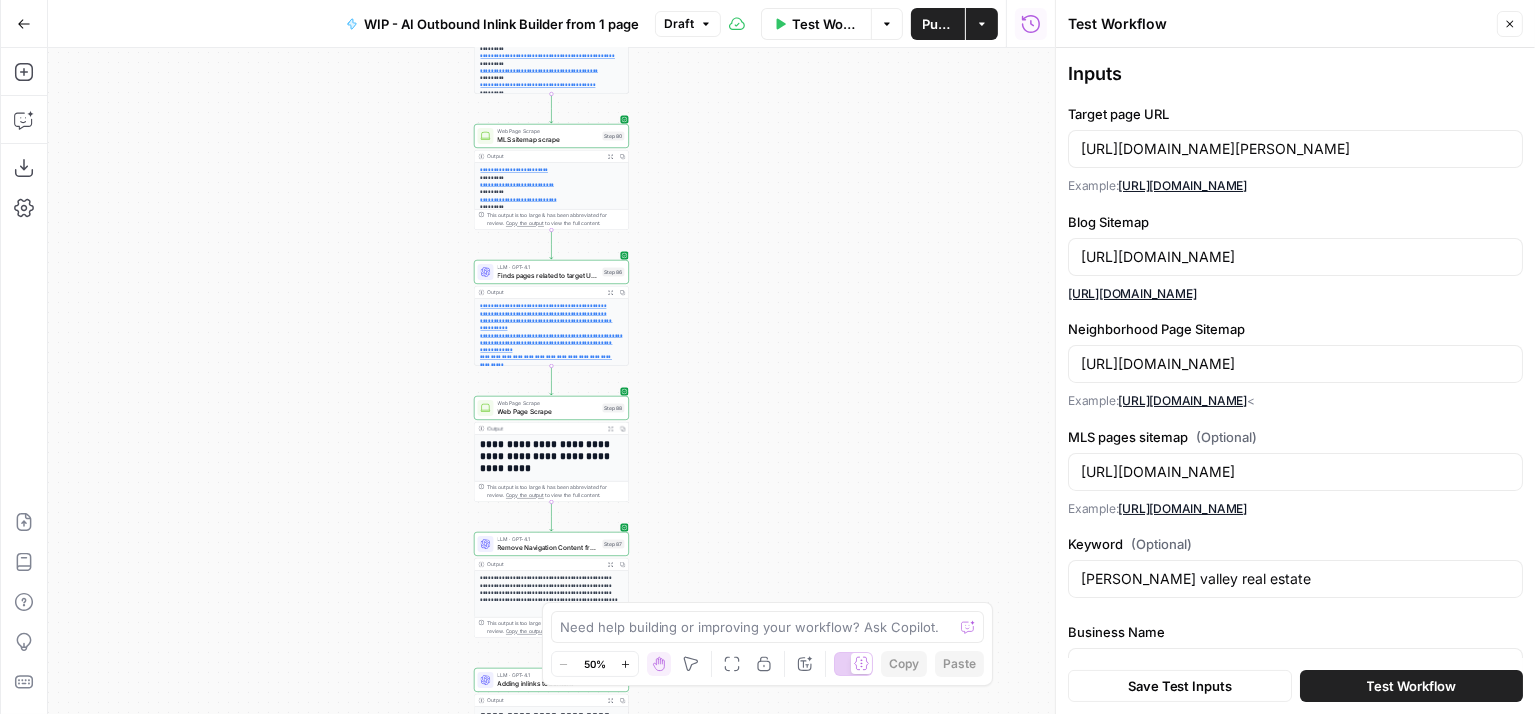 click on "Save Test Inputs Test Workflow" at bounding box center (1295, 686) 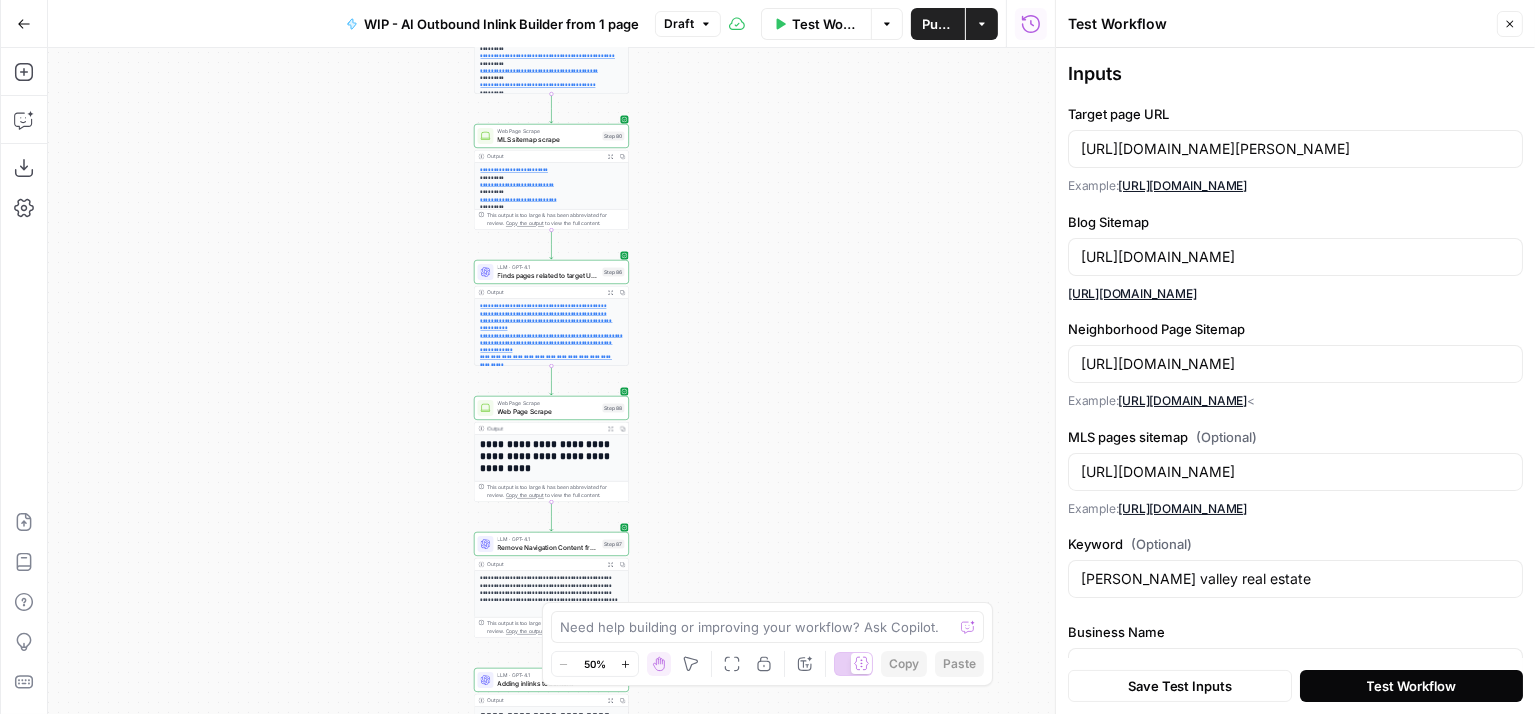 click on "Test Workflow" at bounding box center (1412, 686) 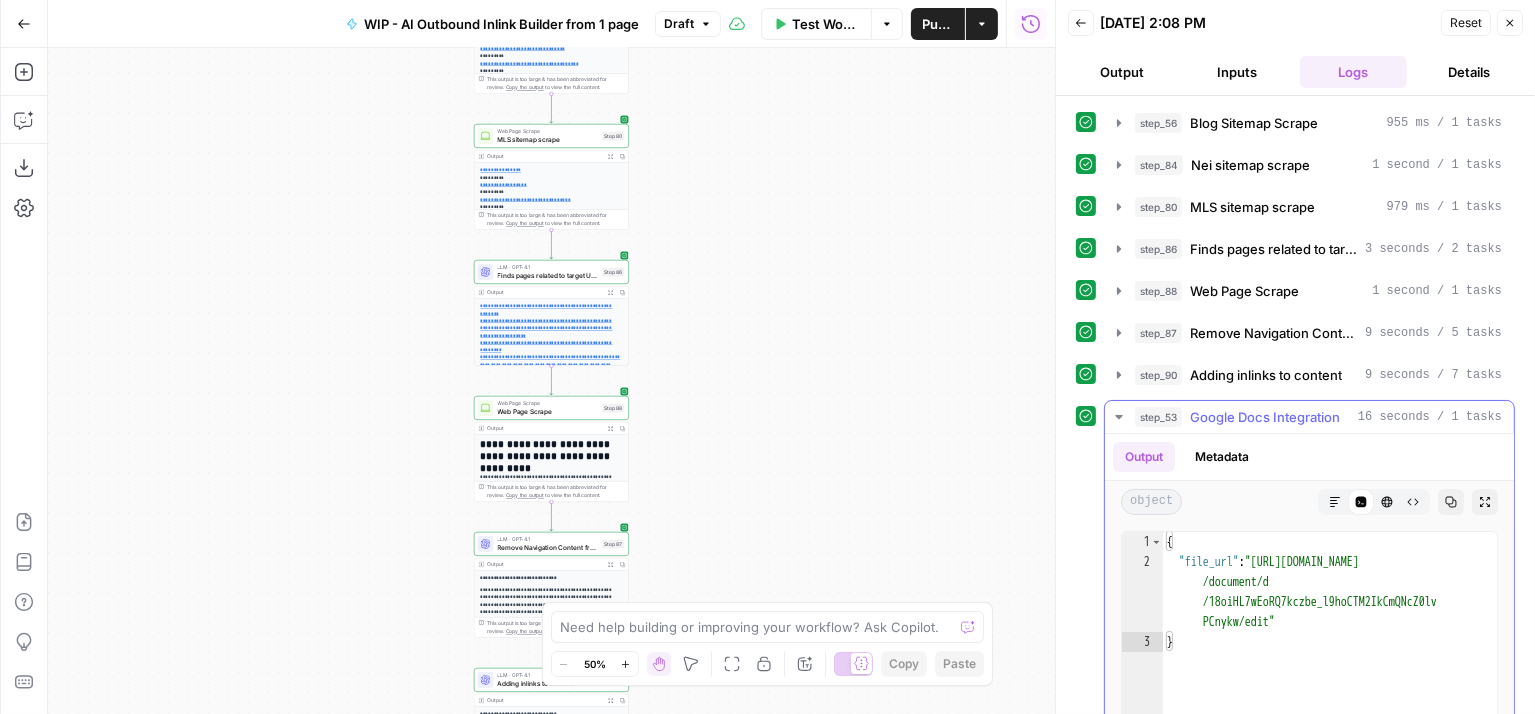 type on "**********" 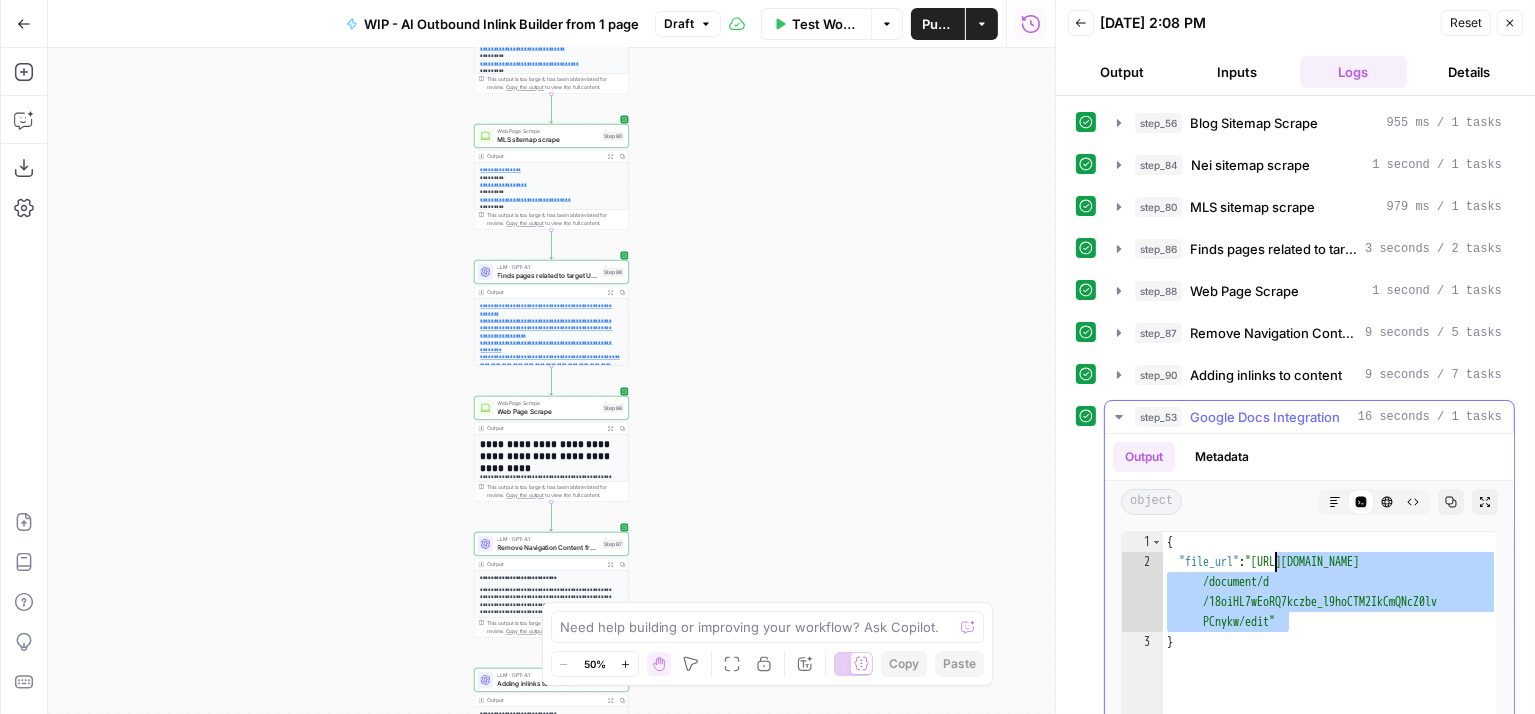 drag, startPoint x: 1288, startPoint y: 618, endPoint x: 1278, endPoint y: 550, distance: 68.73136 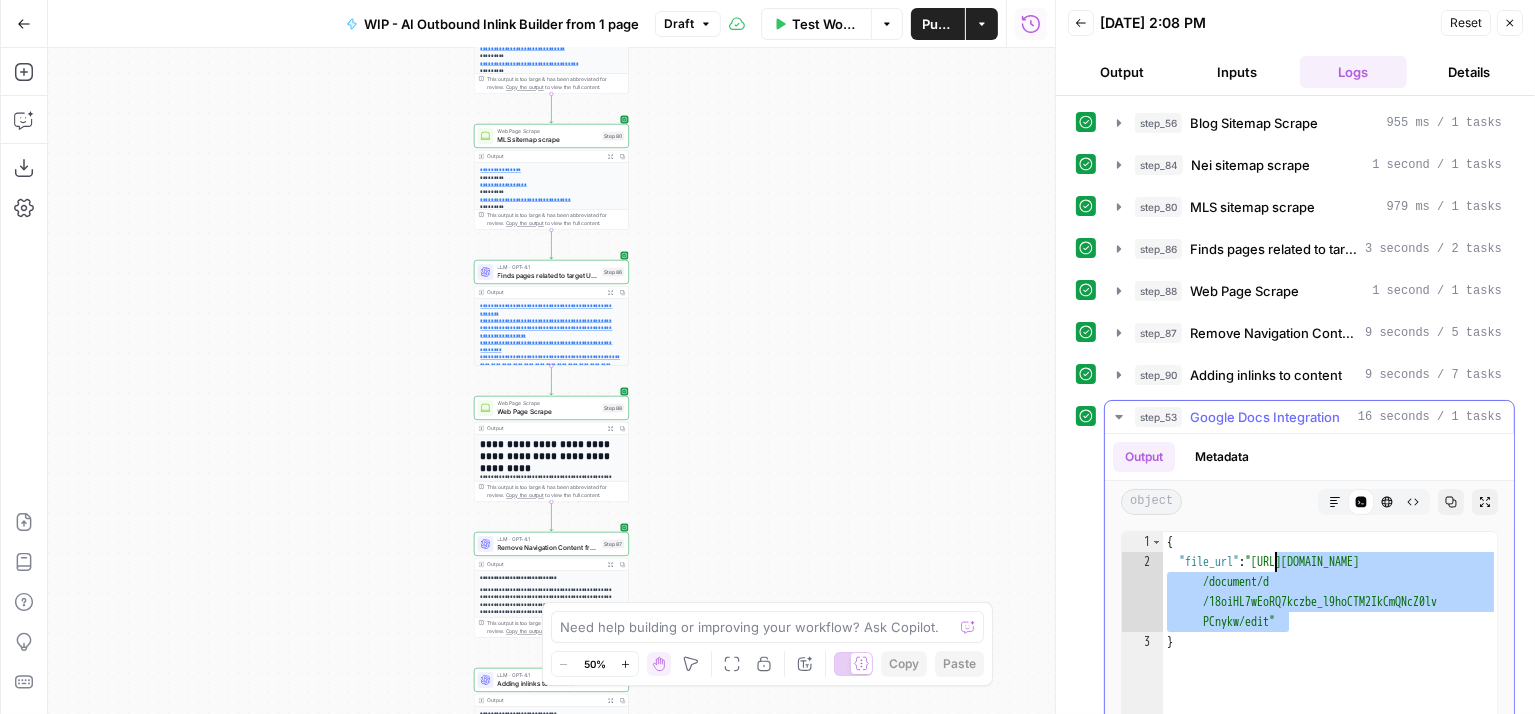 click on "{    "file_url" :  "[URL][DOMAIN_NAME]        /document/d        /18oiHL7wEoRQ7kczbe_l9hoCTM2IkCmQNcZ0lv        PCnykw/edit" }" at bounding box center [1330, 749] 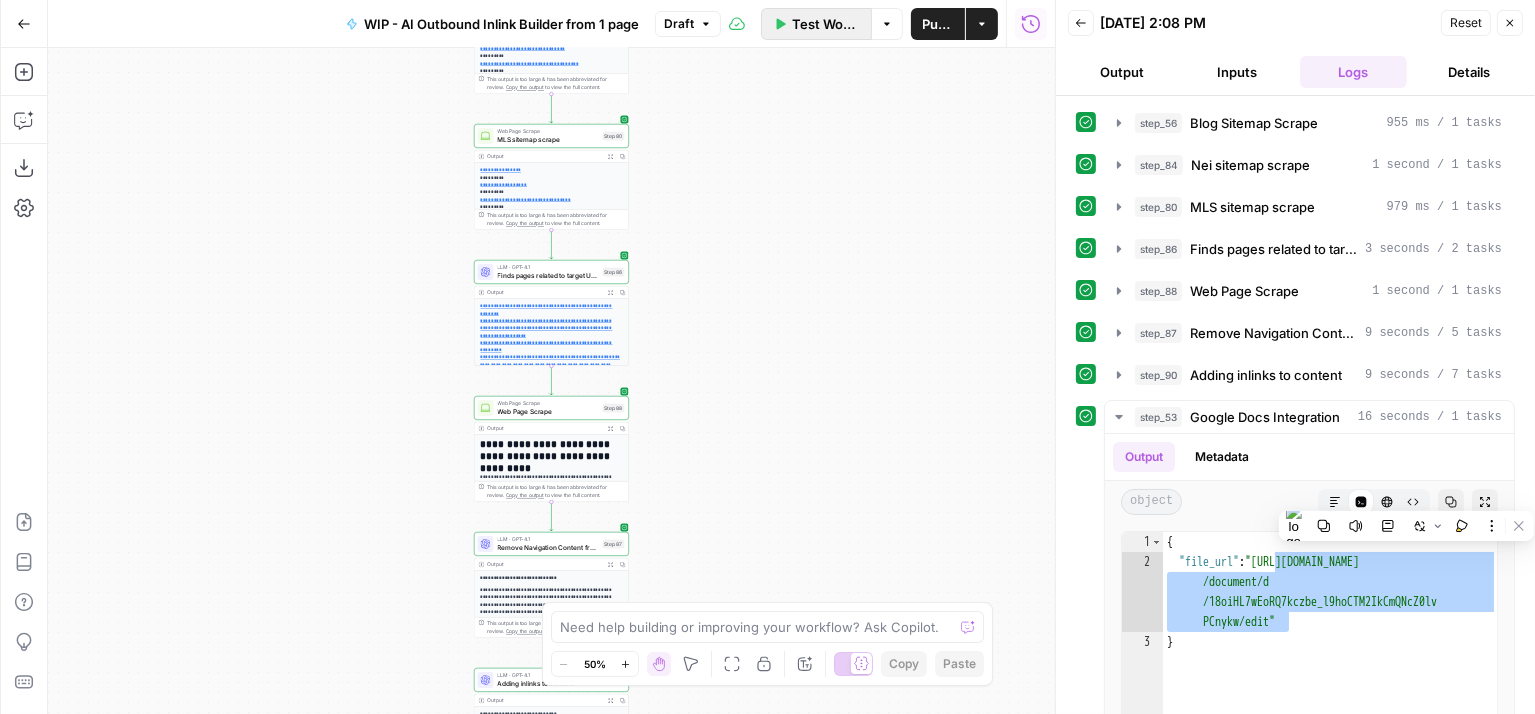 click on "Test Workflow" at bounding box center (825, 24) 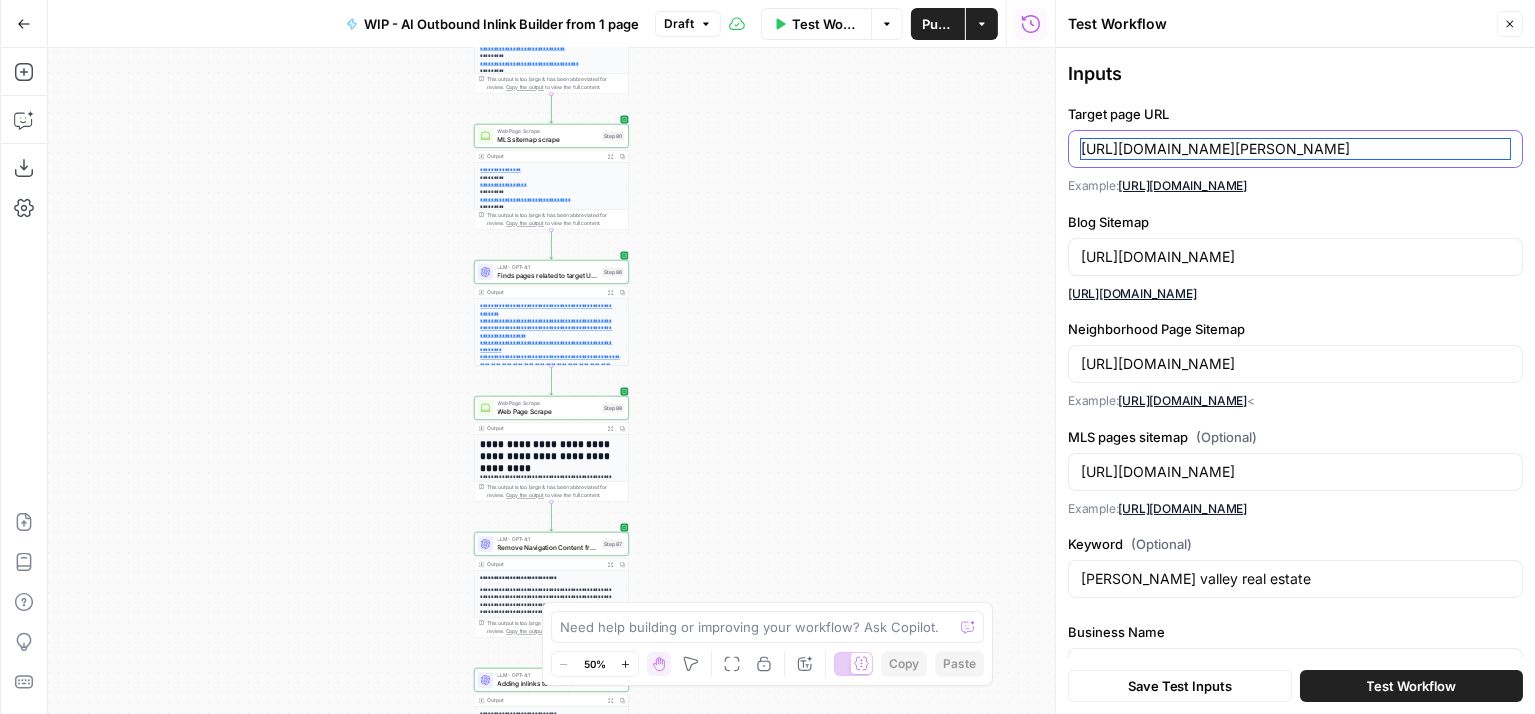 drag, startPoint x: 1497, startPoint y: 154, endPoint x: 1080, endPoint y: 141, distance: 417.20258 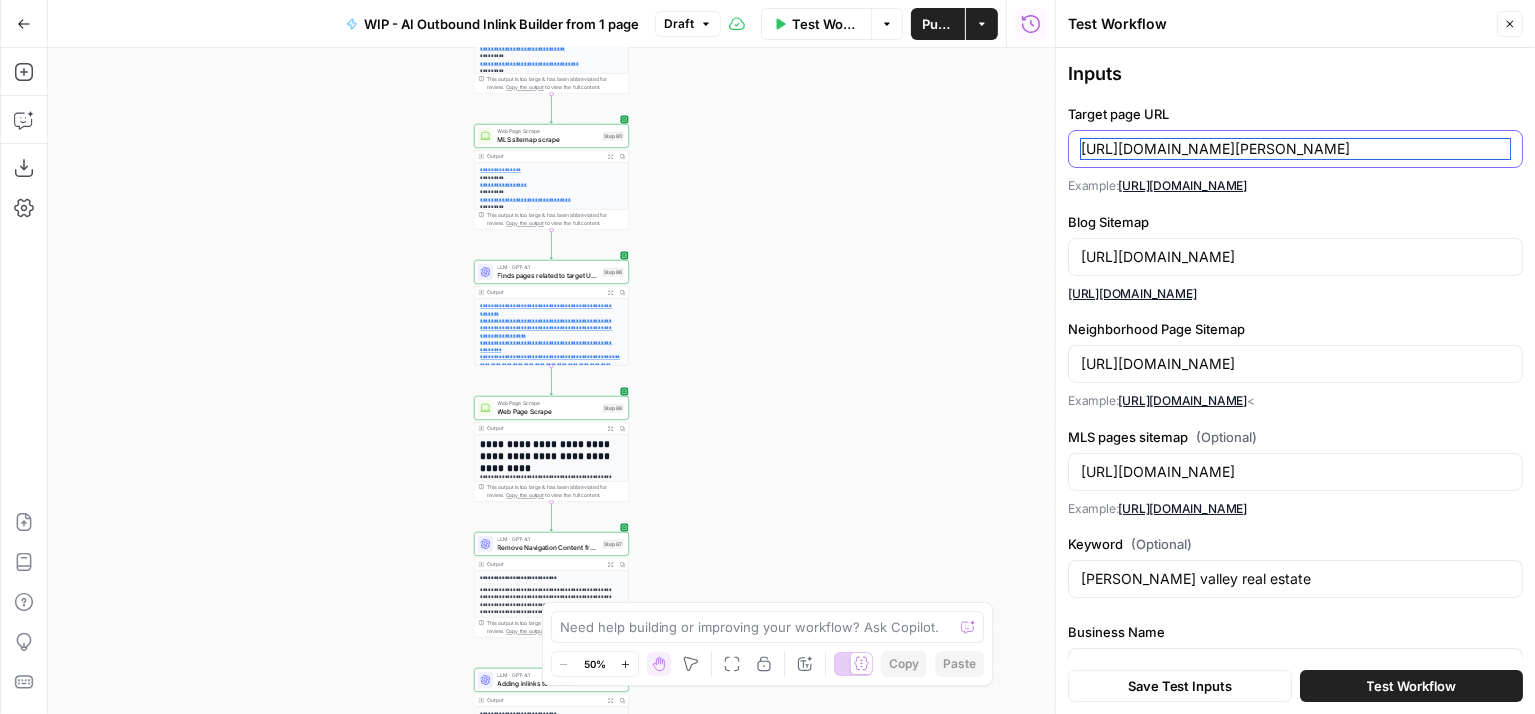 click on "[URL][DOMAIN_NAME][PERSON_NAME]" at bounding box center (1295, 149) 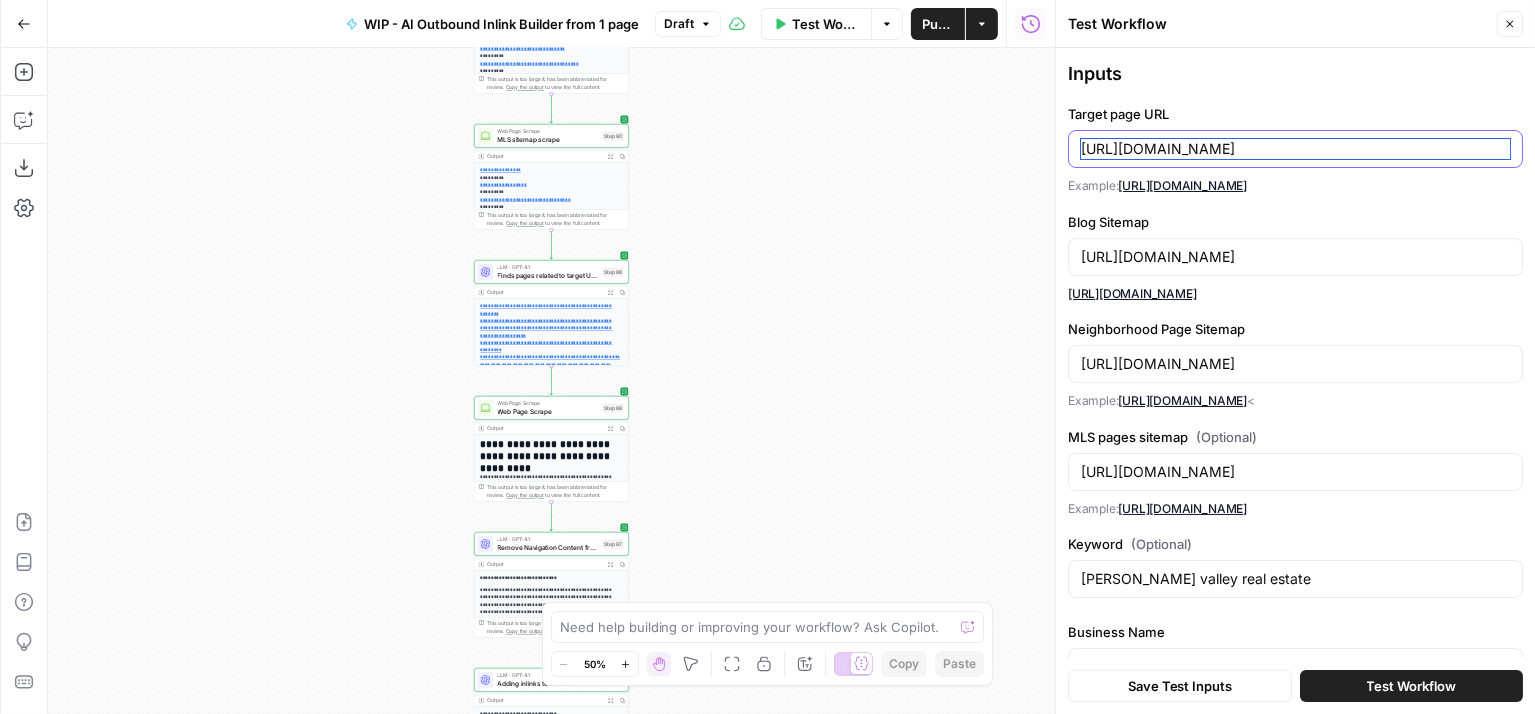 type on "[URL][DOMAIN_NAME]" 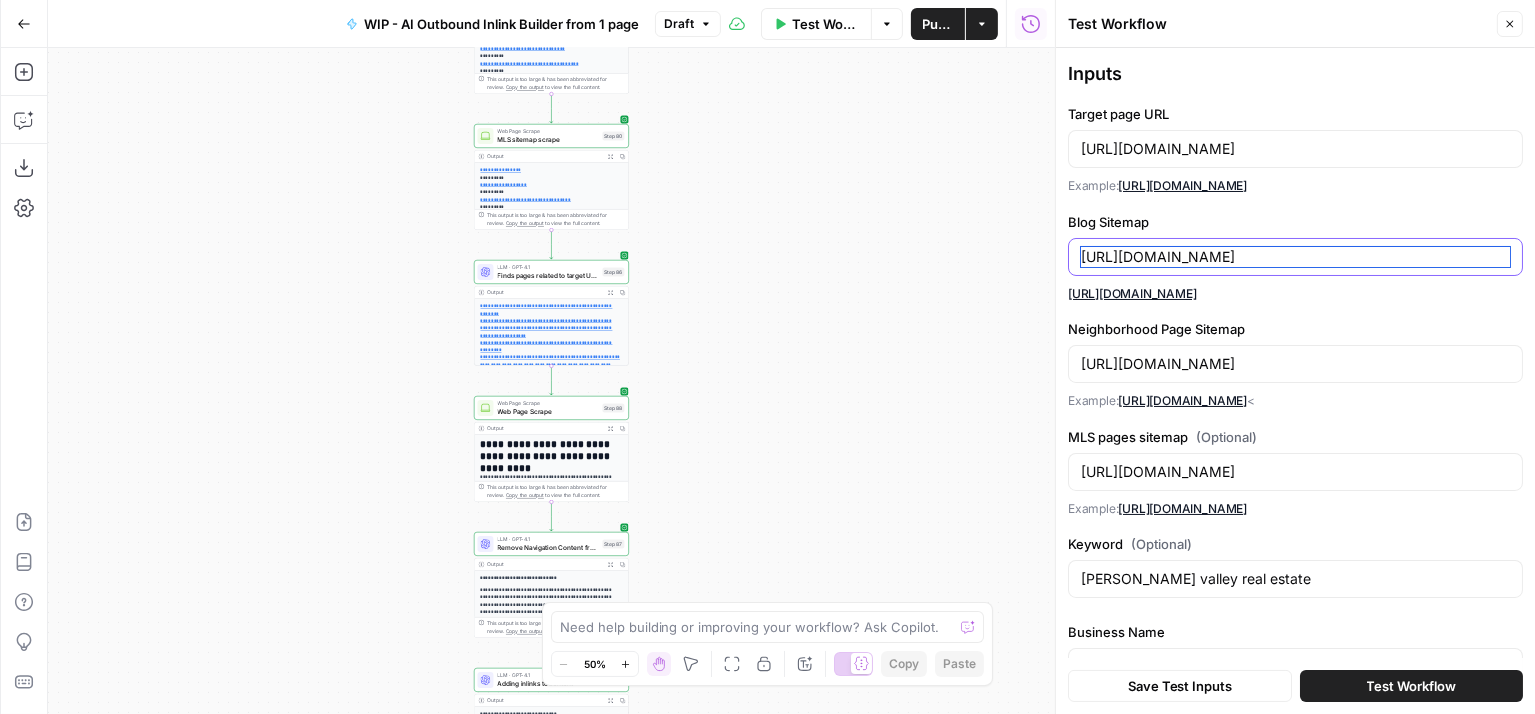 drag, startPoint x: 1423, startPoint y: 261, endPoint x: 1012, endPoint y: 261, distance: 411 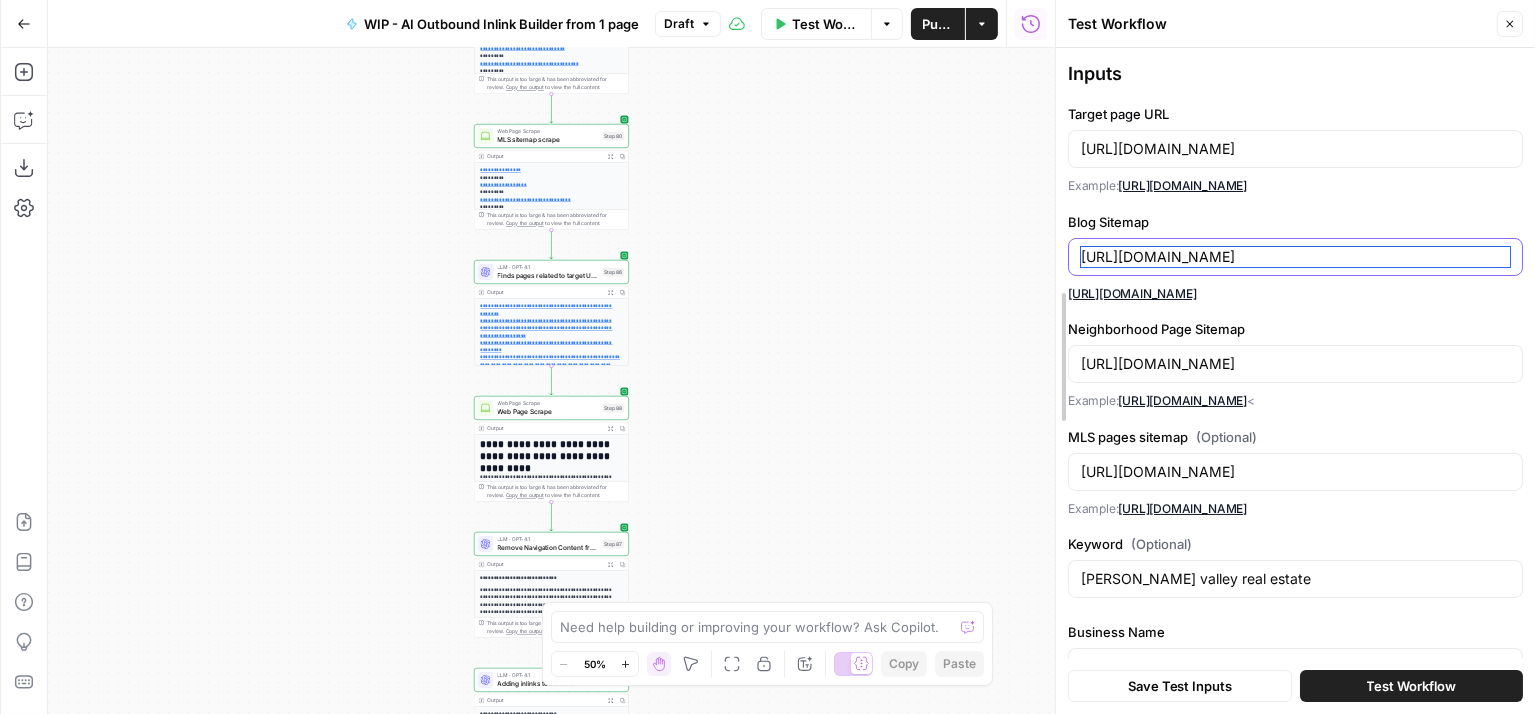 drag, startPoint x: 1428, startPoint y: 260, endPoint x: 1061, endPoint y: 252, distance: 367.0872 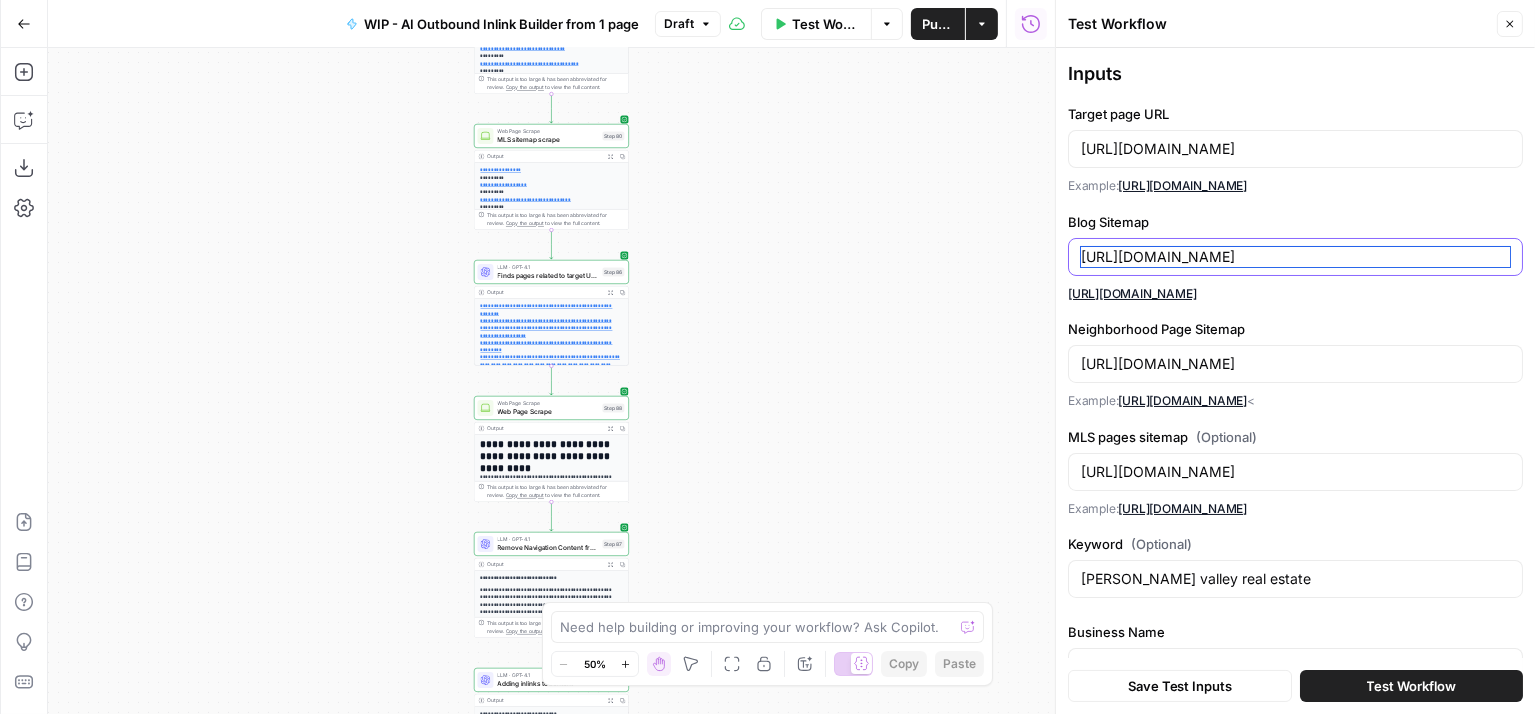 type on "[URL][DOMAIN_NAME]" 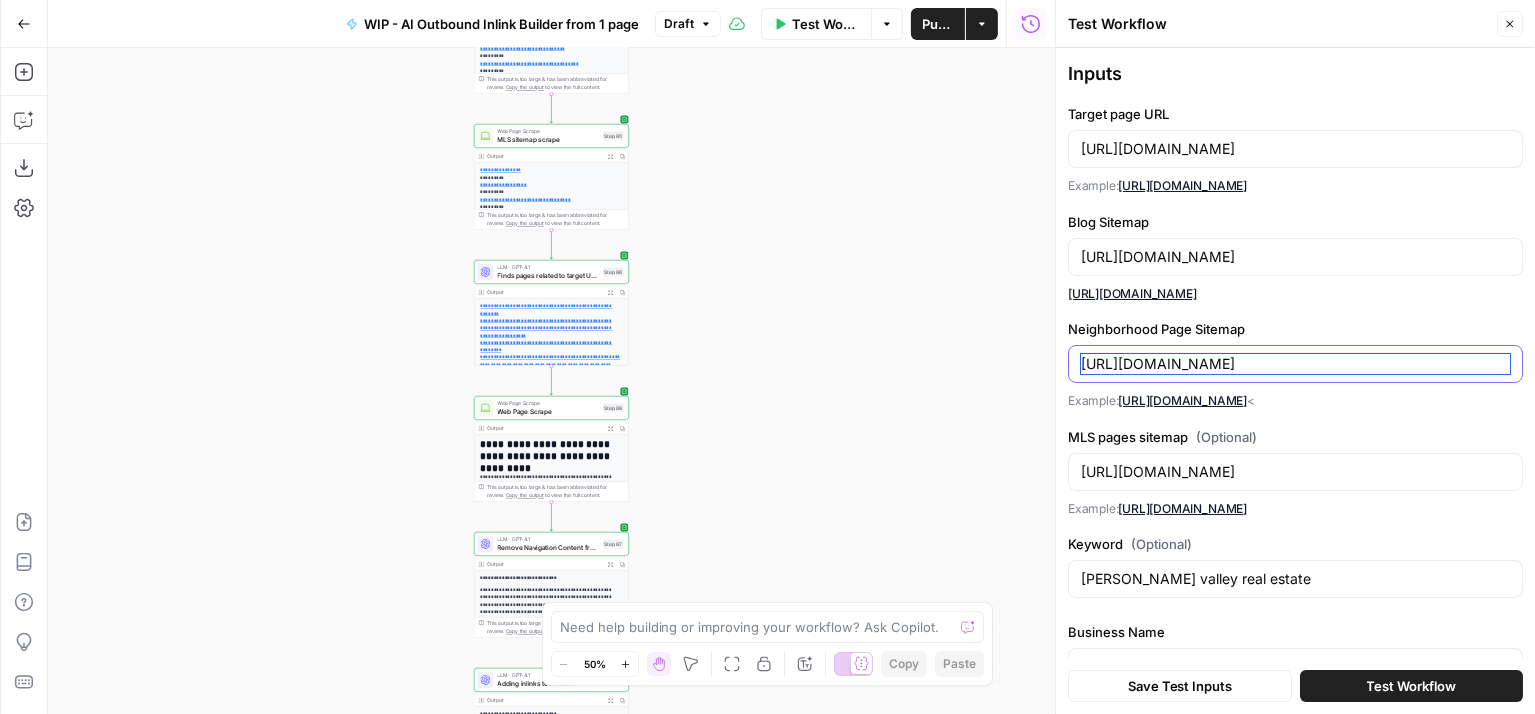 drag, startPoint x: 1479, startPoint y: 362, endPoint x: 1015, endPoint y: 362, distance: 464 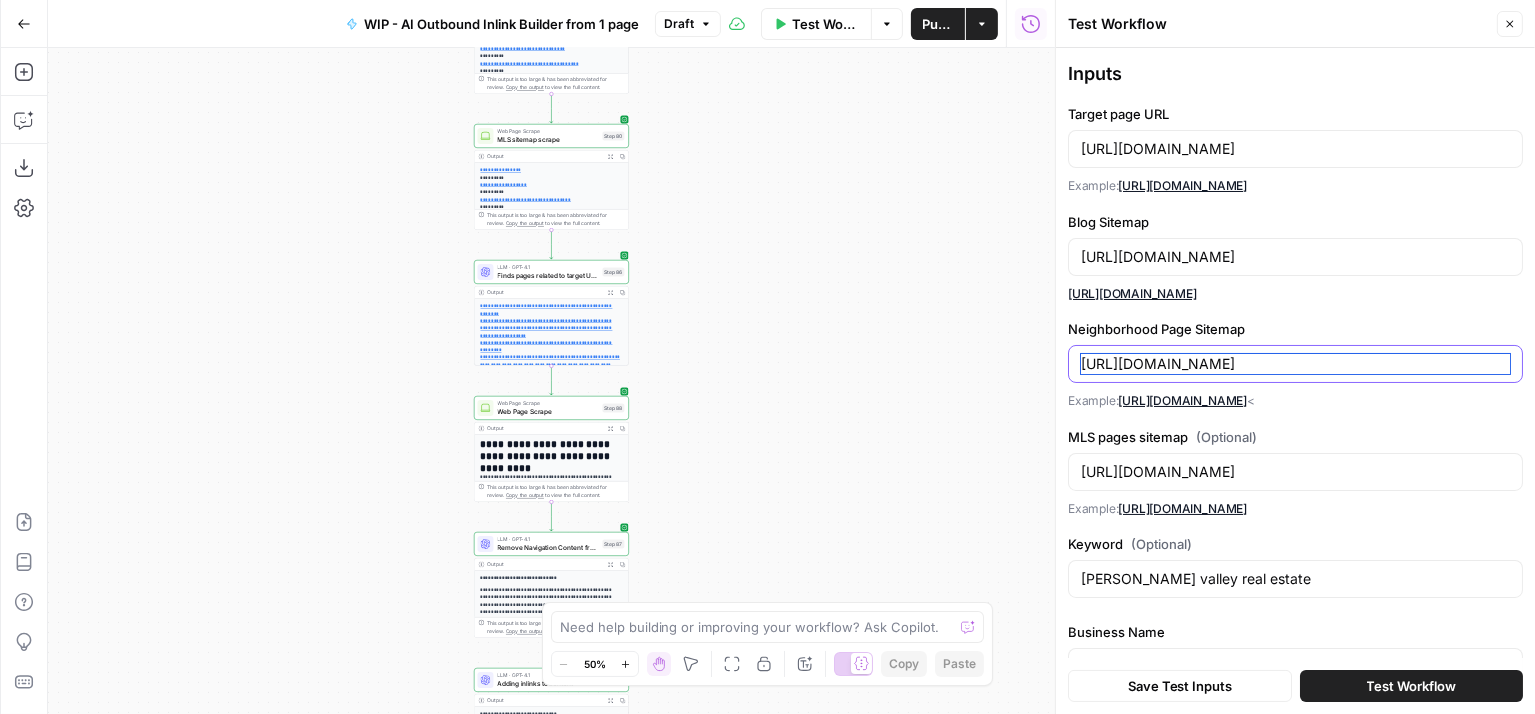 drag, startPoint x: 1494, startPoint y: 365, endPoint x: 1070, endPoint y: 364, distance: 424.0012 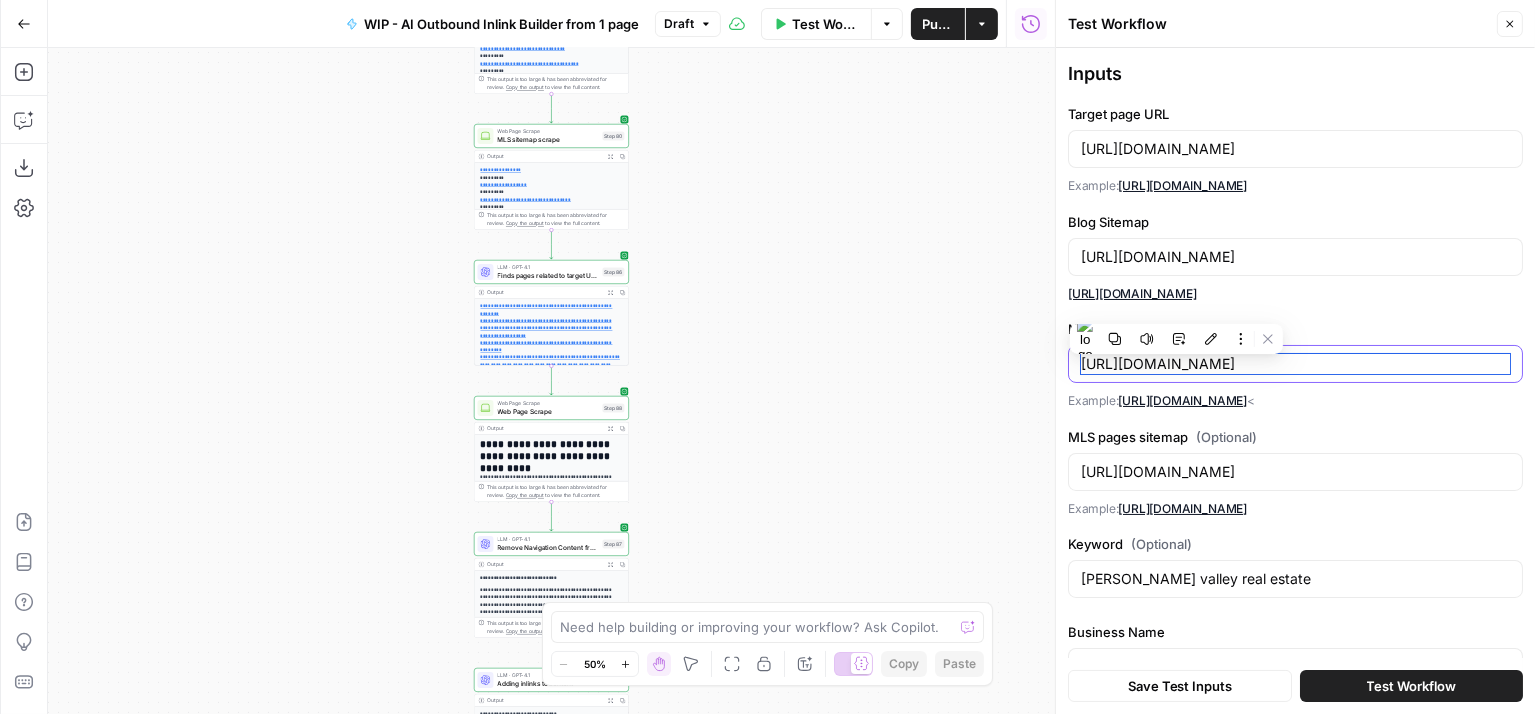 paste on "[DOMAIN_NAME]" 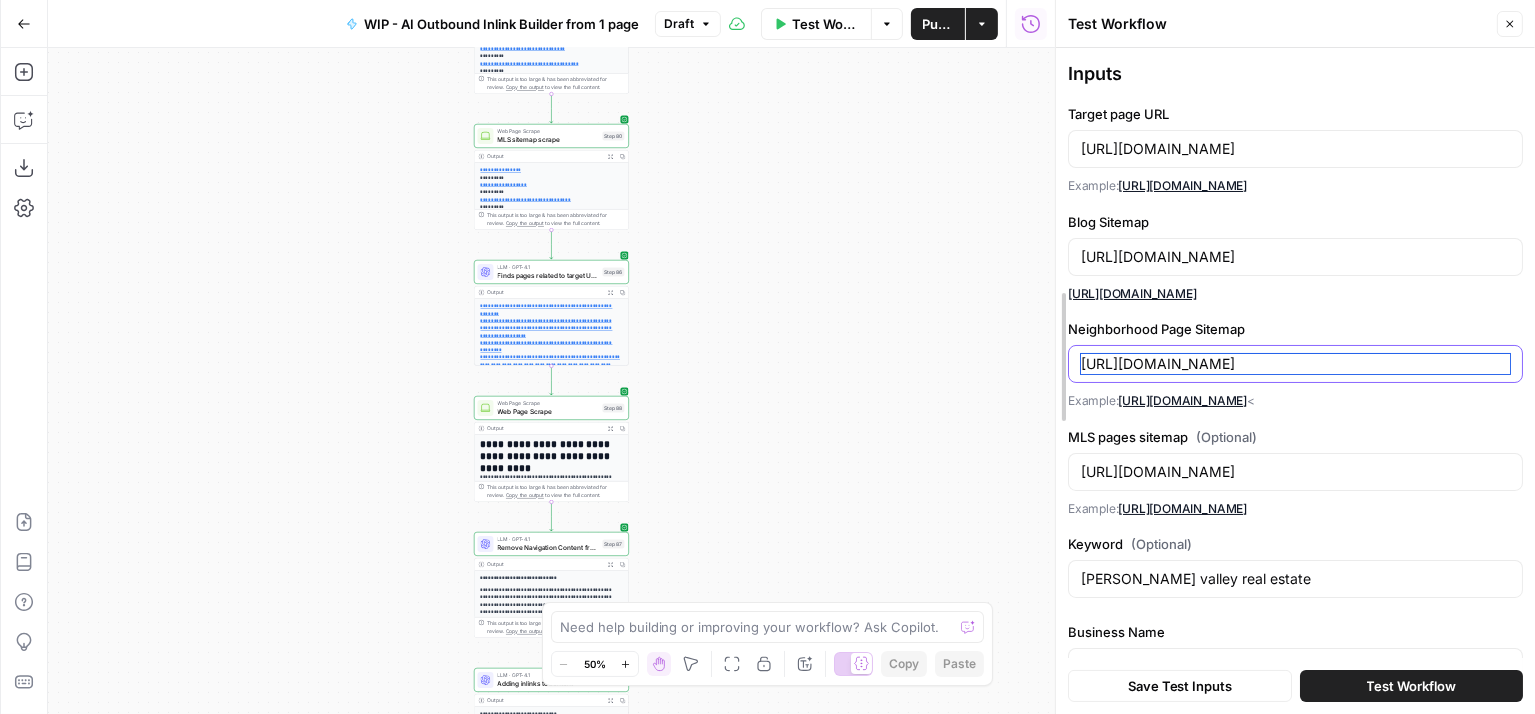 type on "[URL][DOMAIN_NAME]" 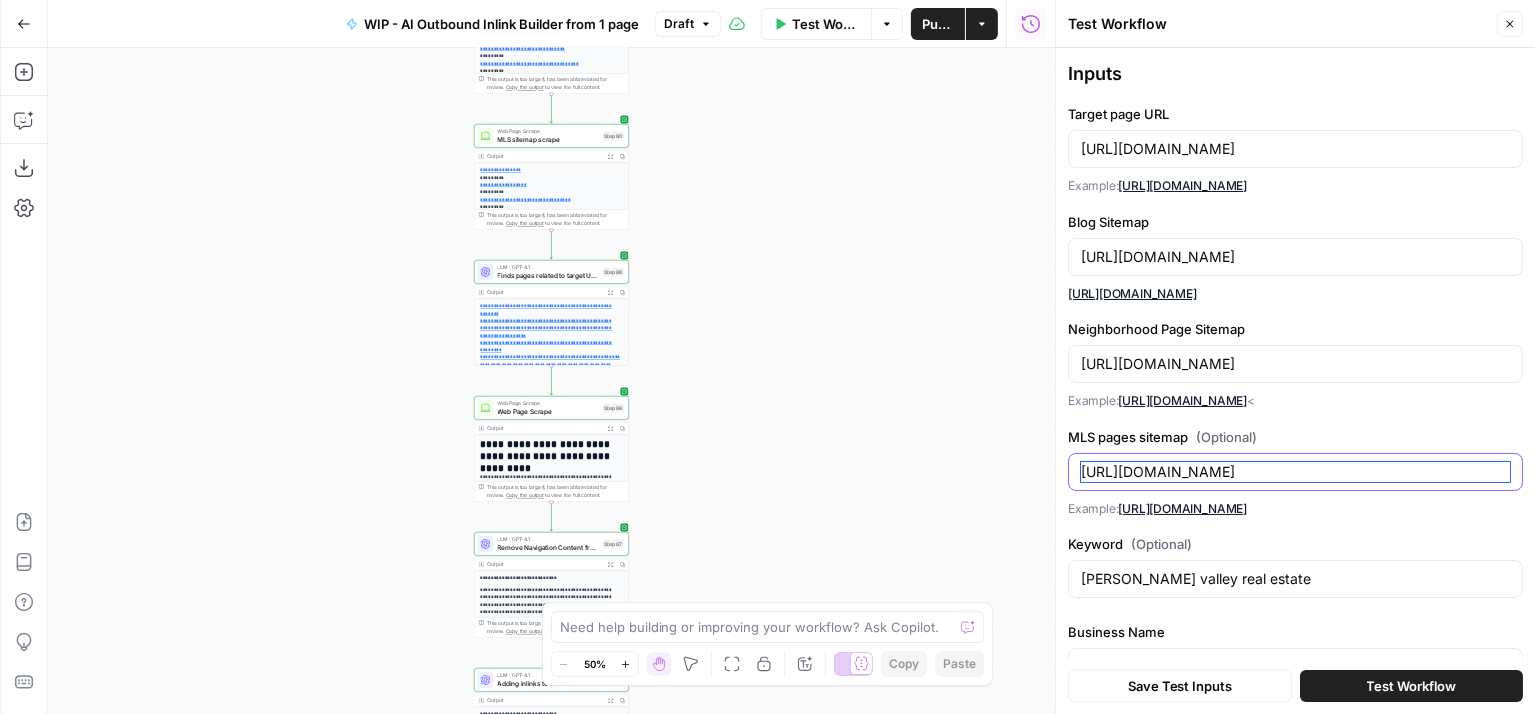 drag, startPoint x: 1371, startPoint y: 468, endPoint x: 1043, endPoint y: 468, distance: 328 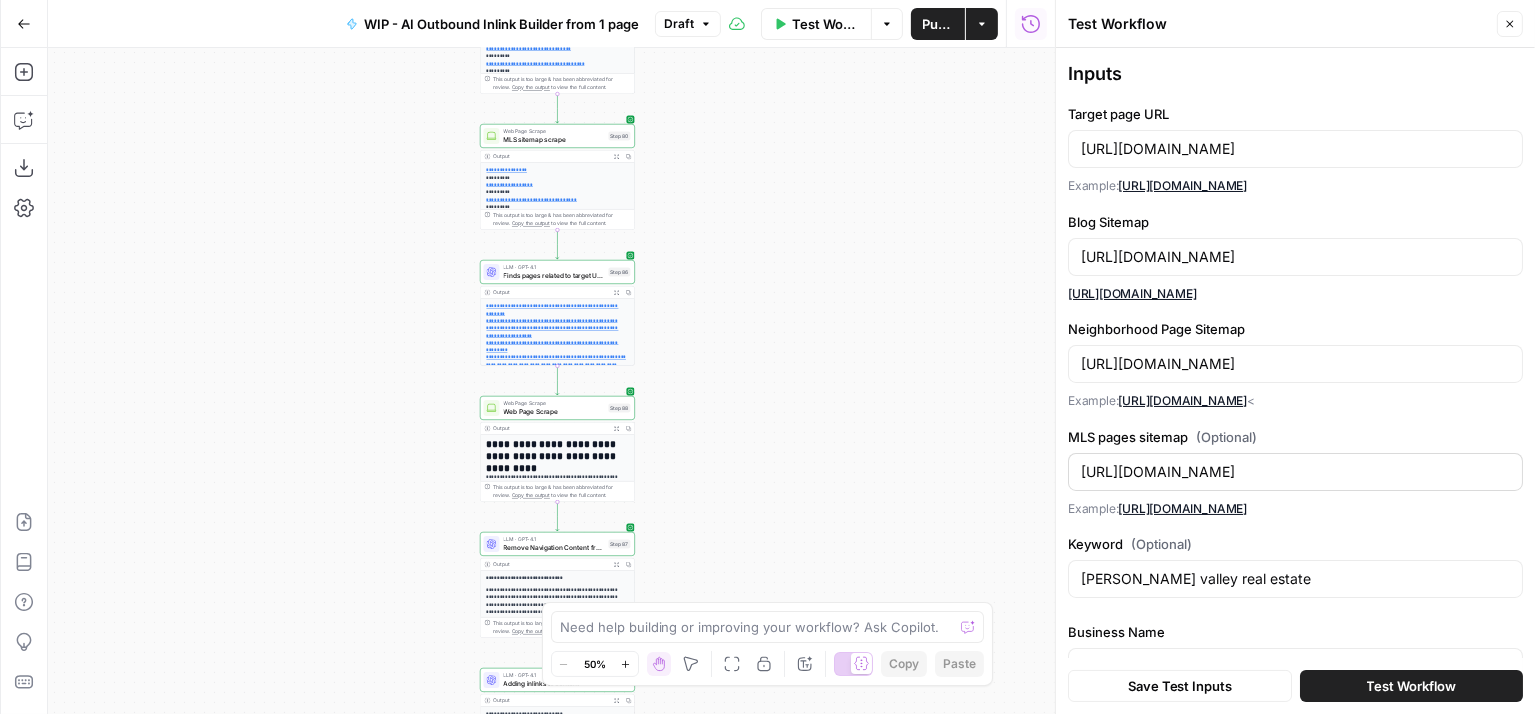 drag, startPoint x: 1043, startPoint y: 468, endPoint x: 1081, endPoint y: 468, distance: 38 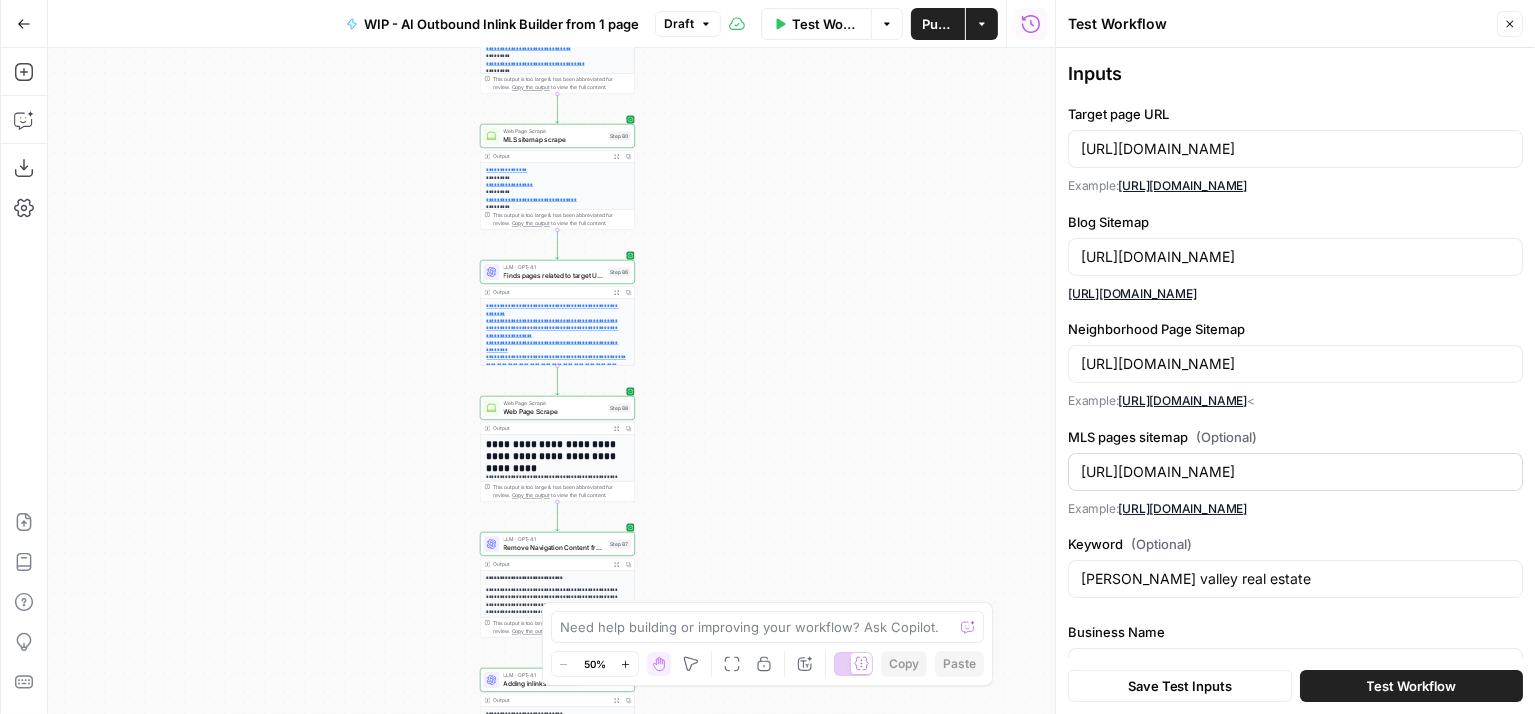 click on "**********" at bounding box center [767, 357] 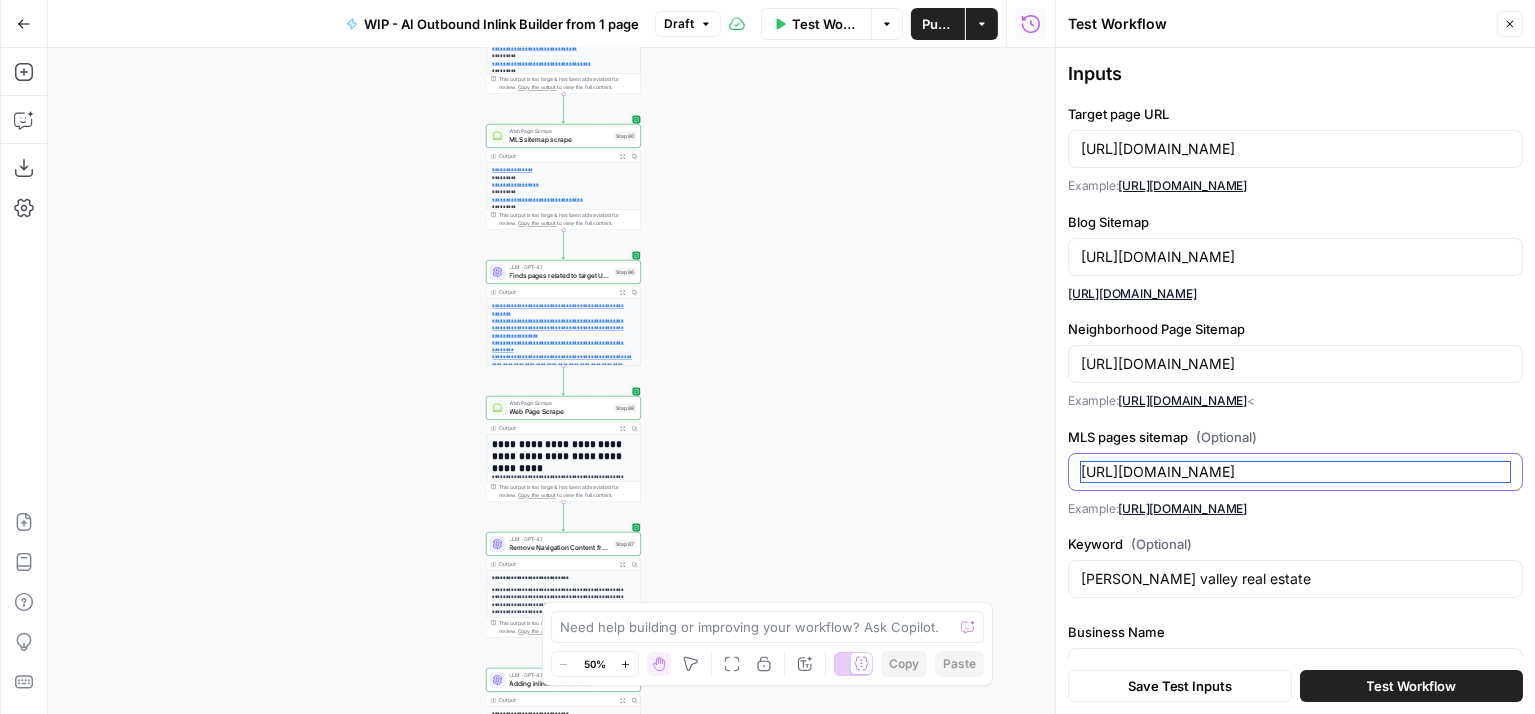 drag, startPoint x: 1373, startPoint y: 470, endPoint x: 1079, endPoint y: 468, distance: 294.0068 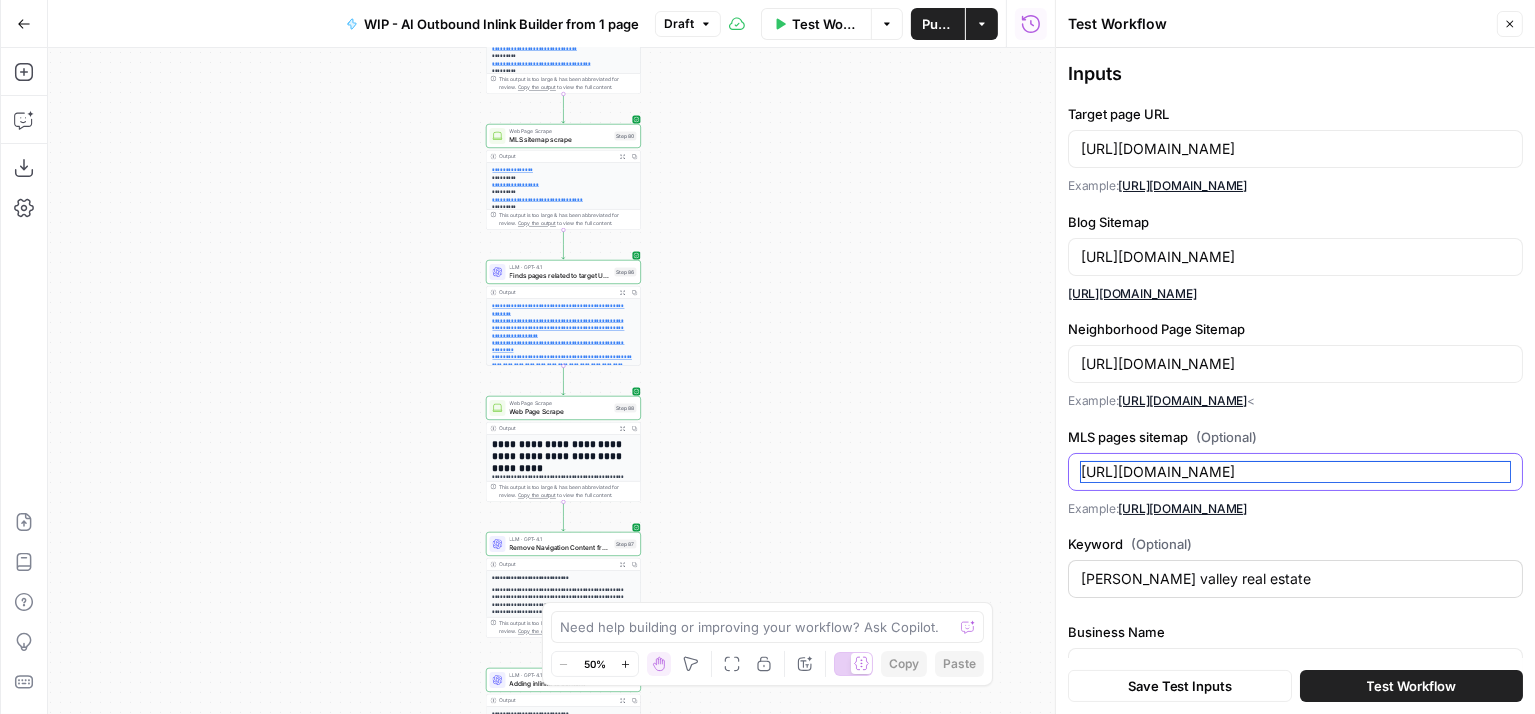 scroll, scrollTop: 45, scrollLeft: 0, axis: vertical 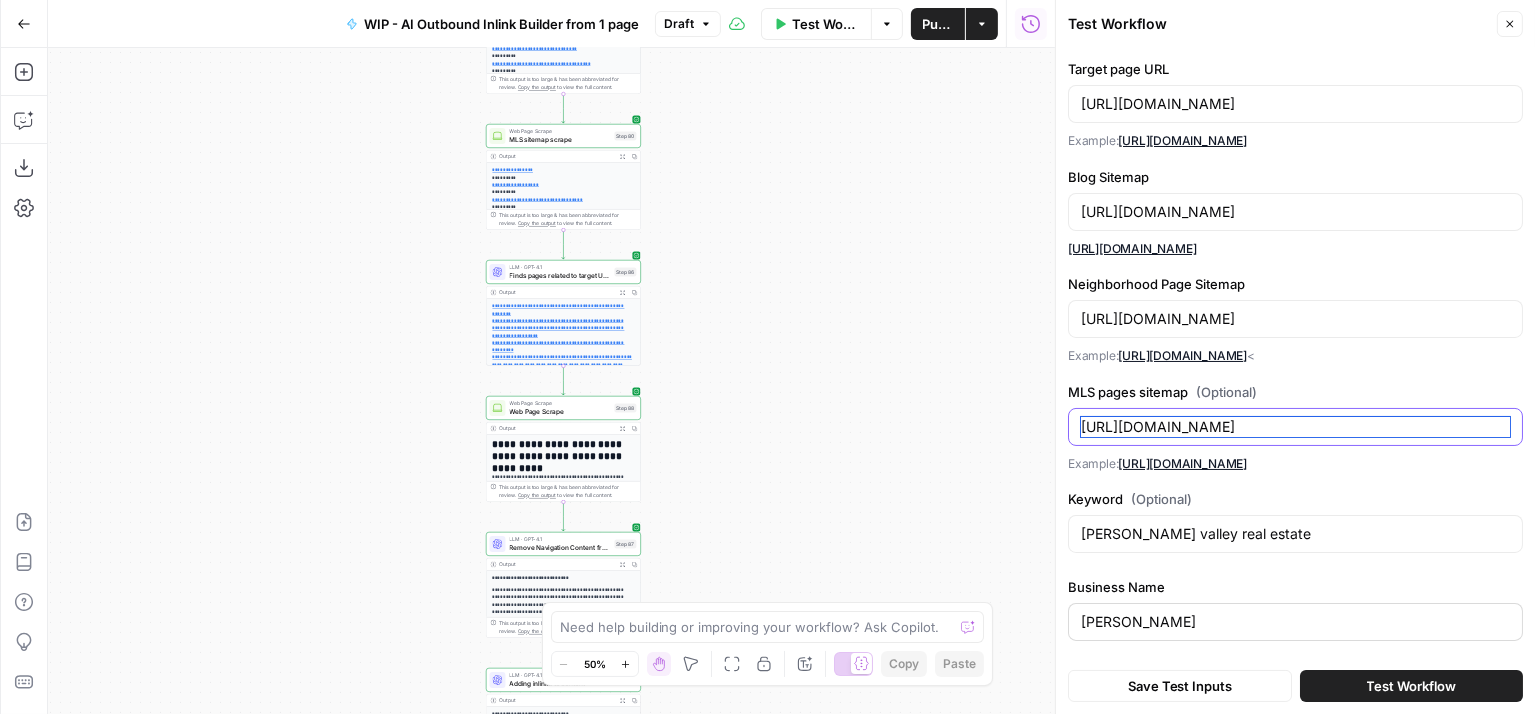 type on "[URL][DOMAIN_NAME]" 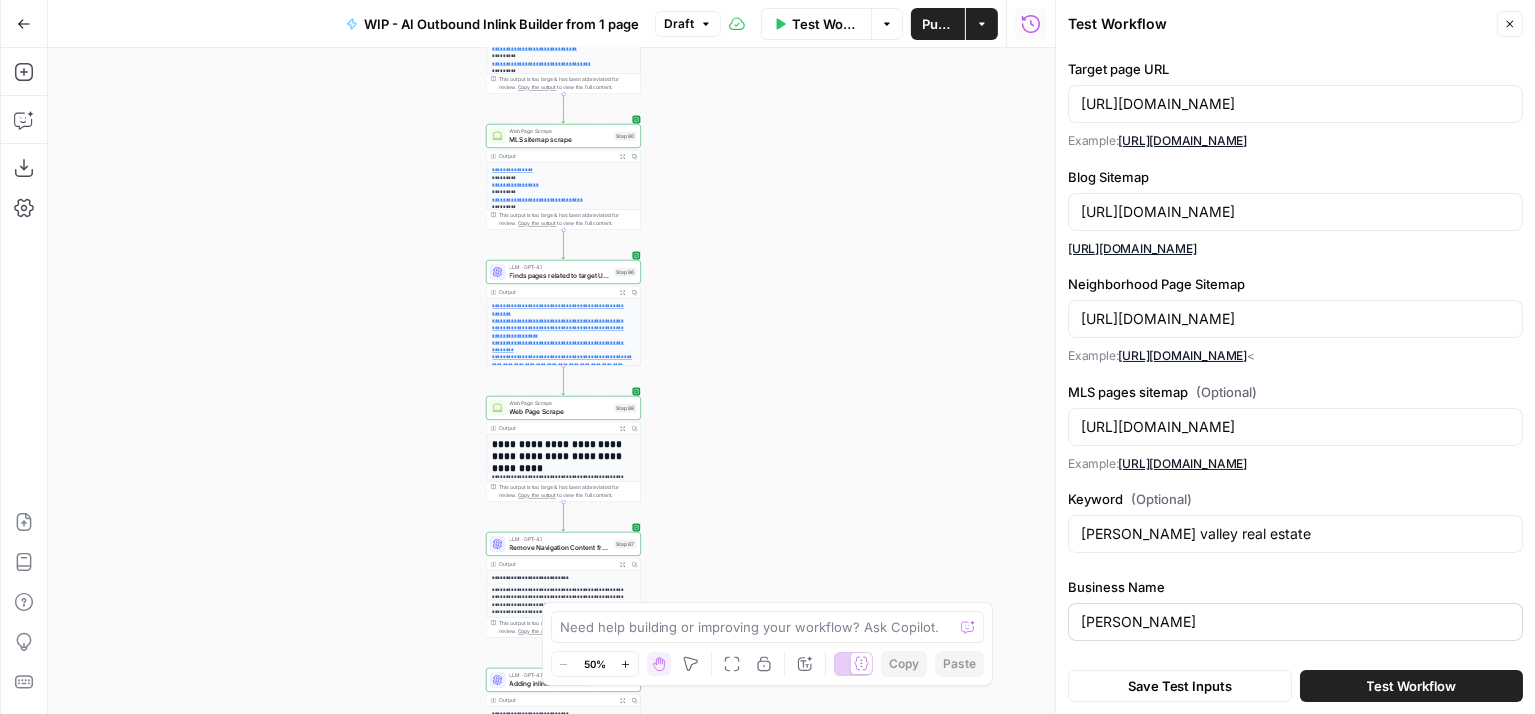 drag, startPoint x: 1201, startPoint y: 632, endPoint x: 1090, endPoint y: 627, distance: 111.11256 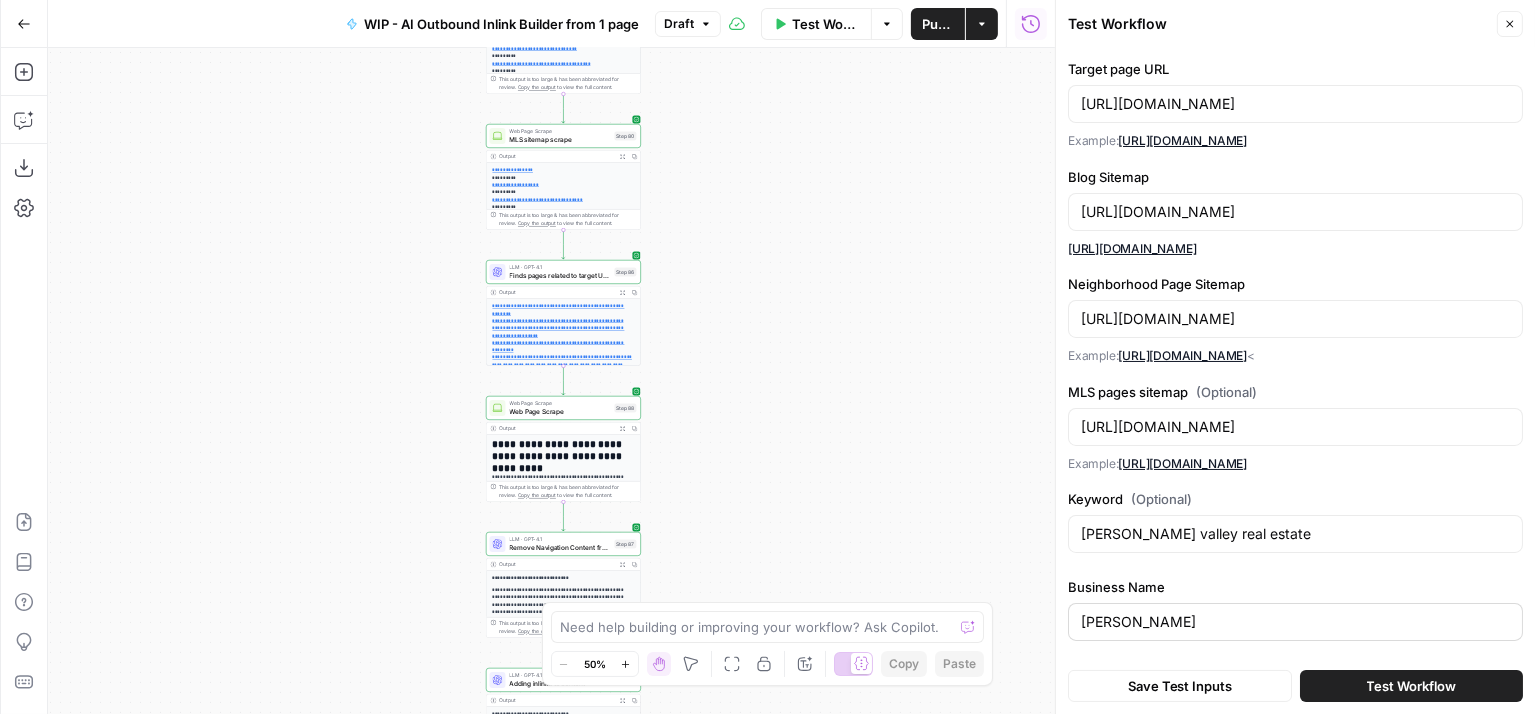 click on "[PERSON_NAME]" at bounding box center (1295, 622) 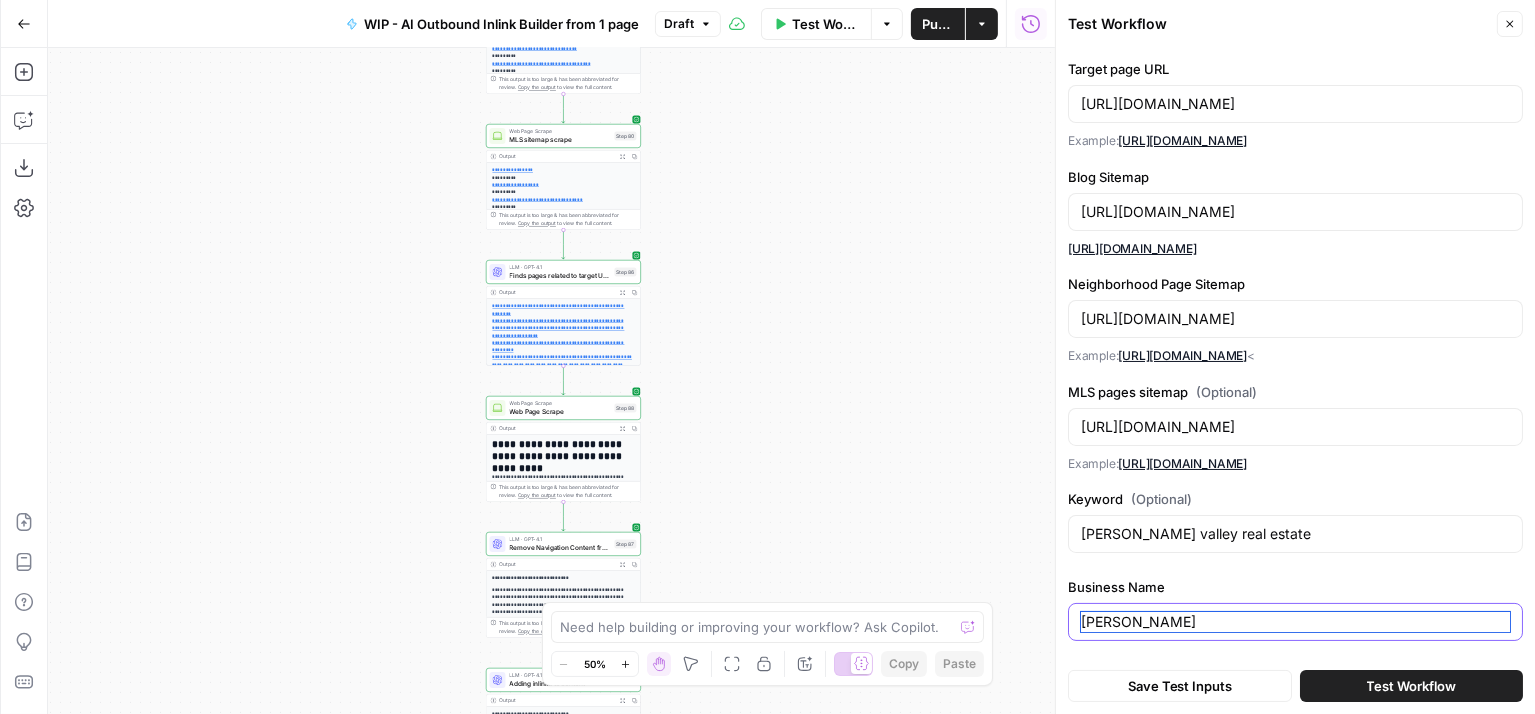 click on "[PERSON_NAME]" at bounding box center [1295, 622] 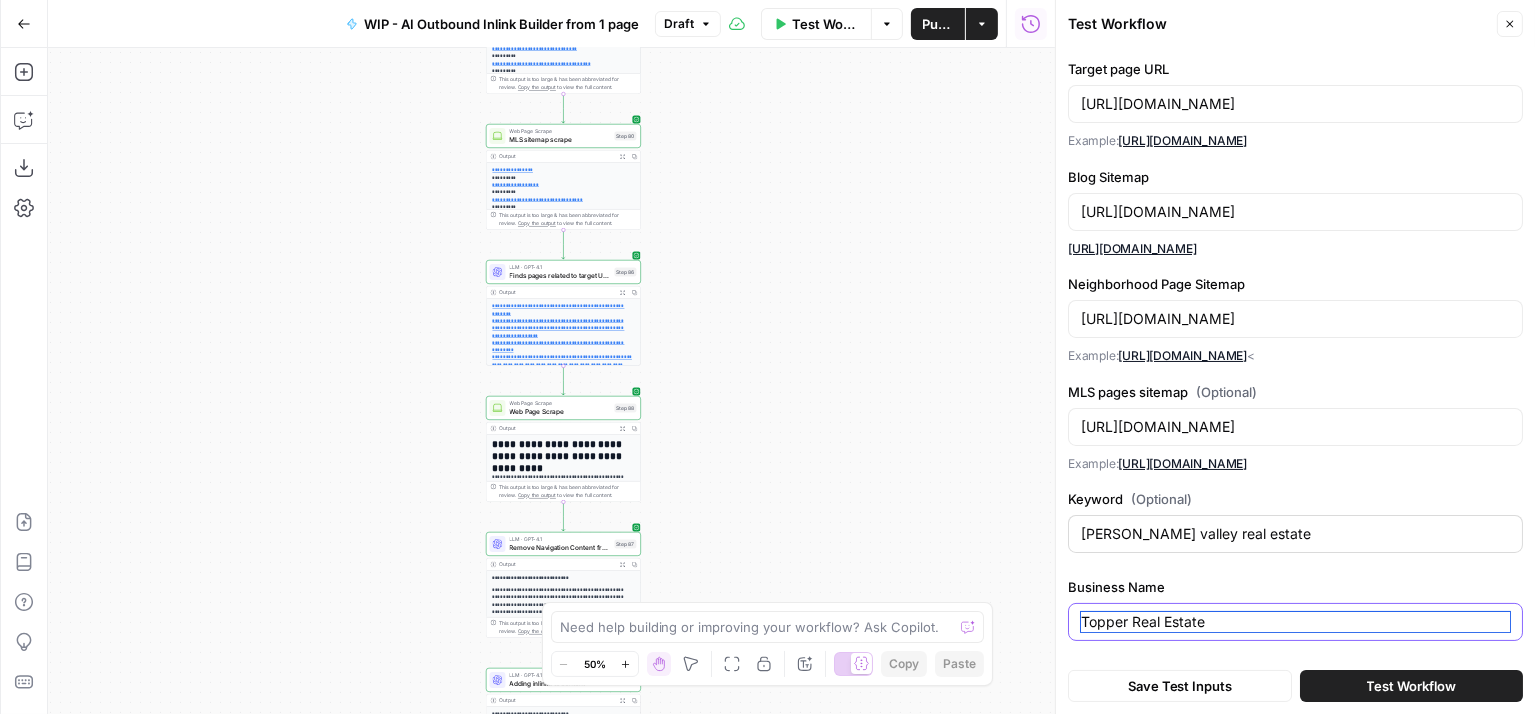 type on "Topper Real Estate" 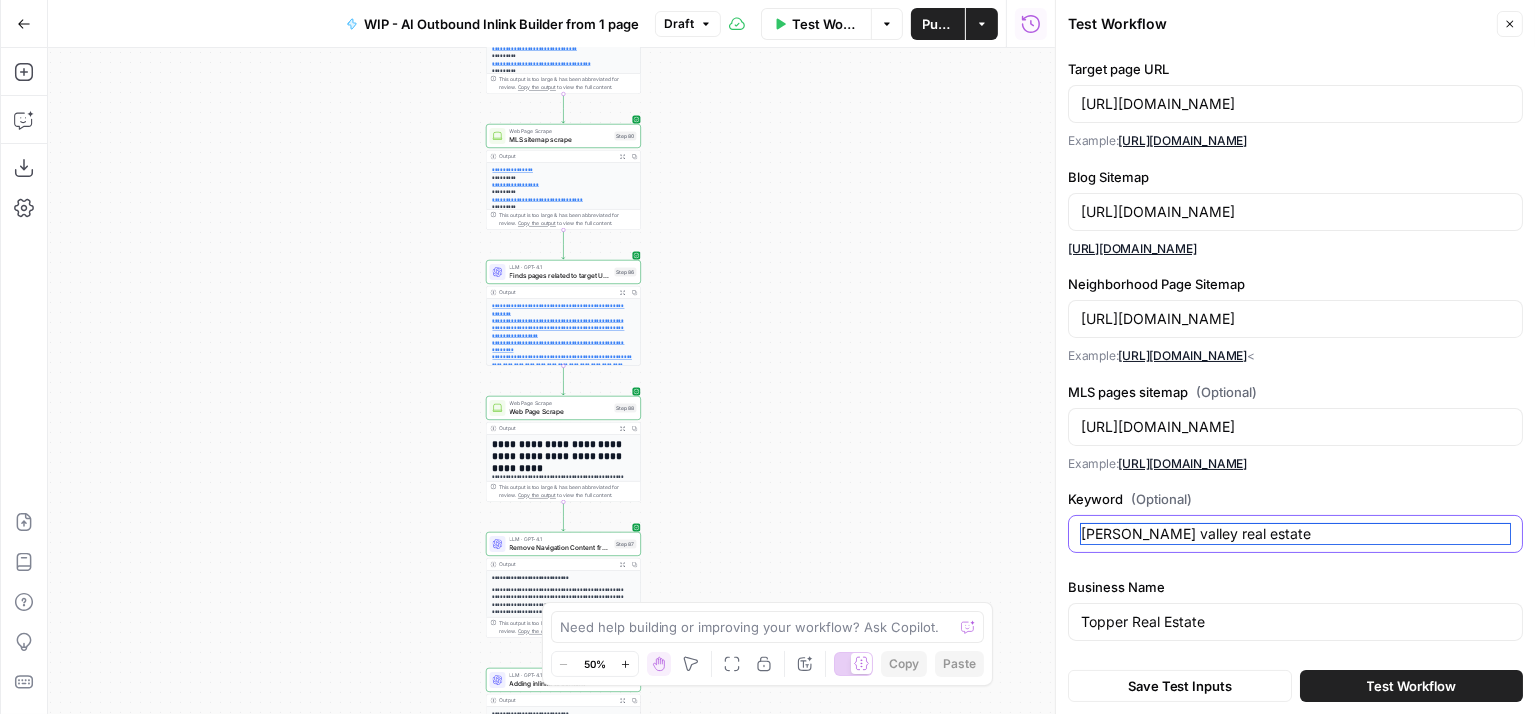 drag, startPoint x: 1171, startPoint y: 530, endPoint x: 1009, endPoint y: 526, distance: 162.04938 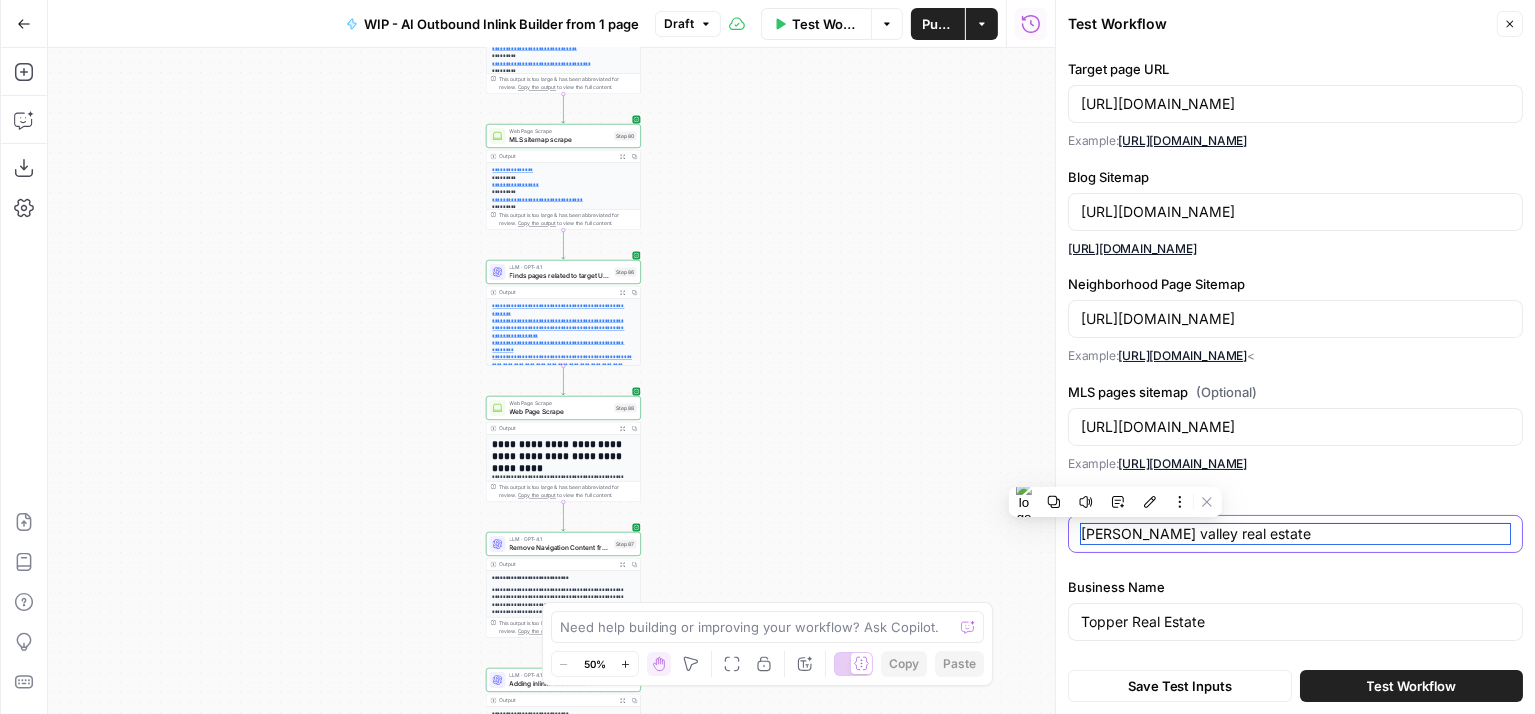 click on "[PERSON_NAME] valley real estate" at bounding box center (1295, 534) 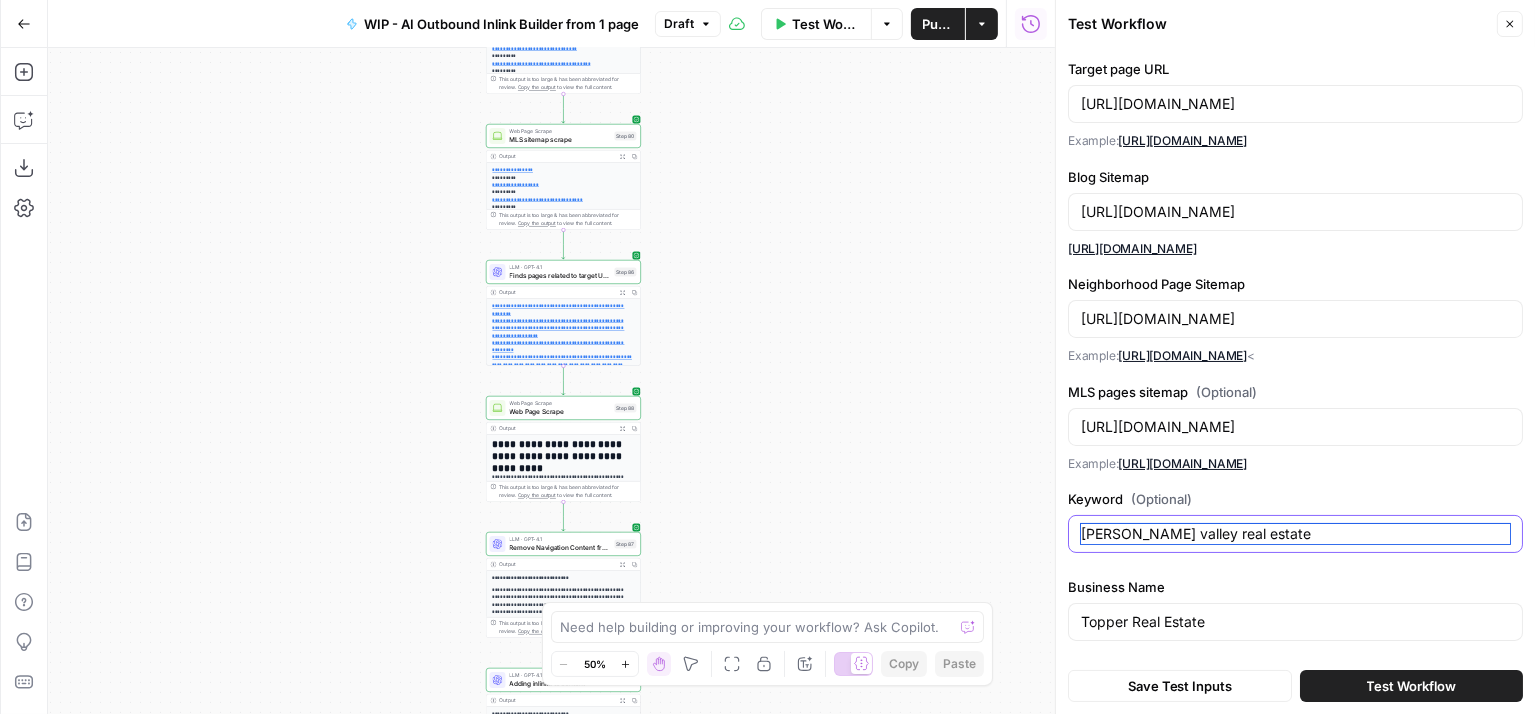 drag, startPoint x: 1170, startPoint y: 532, endPoint x: 1068, endPoint y: 530, distance: 102.01961 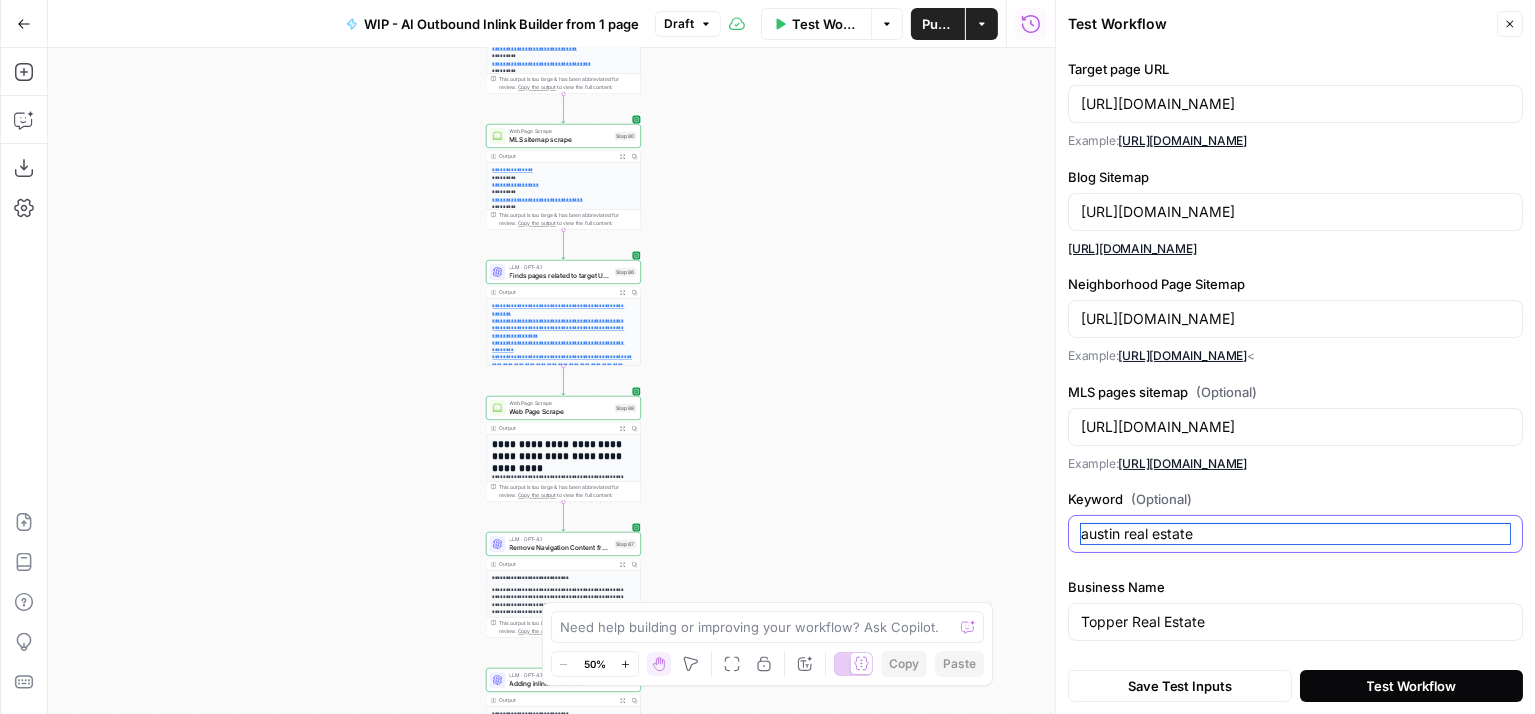 type on "austin real estate" 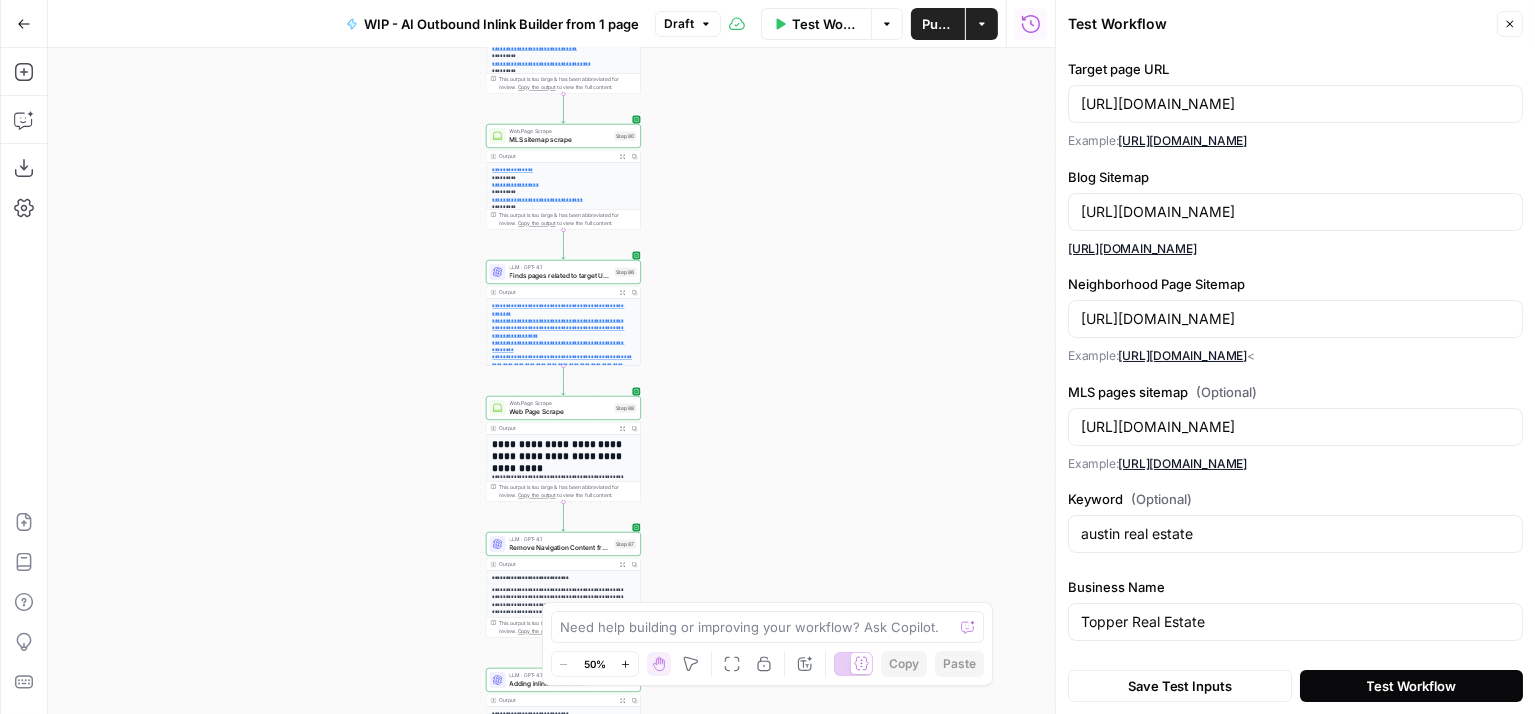 click on "Test Workflow" at bounding box center [1412, 686] 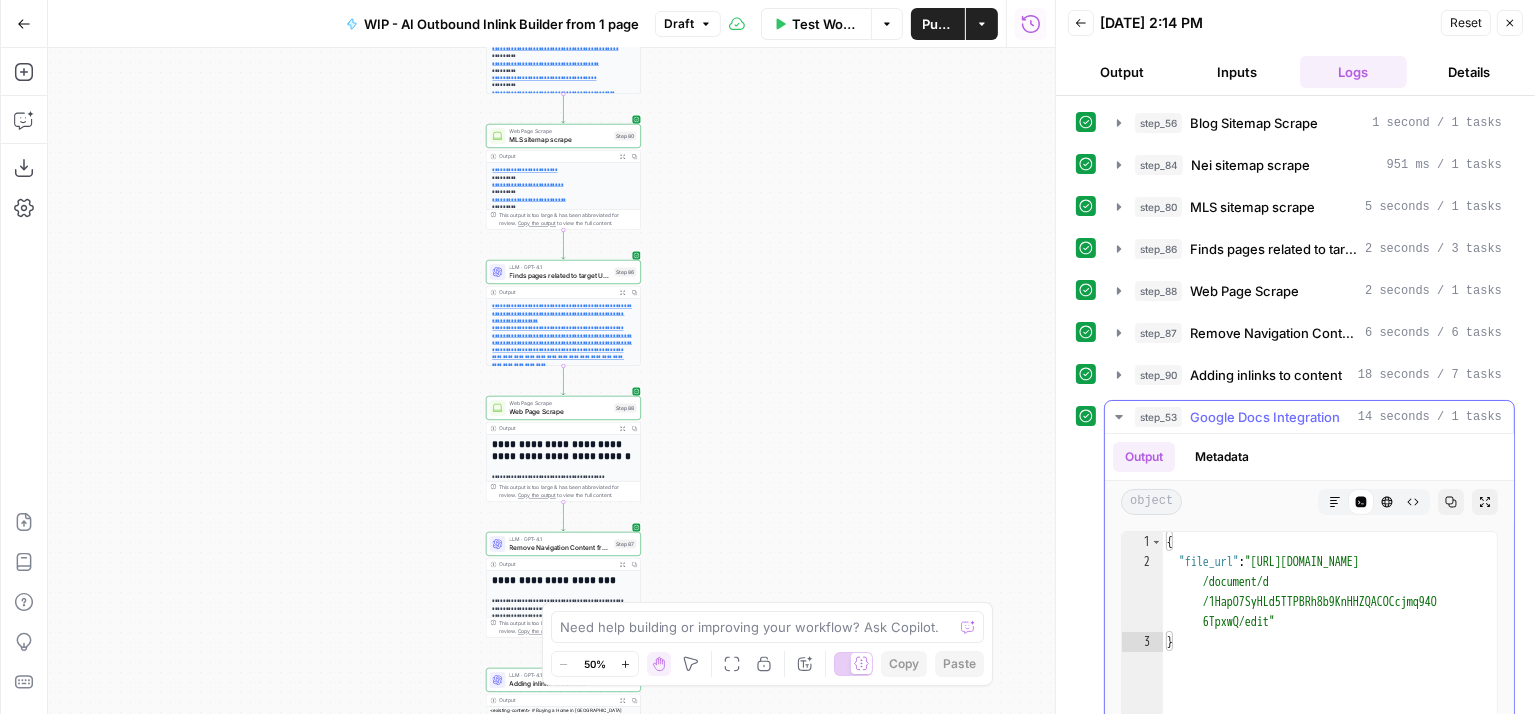 type on "**********" 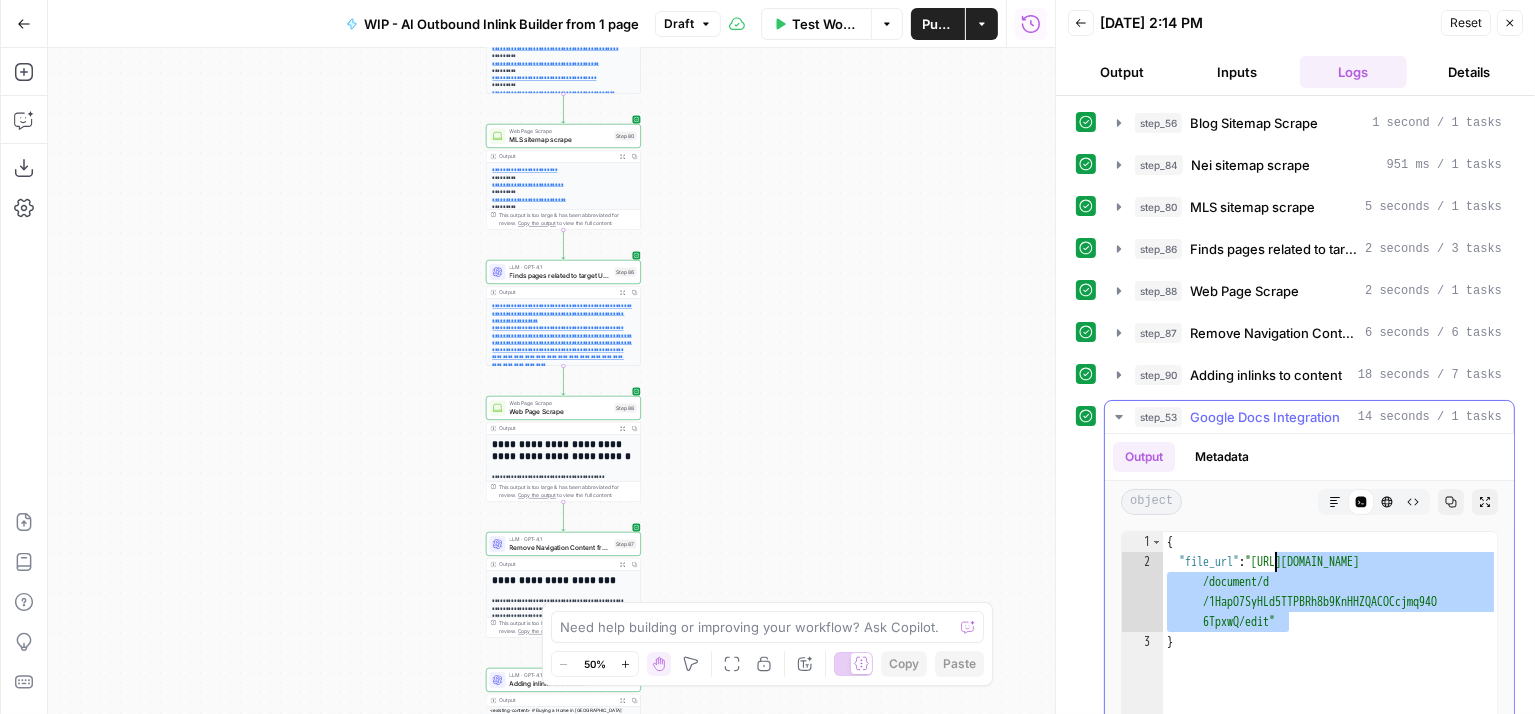 drag, startPoint x: 1289, startPoint y: 611, endPoint x: 1277, endPoint y: 552, distance: 60.207973 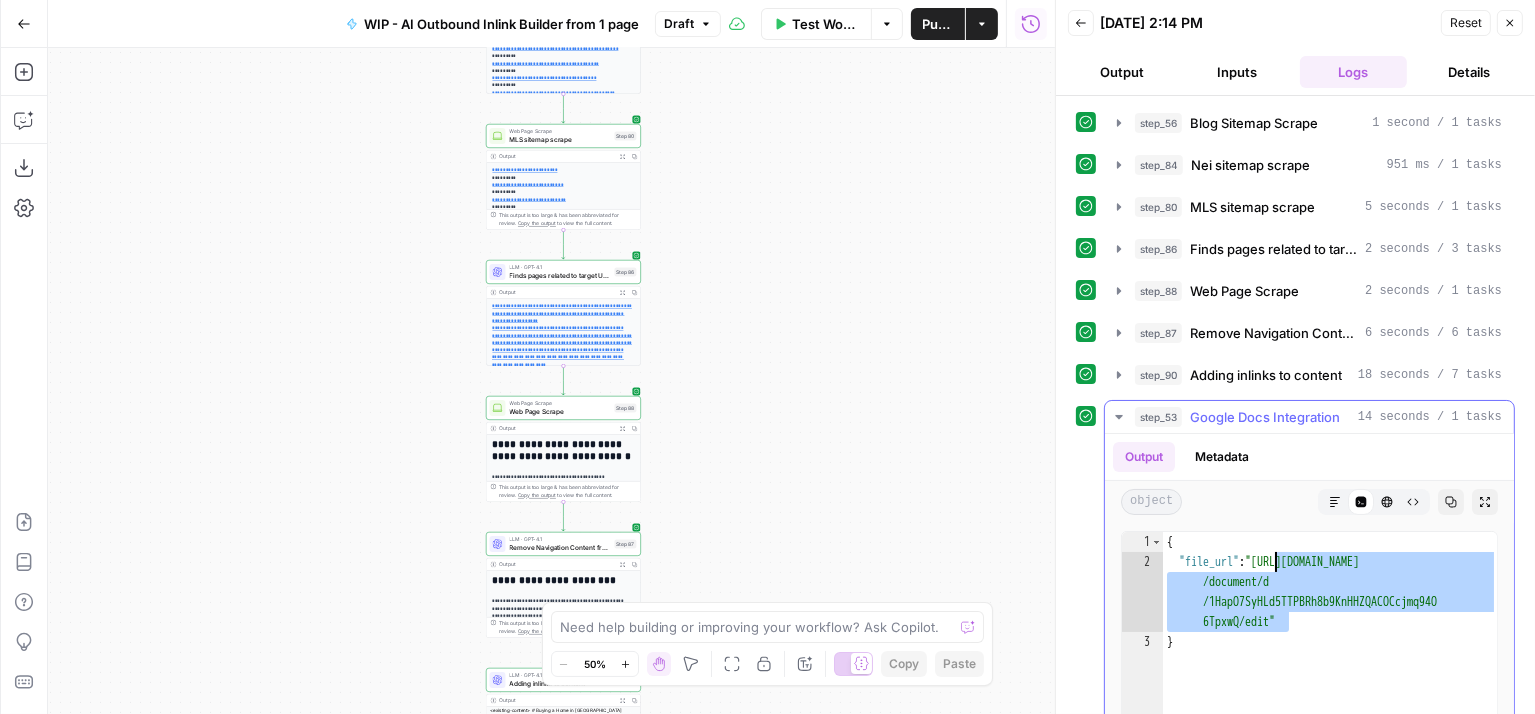 click on "{    "file_url" :  "[URL][DOMAIN_NAME]        /document/d        /1HapO7SyHLd5TTPBRh8b9KnHHZQACOCcjmq94O        6TpxwQ/edit" }" at bounding box center (1330, 749) 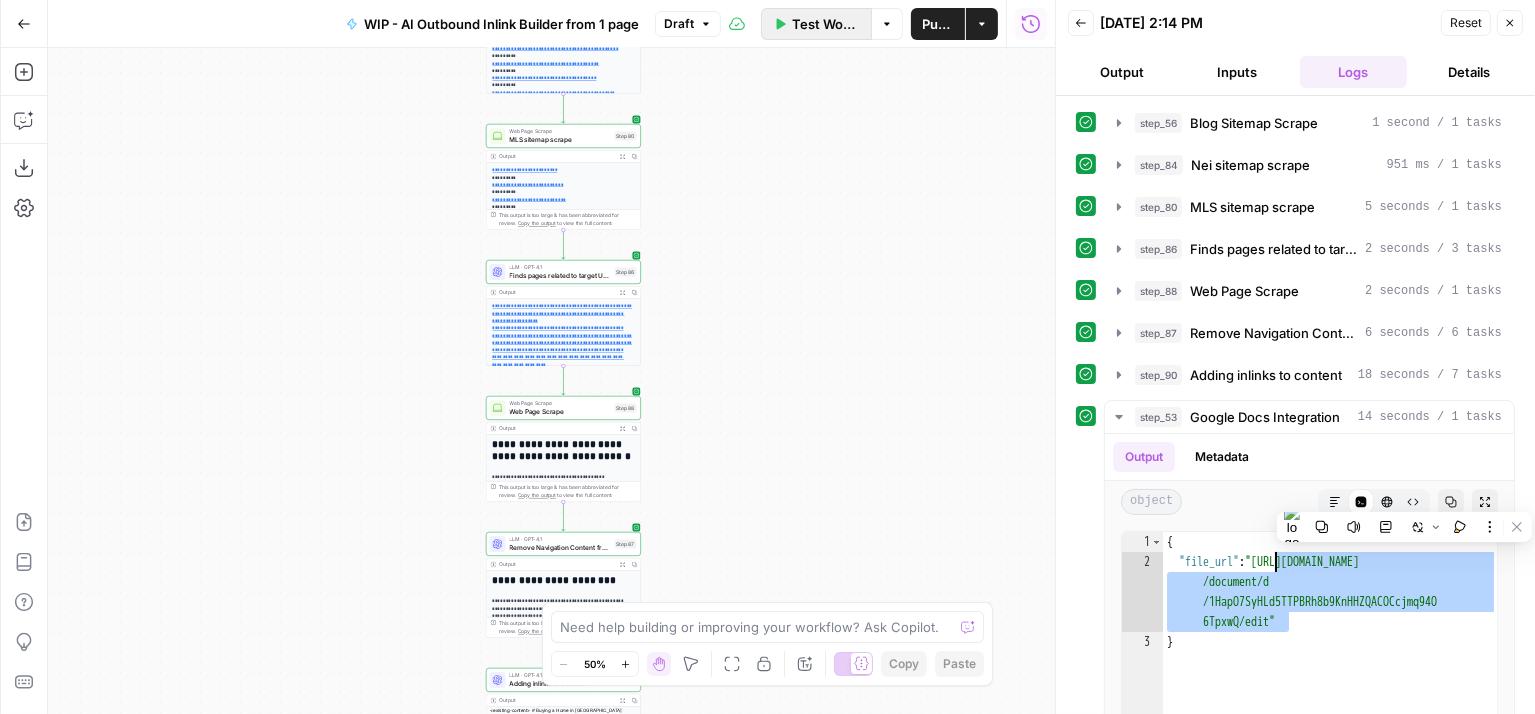click on "Test Workflow" at bounding box center [825, 24] 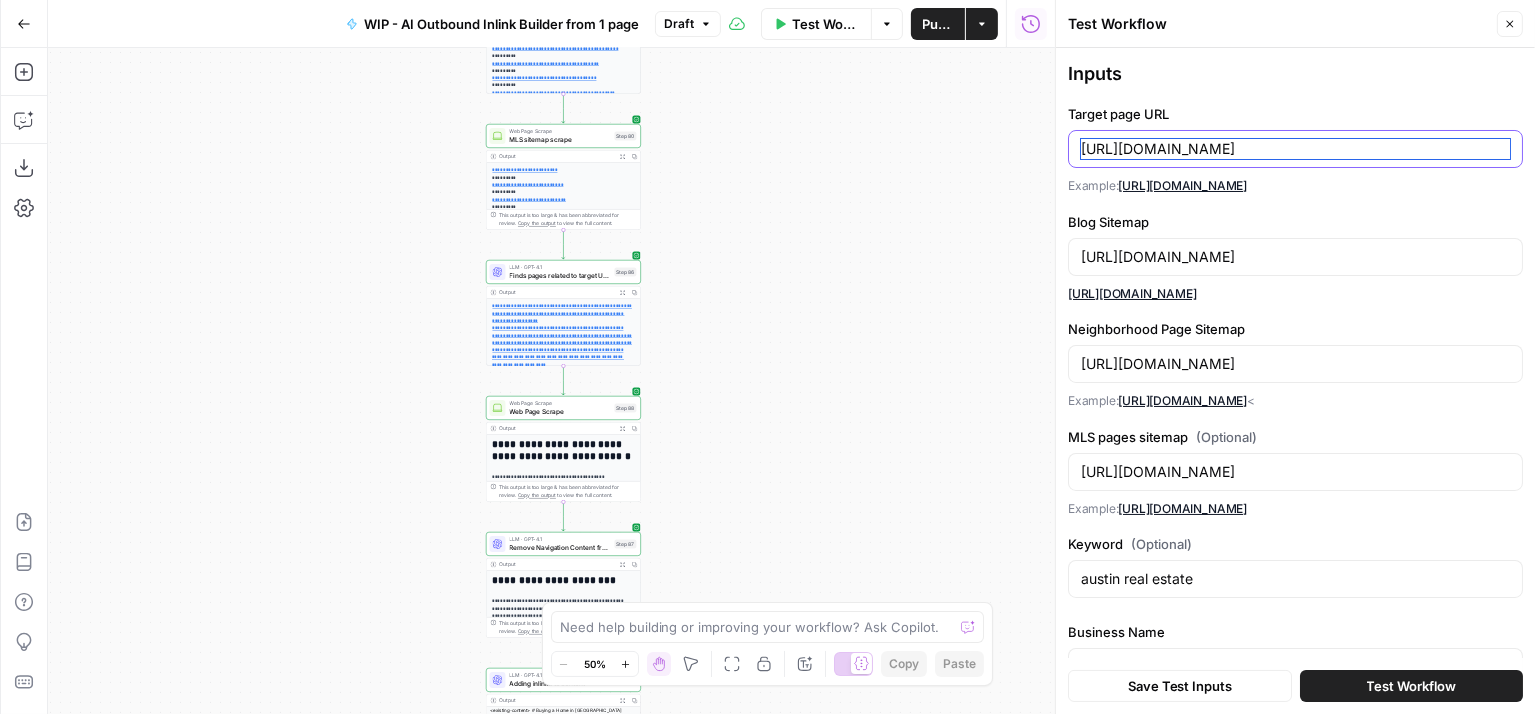drag, startPoint x: 1492, startPoint y: 149, endPoint x: 1072, endPoint y: 145, distance: 420.01904 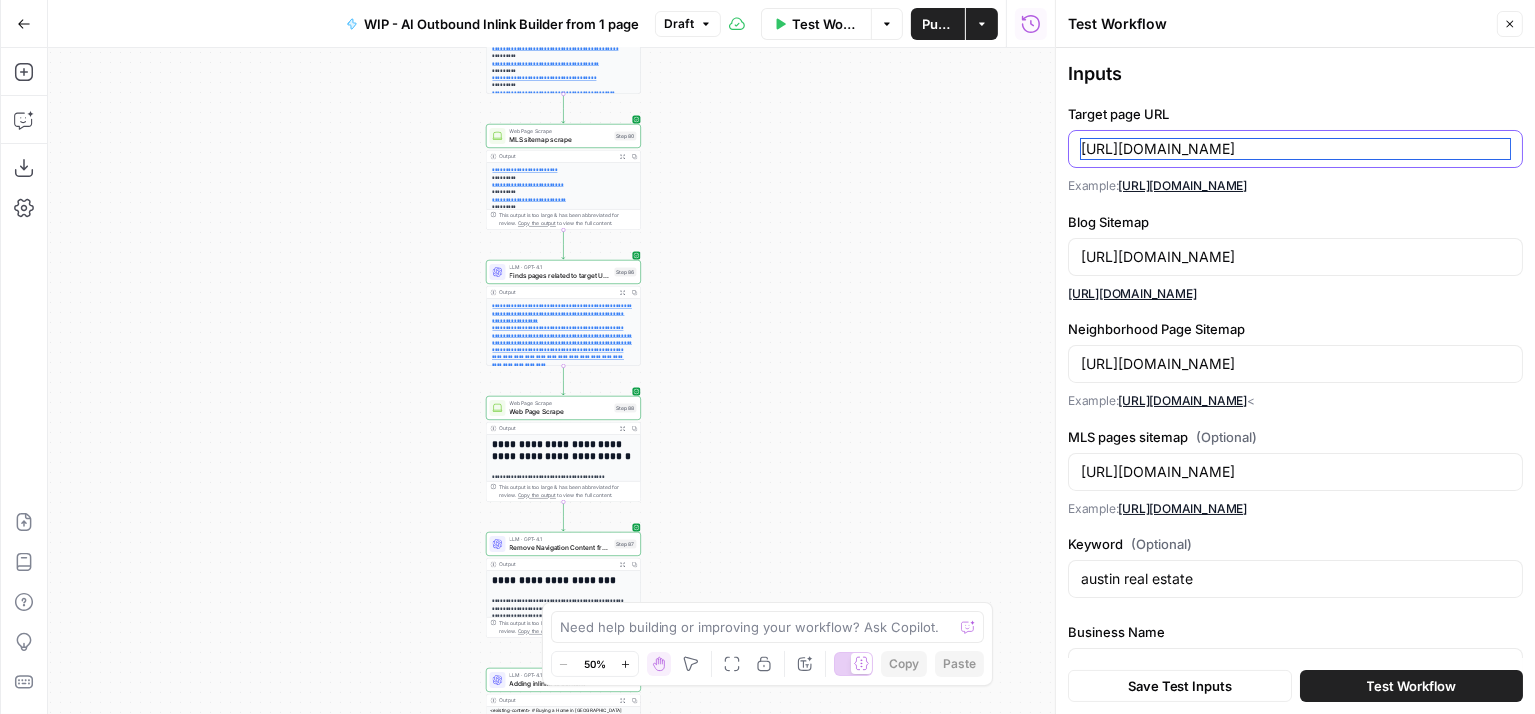 click on "[URL][DOMAIN_NAME]" at bounding box center [1295, 149] 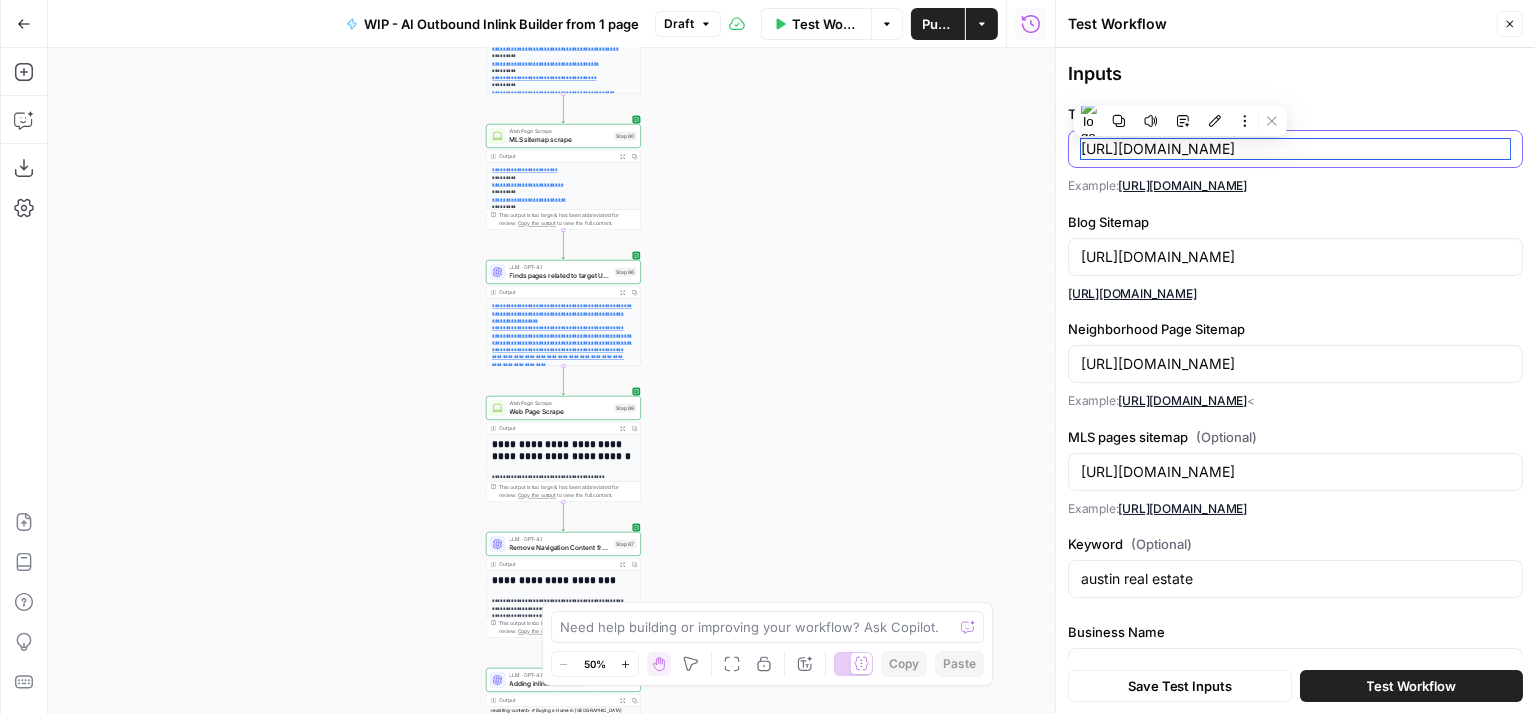 paste on "[DOMAIN_NAME][URL]" 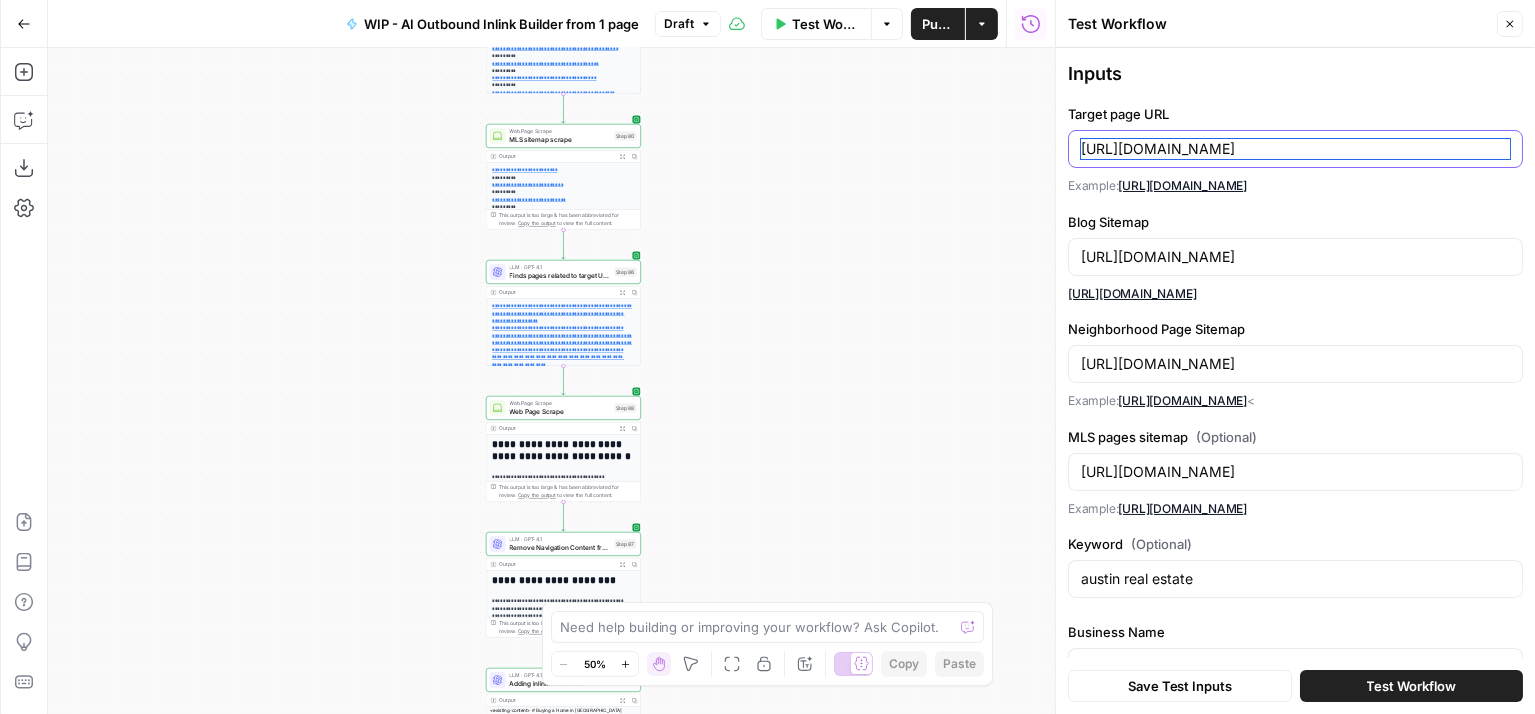 click on "[URL][DOMAIN_NAME]" at bounding box center (1295, 149) 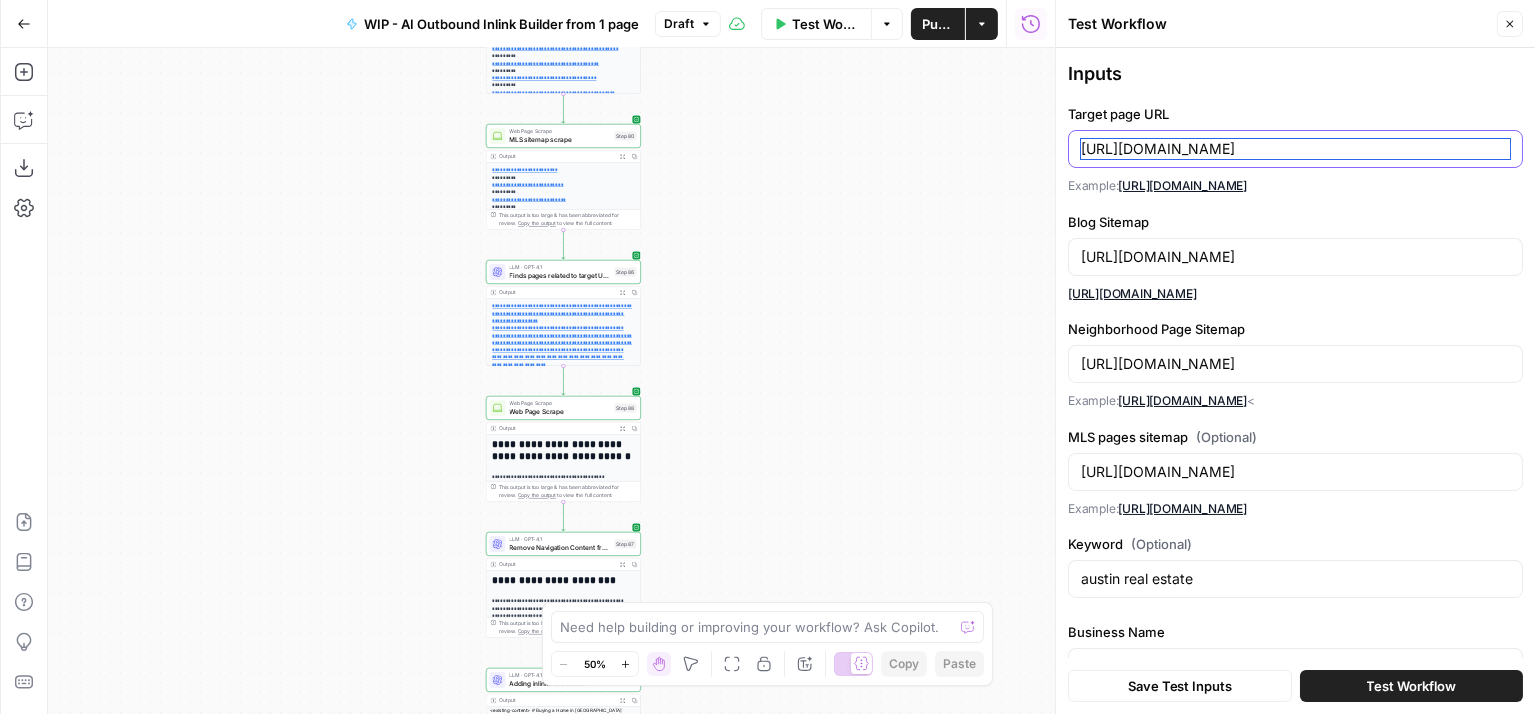 scroll, scrollTop: 0, scrollLeft: 0, axis: both 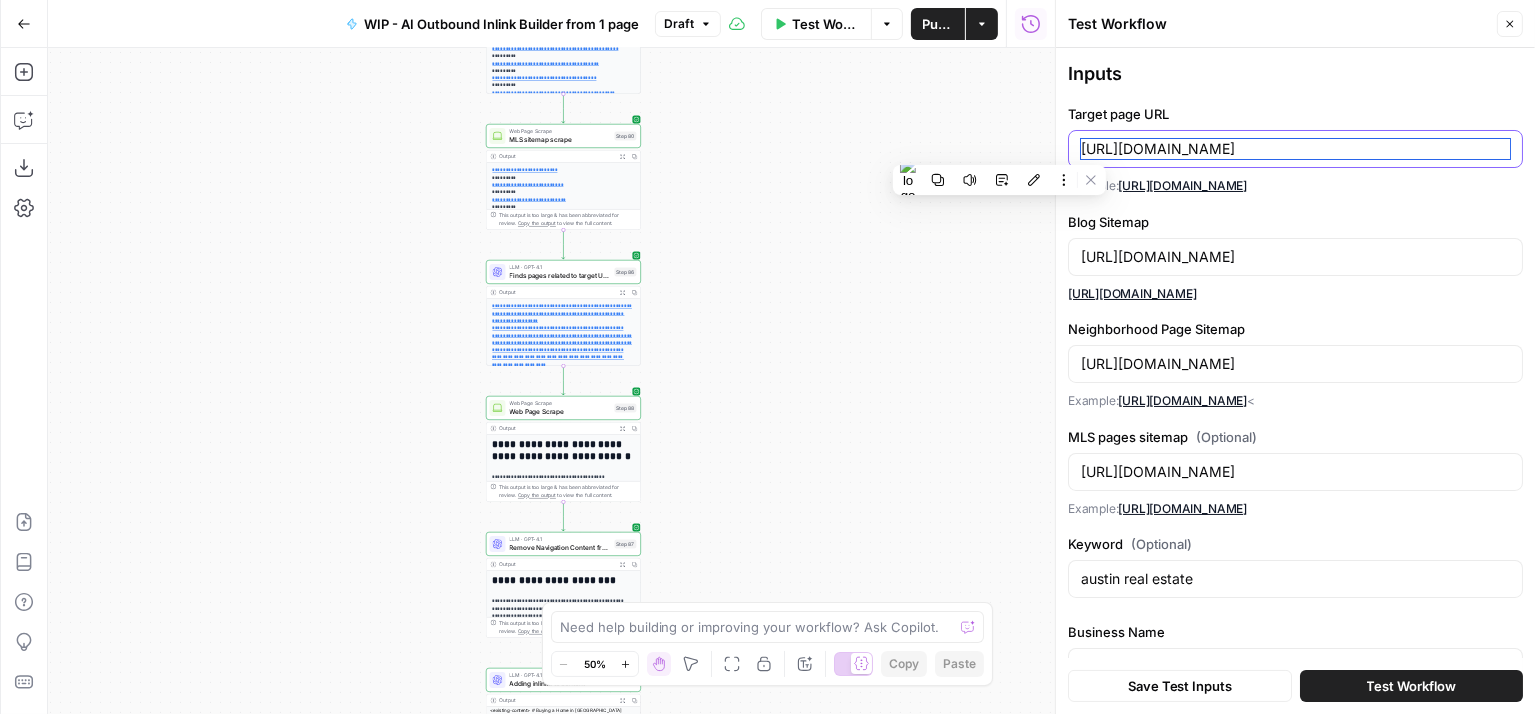 click on "[URL][DOMAIN_NAME]" at bounding box center [1295, 149] 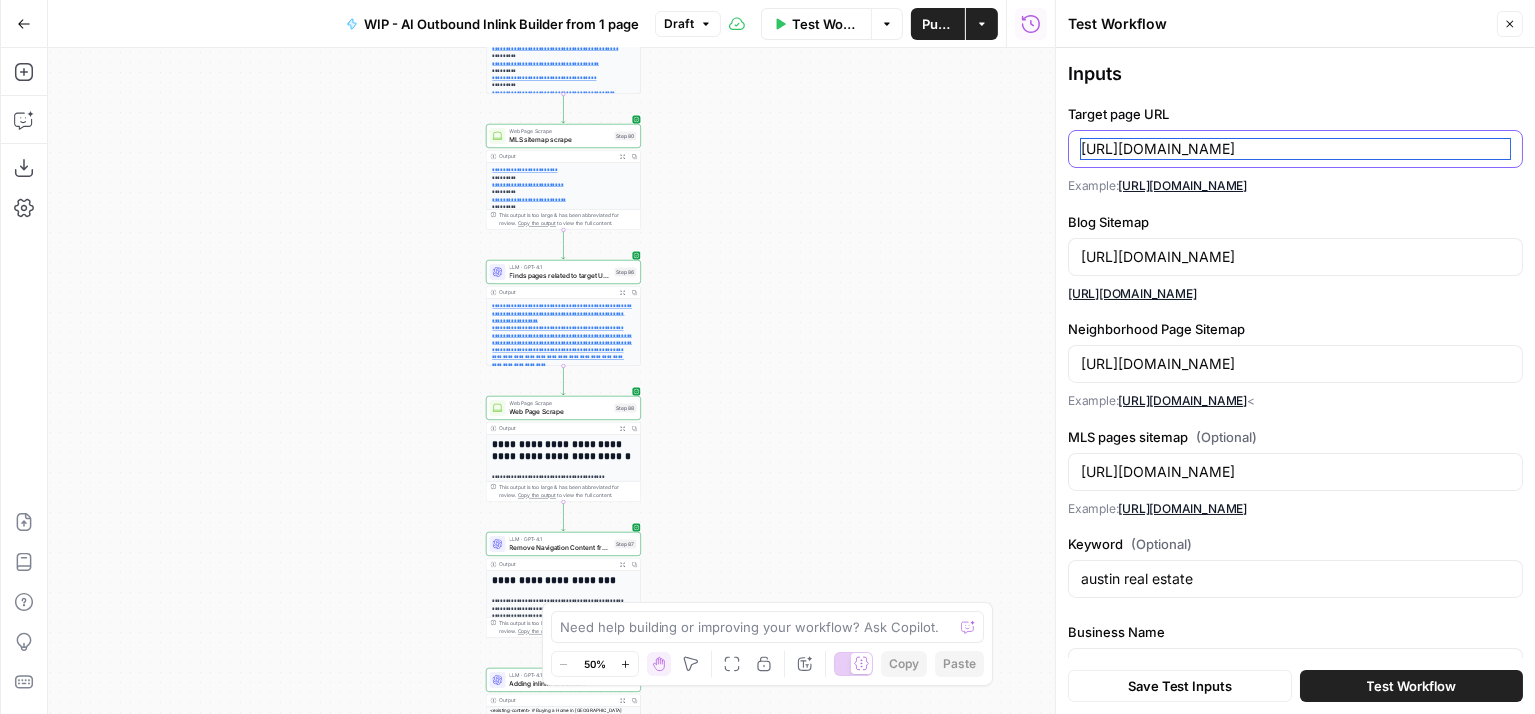 drag, startPoint x: 1279, startPoint y: 149, endPoint x: 986, endPoint y: 152, distance: 293.01535 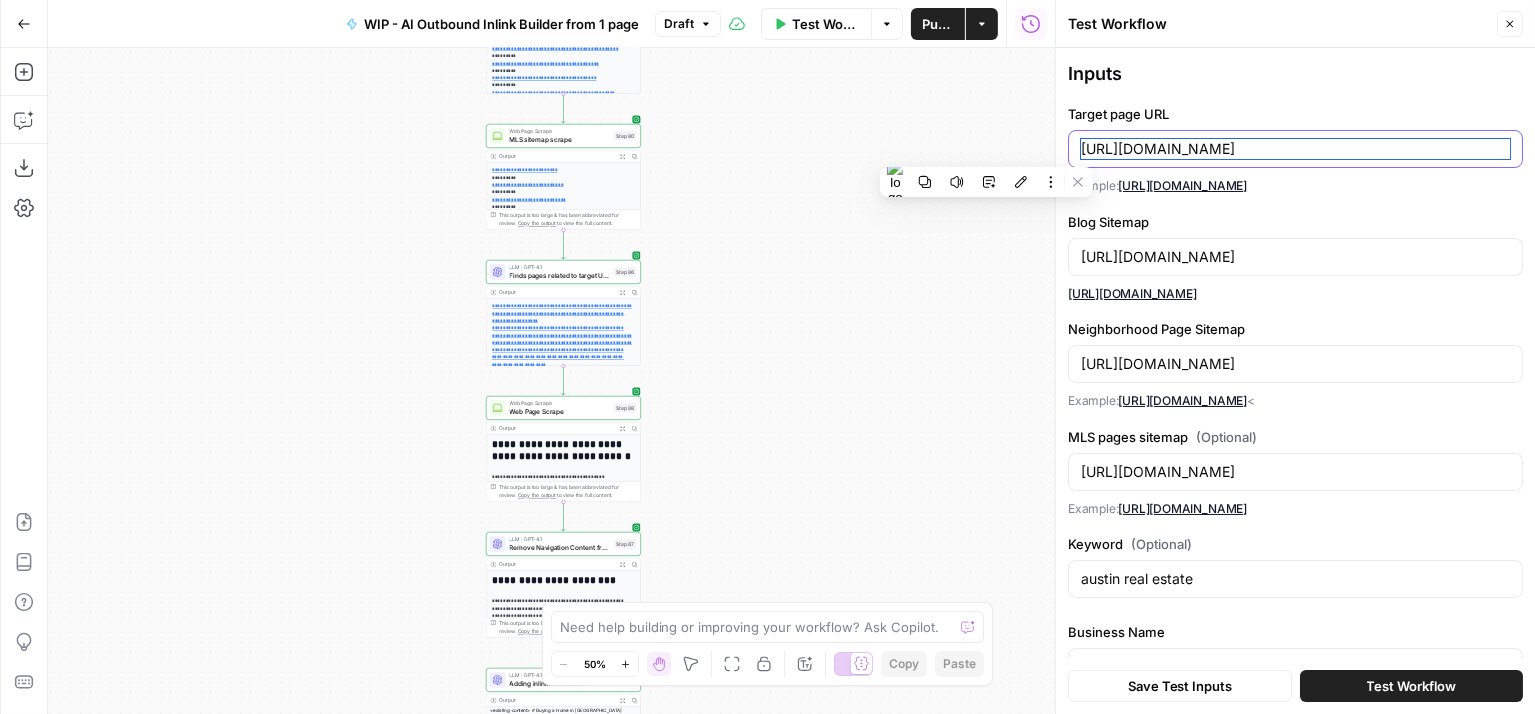 click on "[URL][DOMAIN_NAME]" at bounding box center [1295, 149] 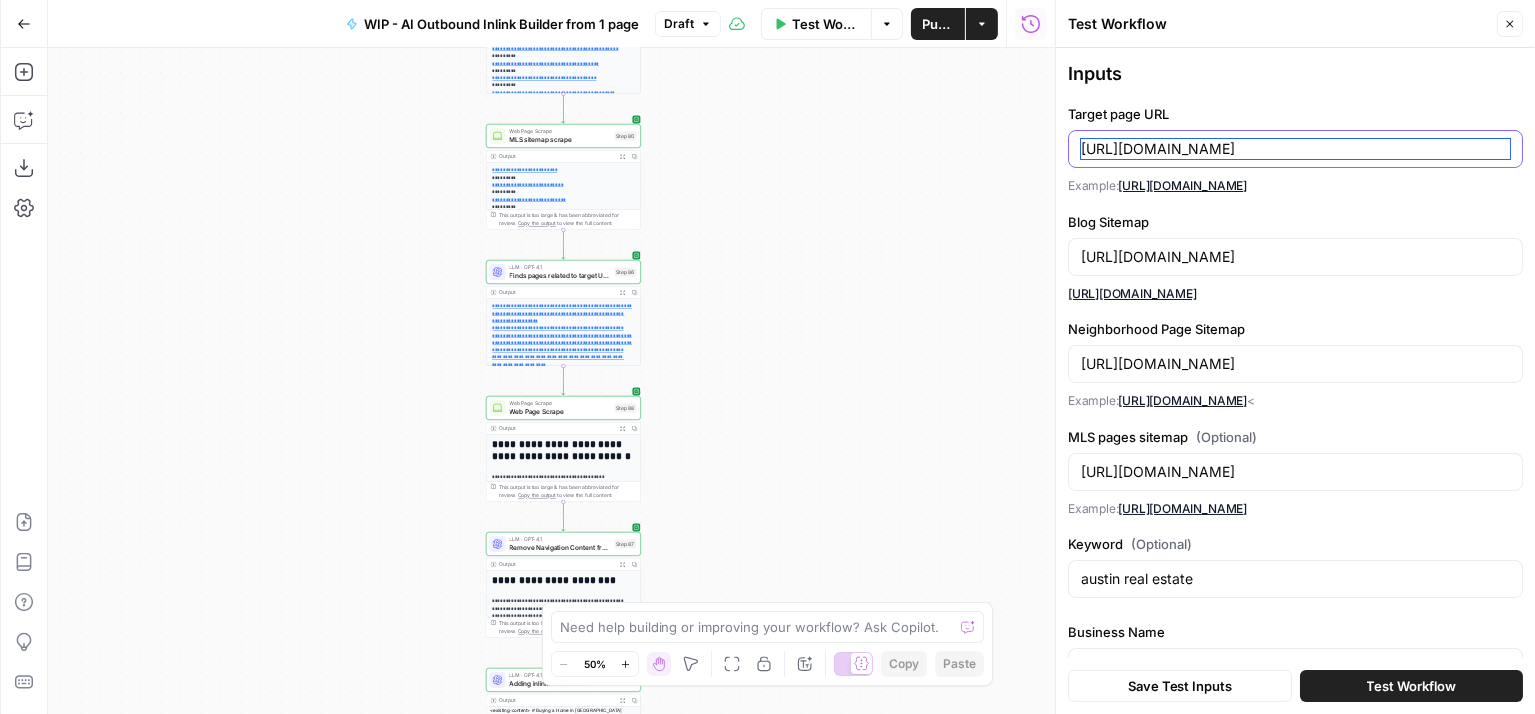 drag, startPoint x: 1279, startPoint y: 147, endPoint x: 1083, endPoint y: 144, distance: 196.02296 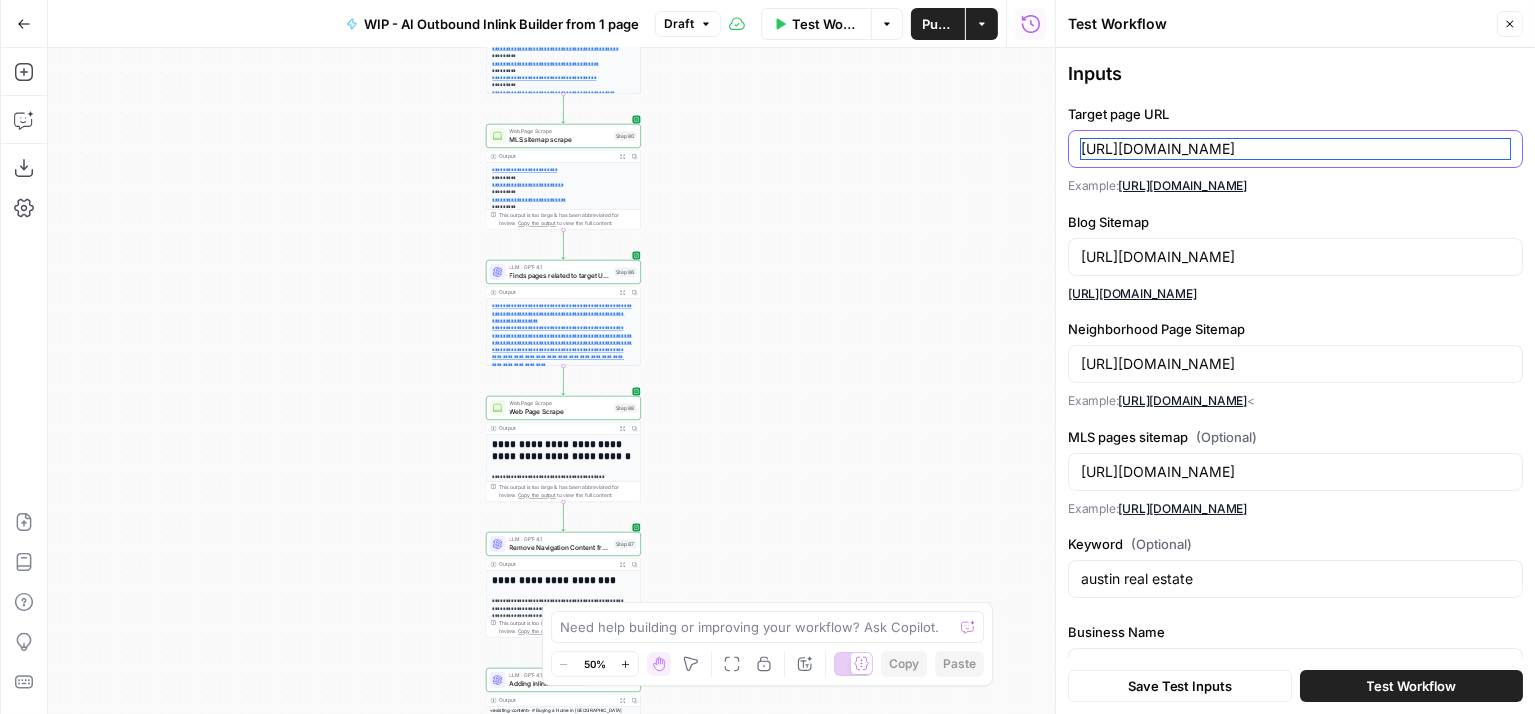 click on "[URL][DOMAIN_NAME]" at bounding box center [1295, 149] 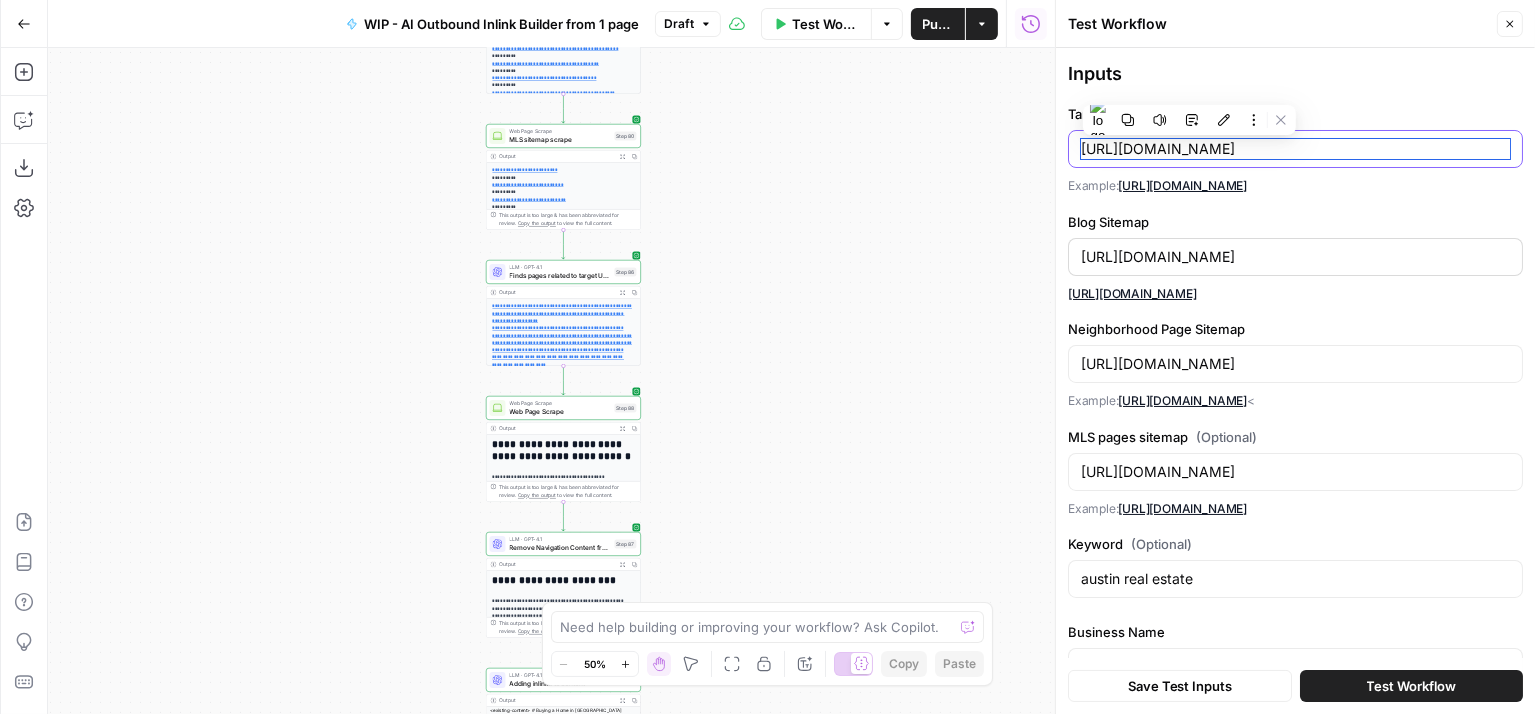 type on "[URL][DOMAIN_NAME]" 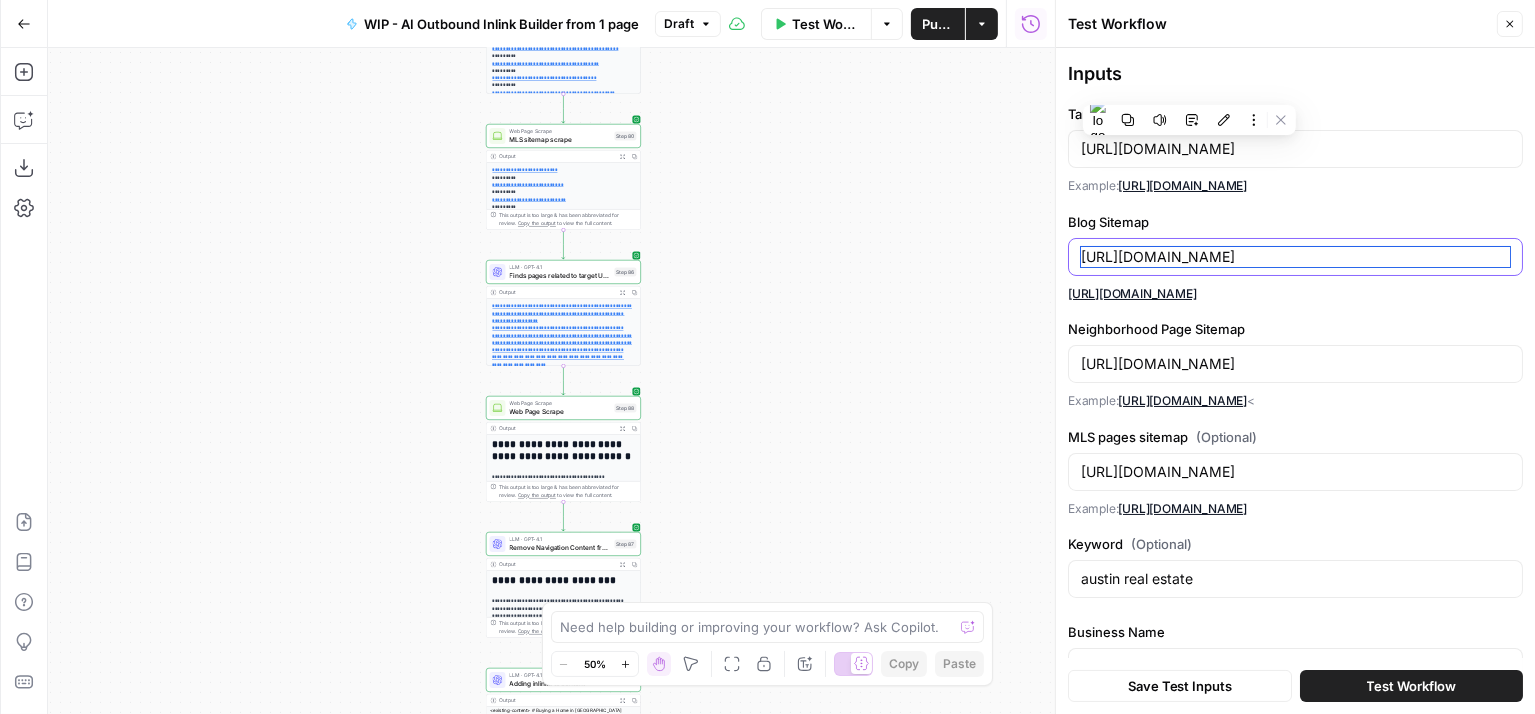 drag, startPoint x: 1263, startPoint y: 256, endPoint x: 1072, endPoint y: 256, distance: 191 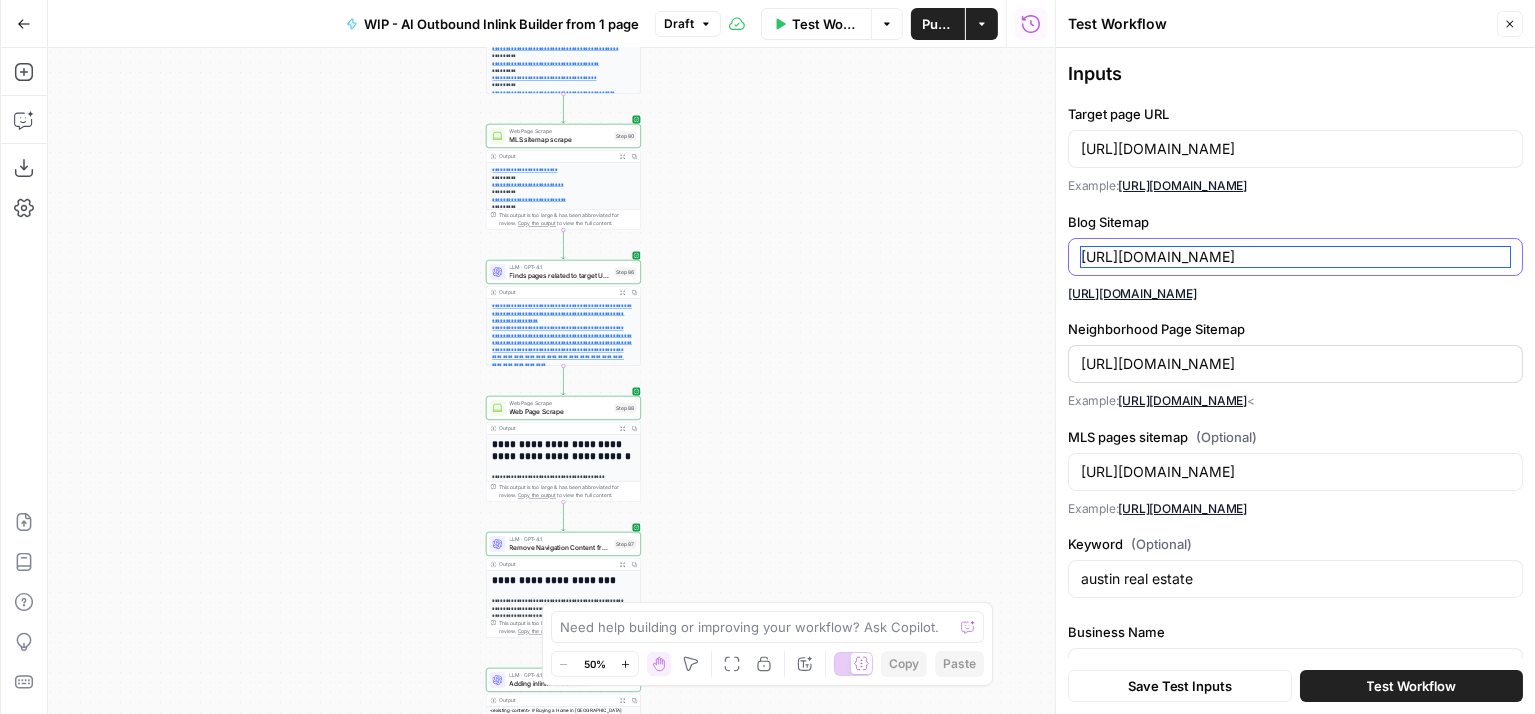 type on "[URL][DOMAIN_NAME]" 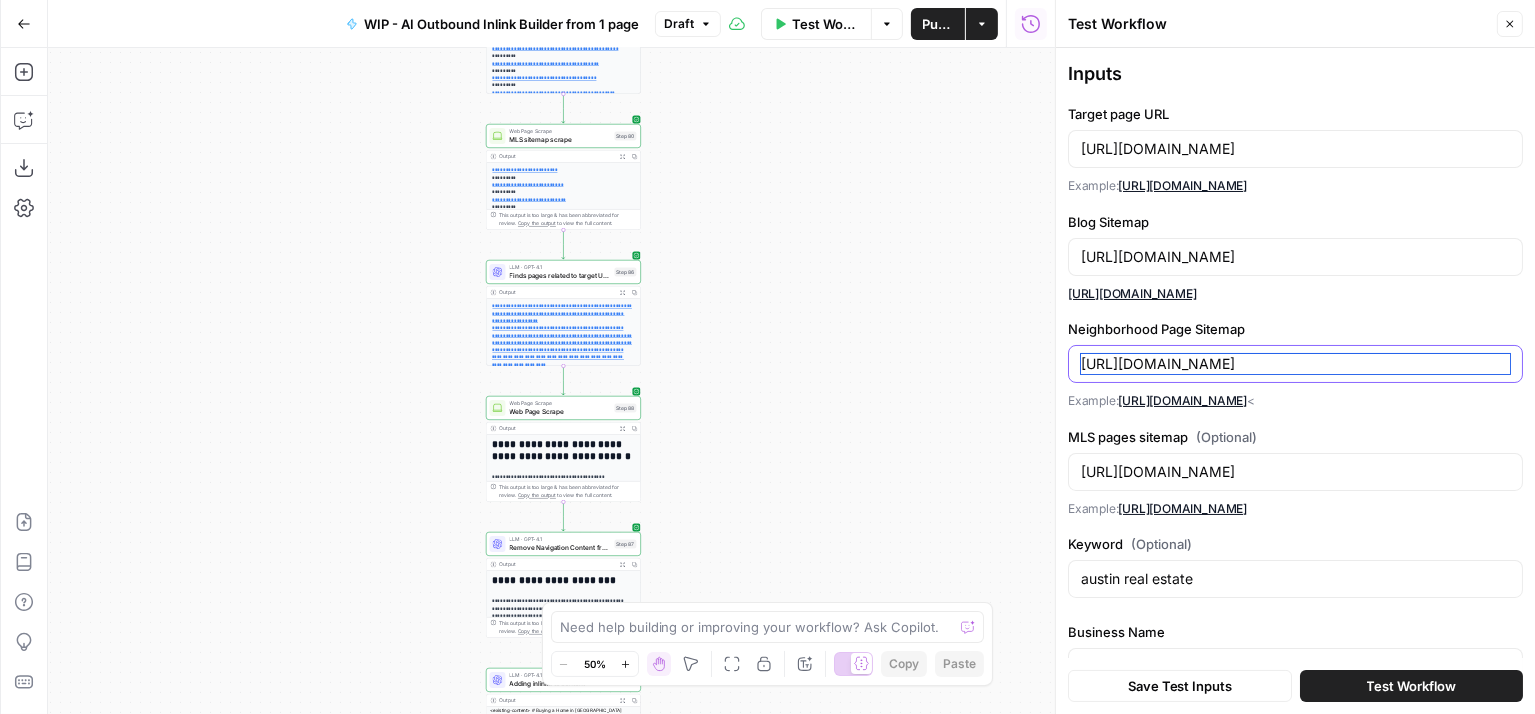 drag, startPoint x: 1260, startPoint y: 362, endPoint x: 1043, endPoint y: 364, distance: 217.00922 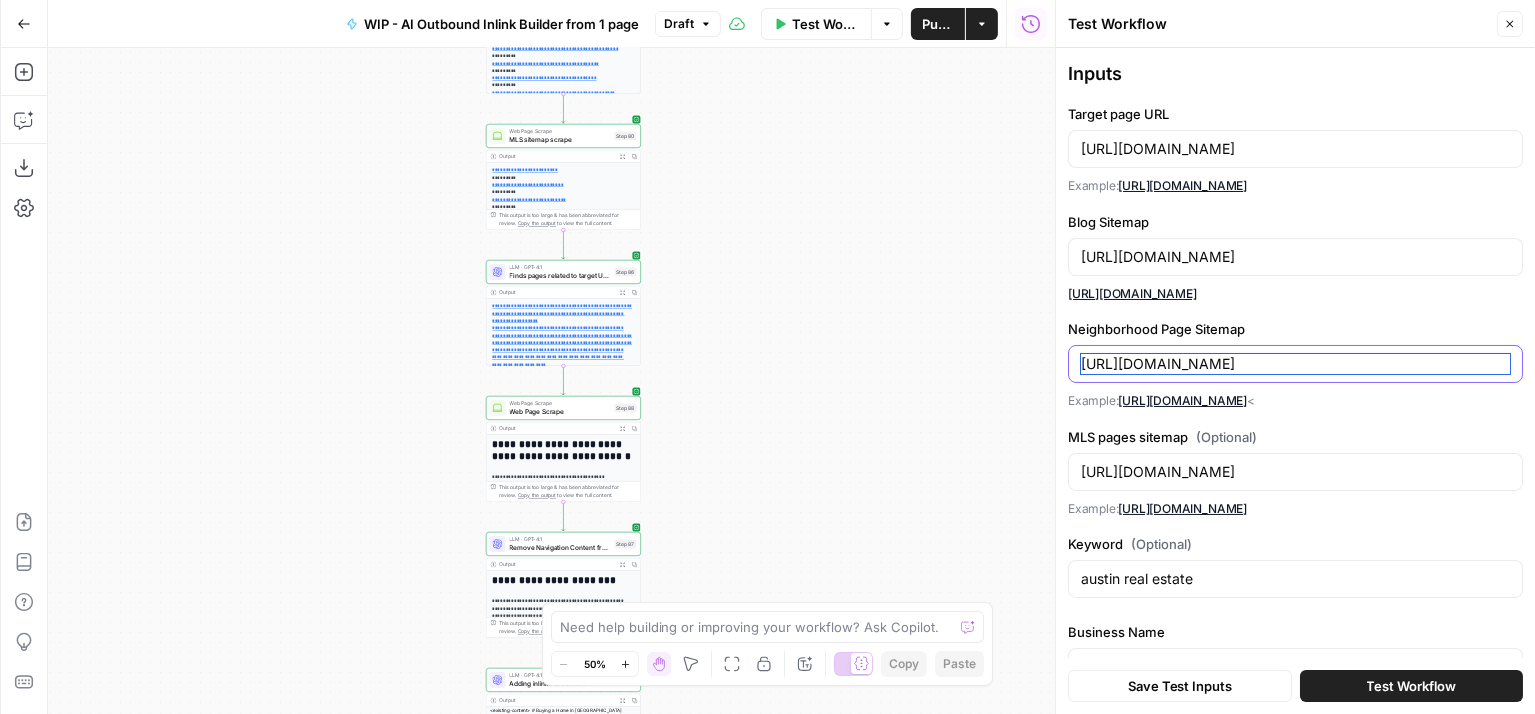 click on "**********" at bounding box center (767, 357) 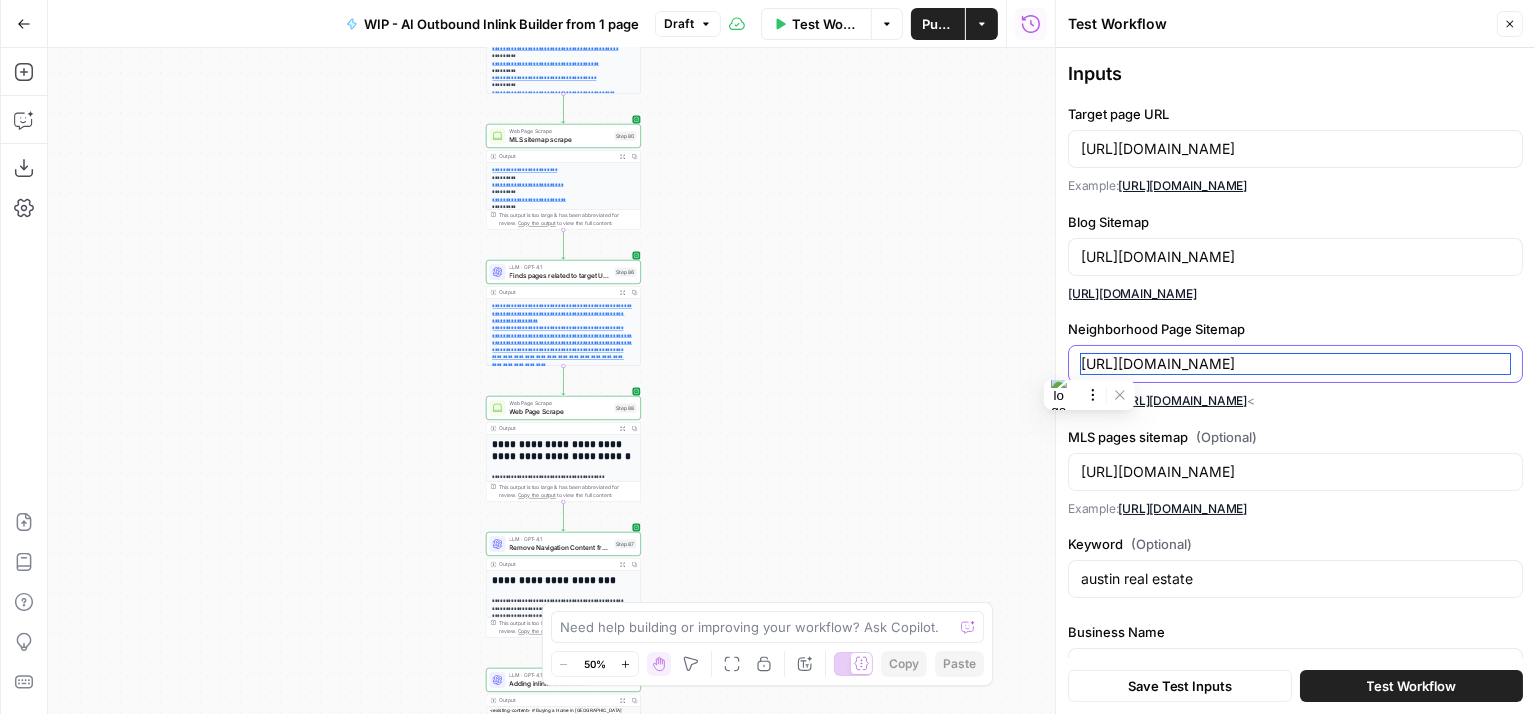 paste on "[URL][DOMAIN_NAME]" 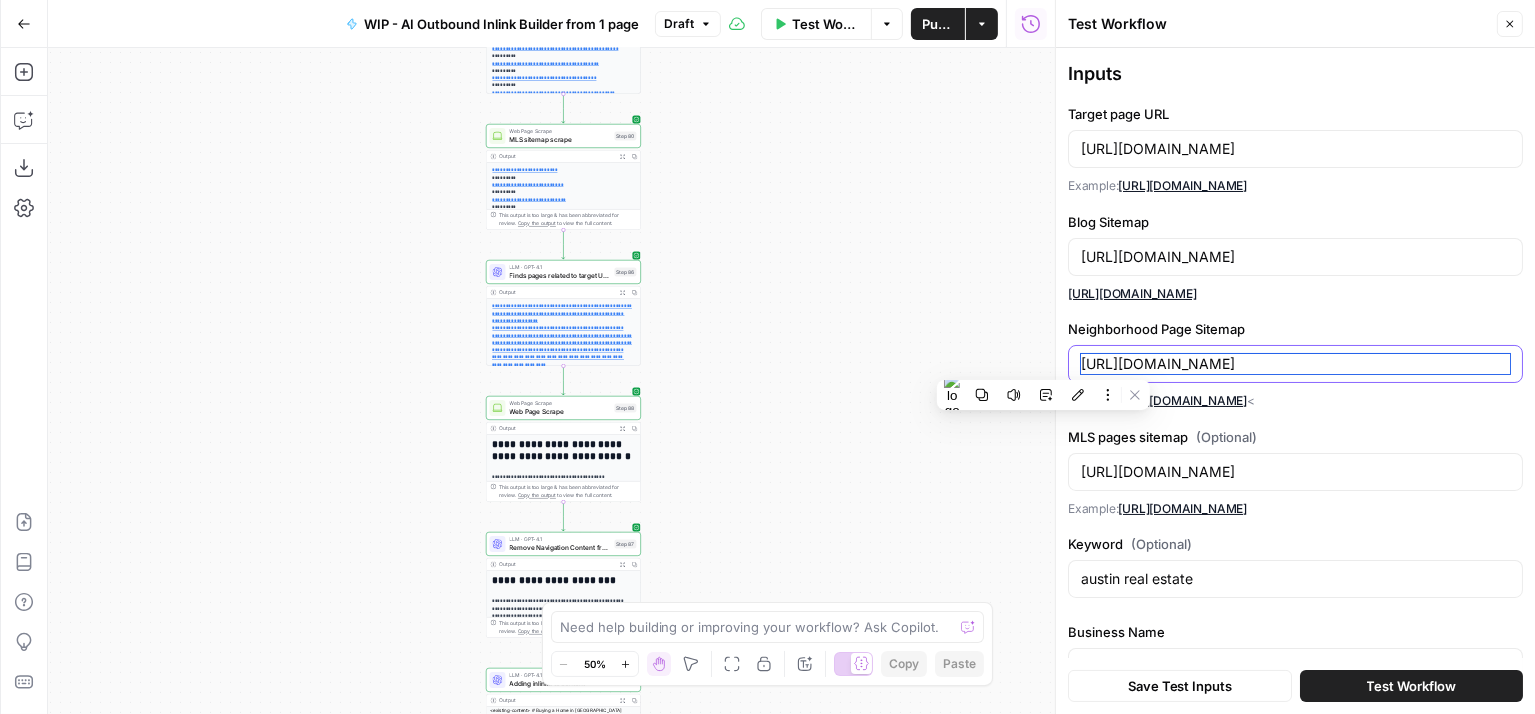 click on "[URL][DOMAIN_NAME]" at bounding box center [1295, 364] 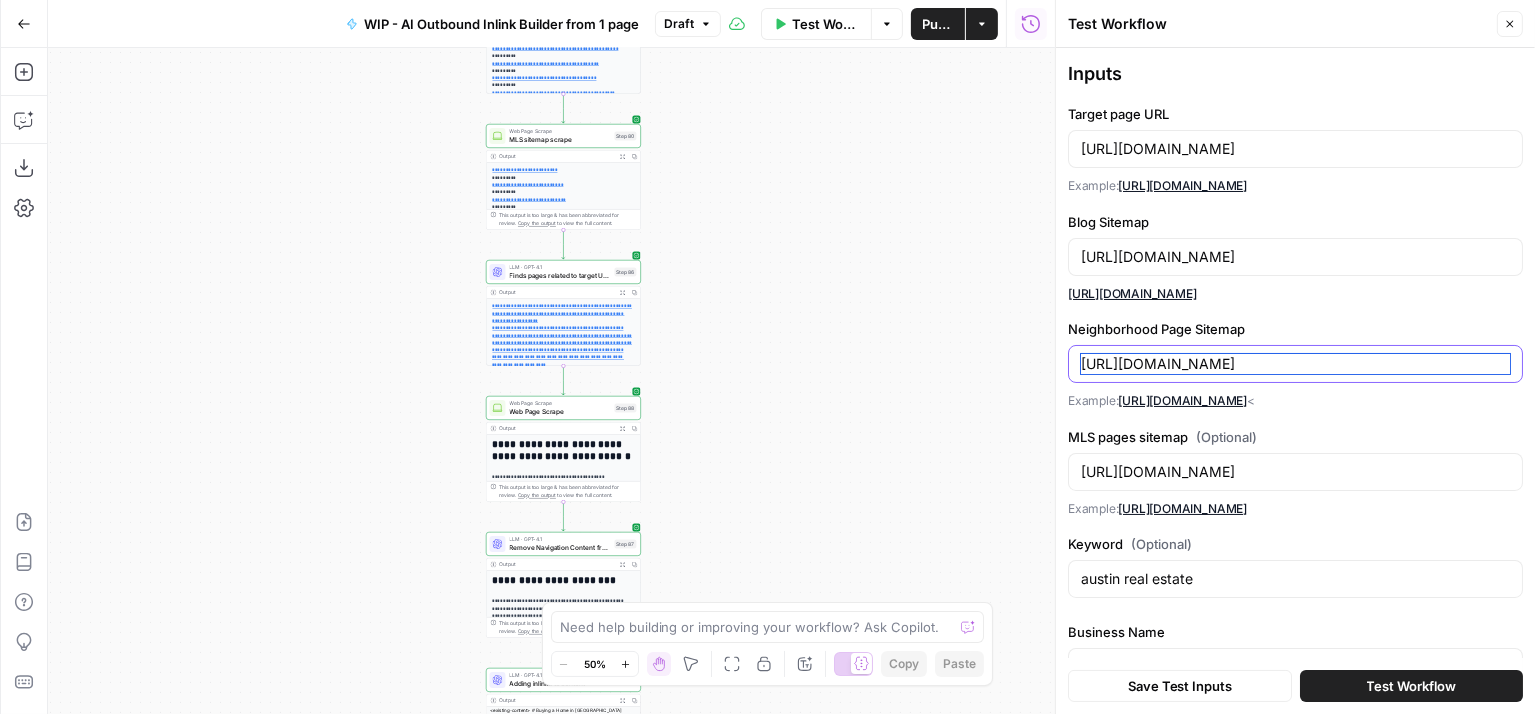 drag, startPoint x: 1263, startPoint y: 363, endPoint x: 1076, endPoint y: 369, distance: 187.09624 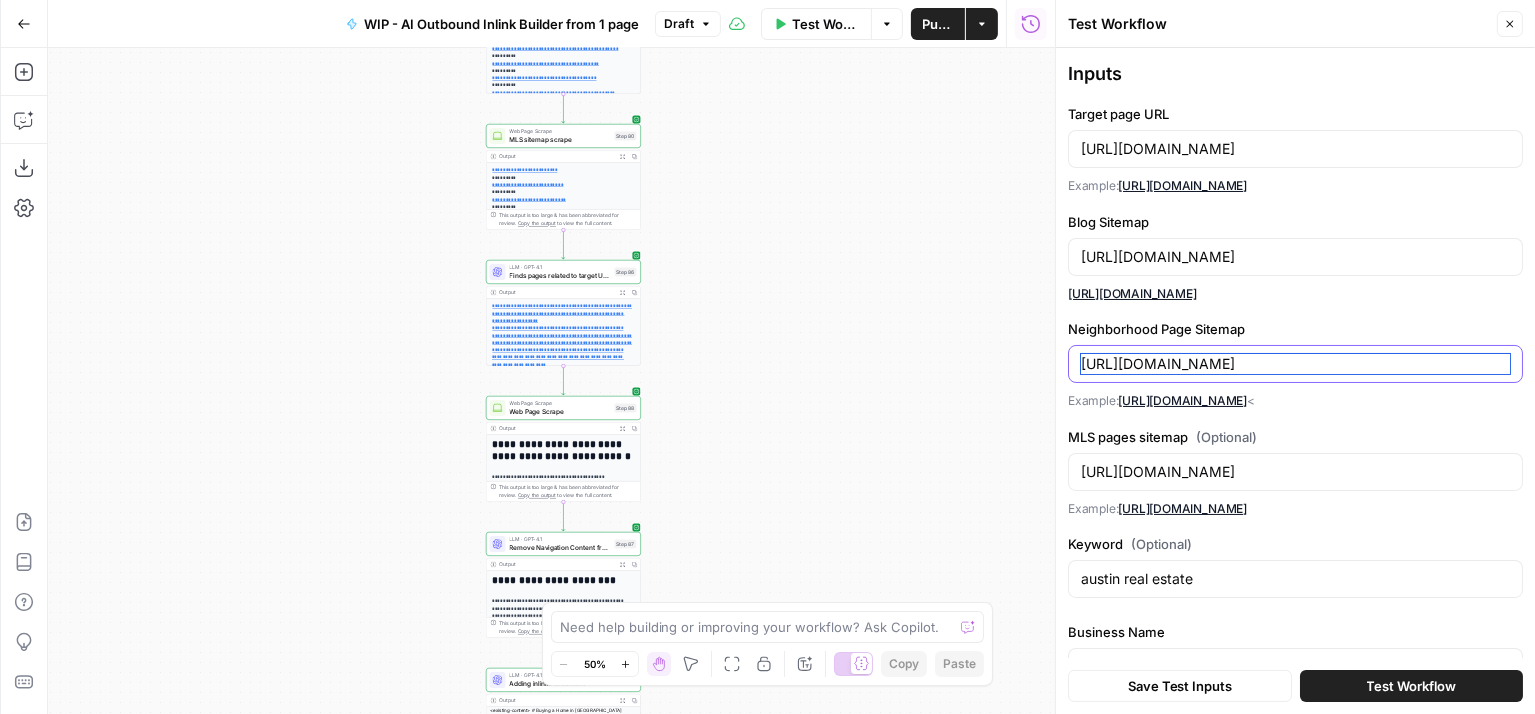 click on "[URL][DOMAIN_NAME]" at bounding box center (1295, 364) 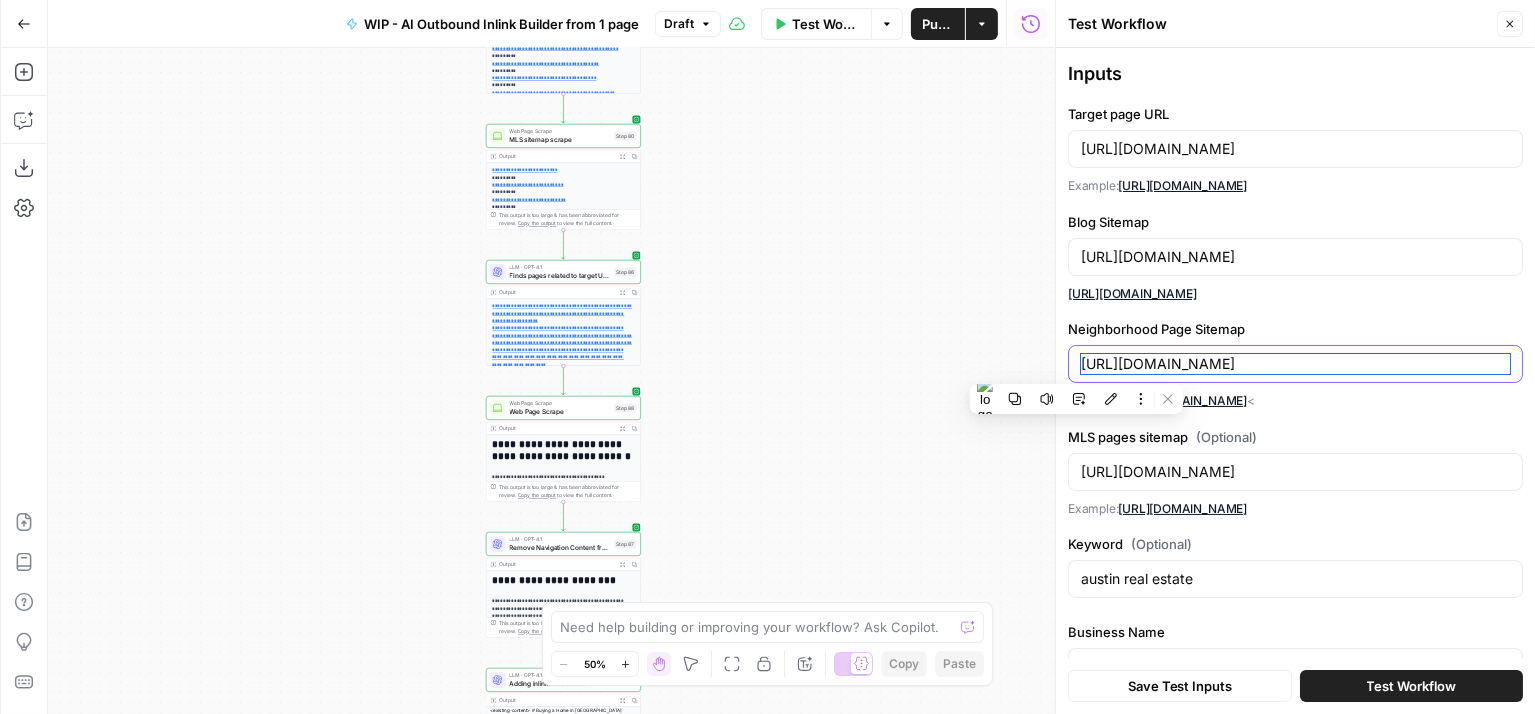 paste on "[DOMAIN_NAME]" 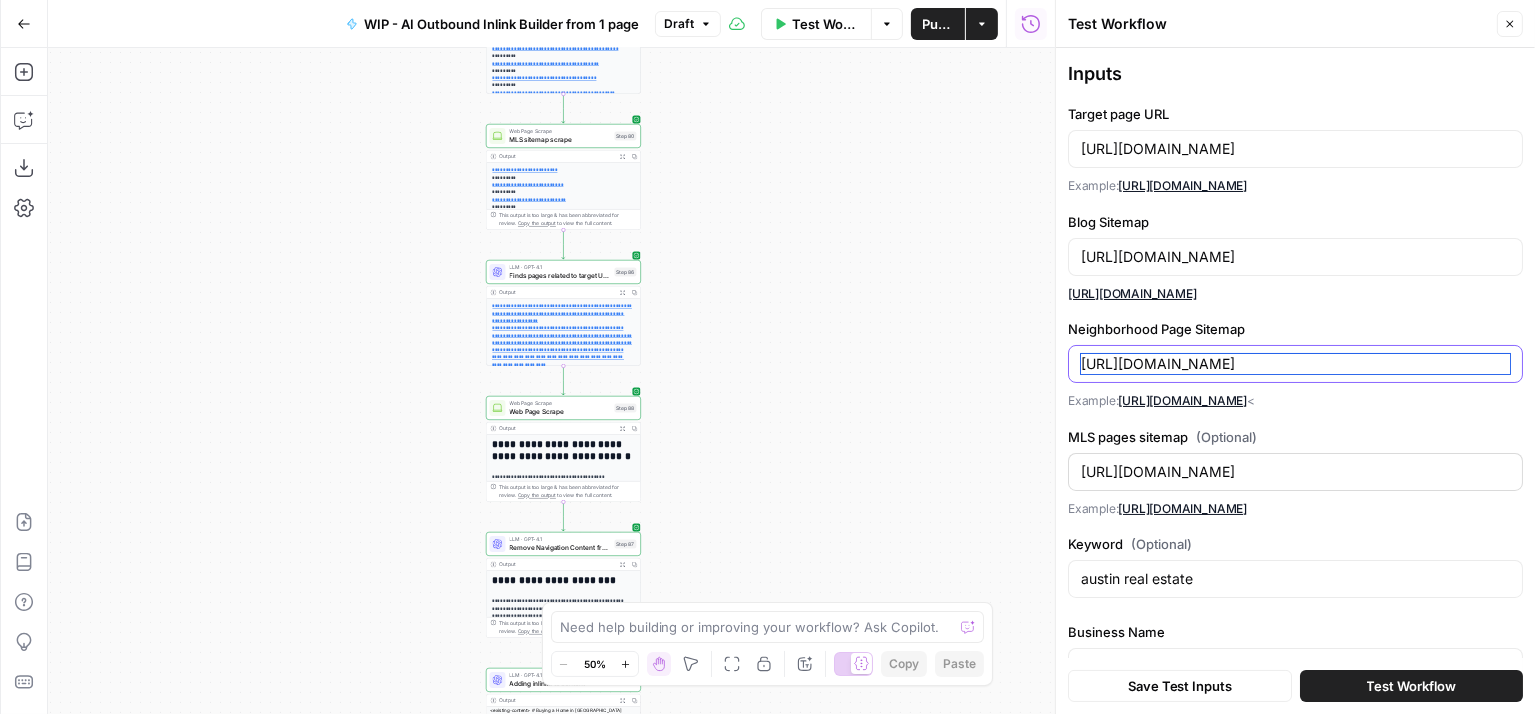 type on "[URL][DOMAIN_NAME]" 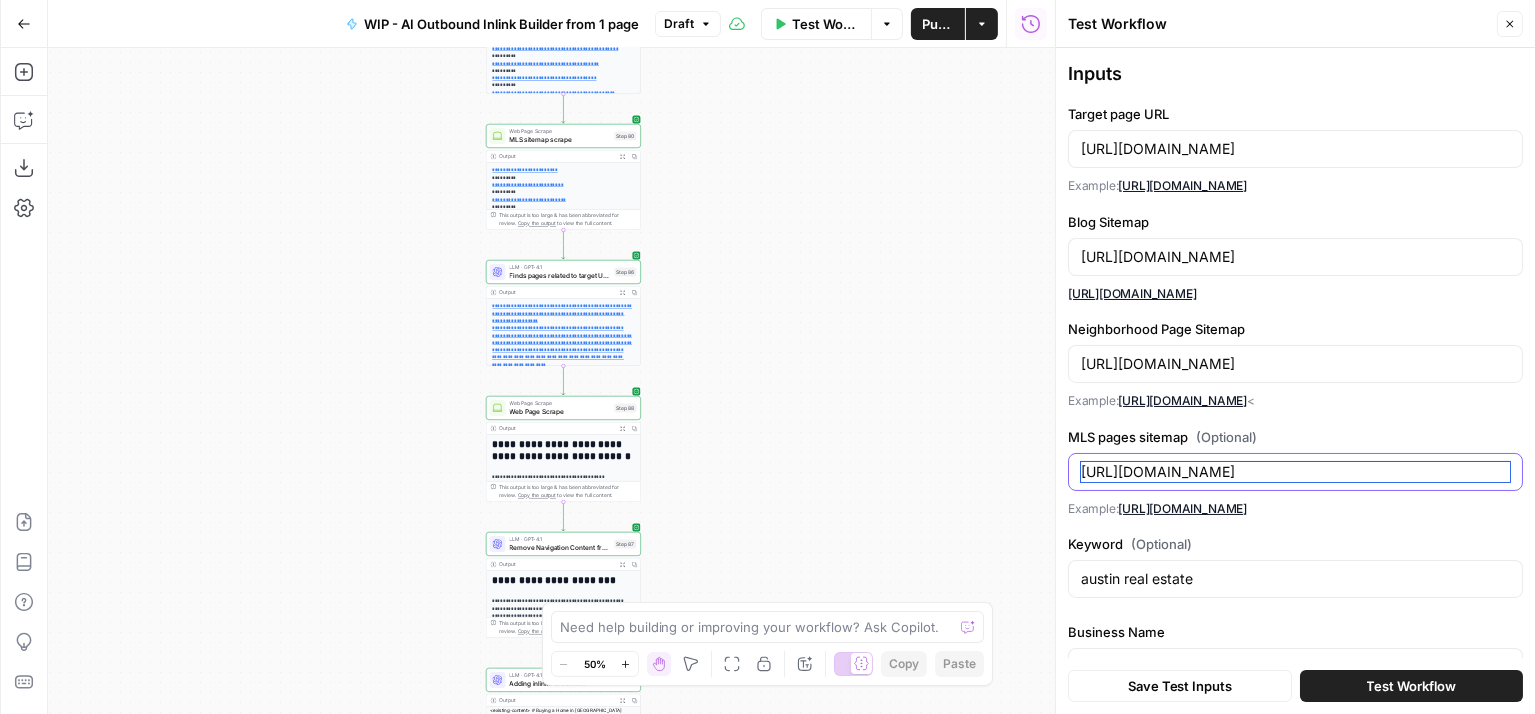 click on "[URL][DOMAIN_NAME]" at bounding box center (1295, 472) 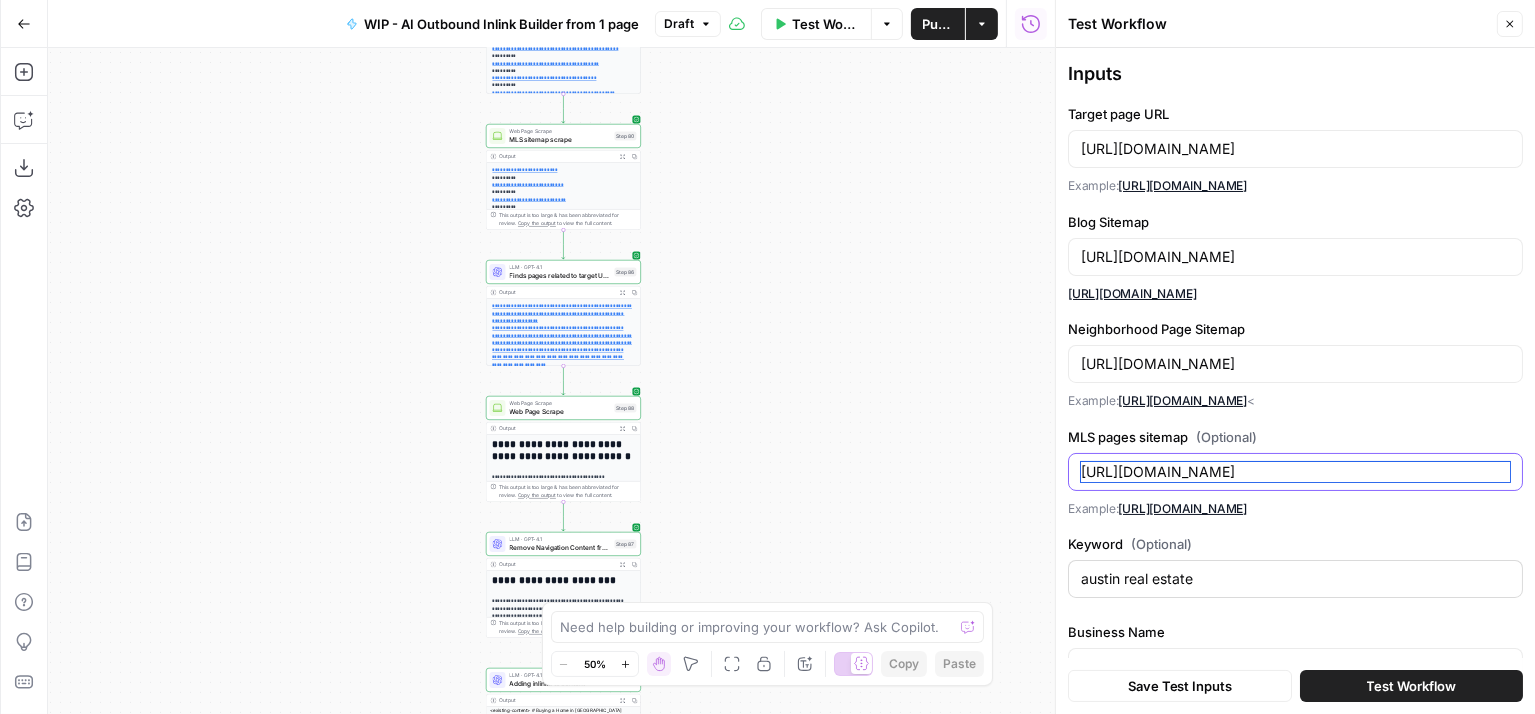 type on "[URL][DOMAIN_NAME]" 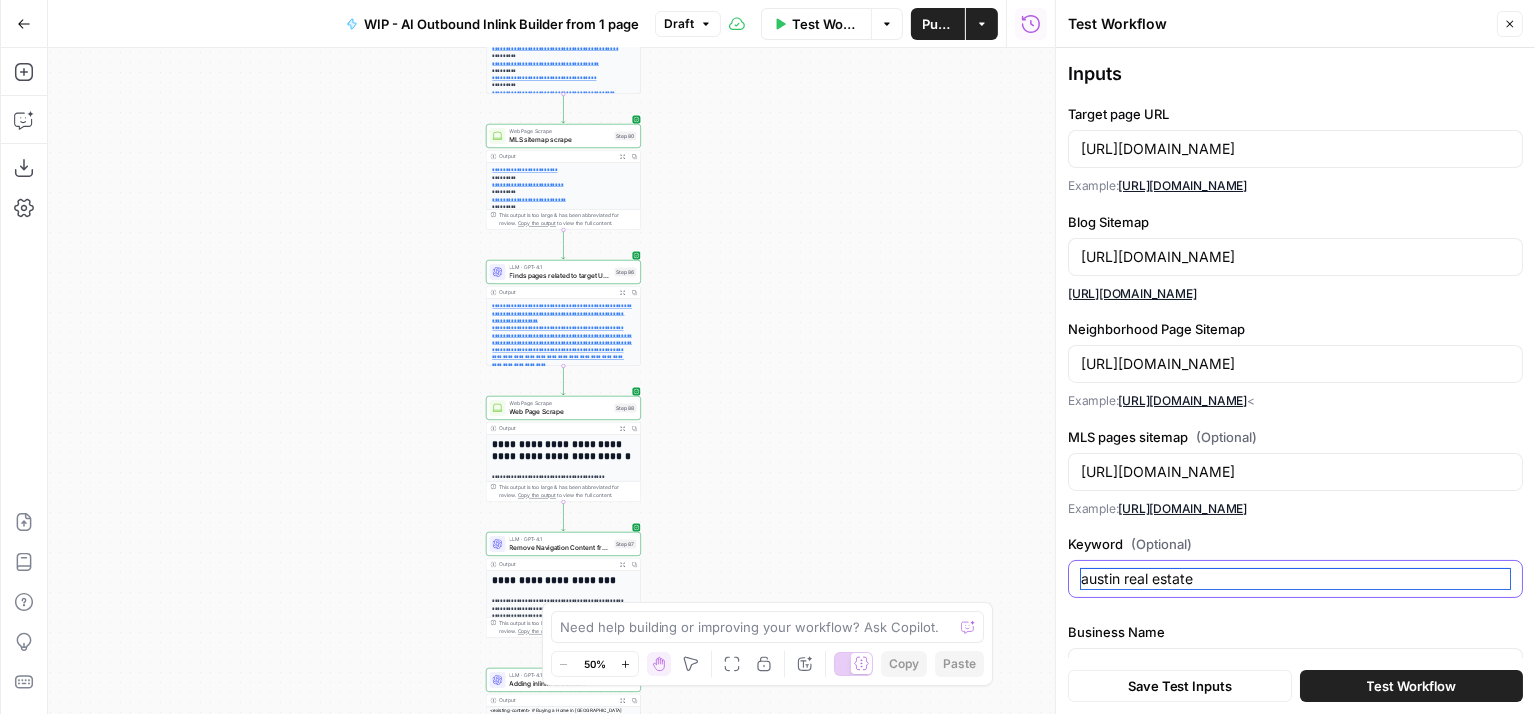 drag, startPoint x: 1237, startPoint y: 574, endPoint x: 1107, endPoint y: 573, distance: 130.00385 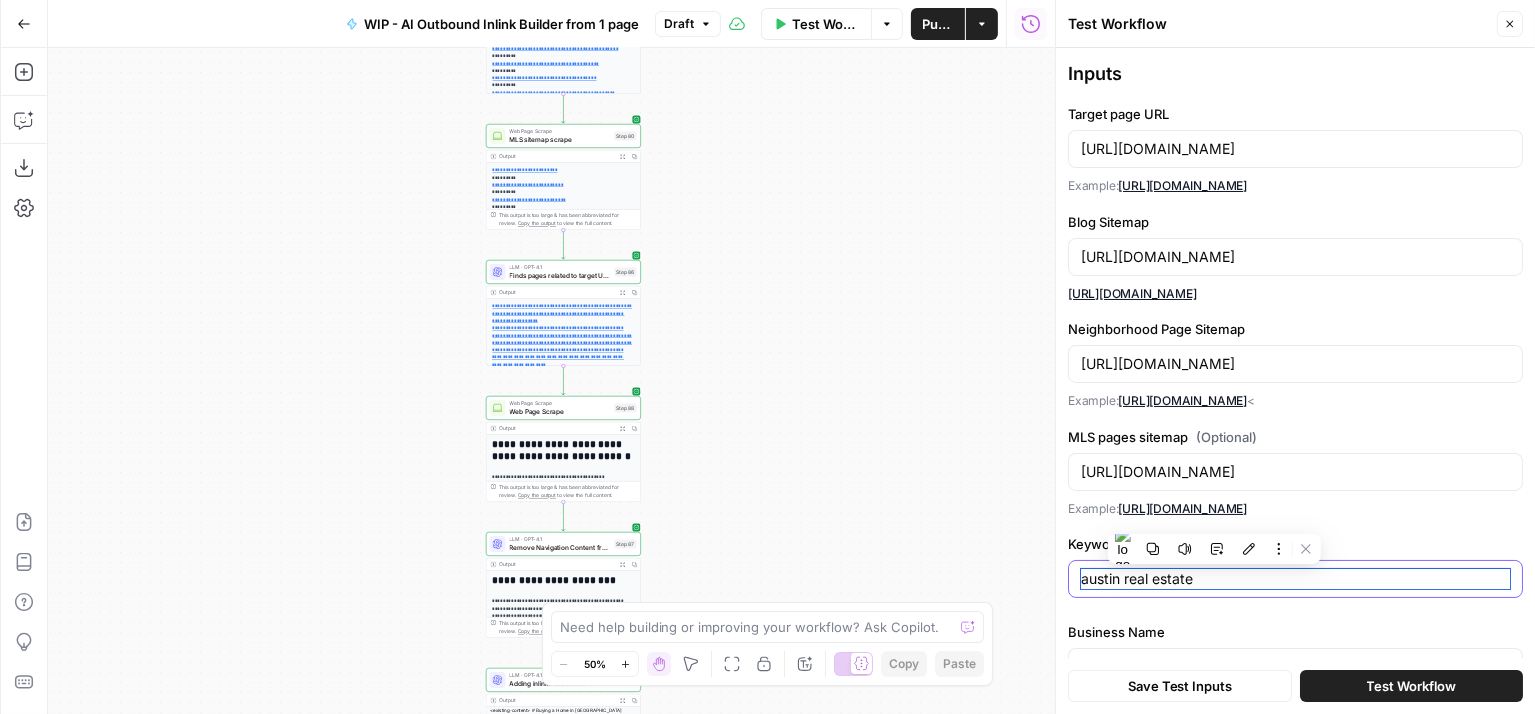 click on "austin real estate" at bounding box center [1295, 579] 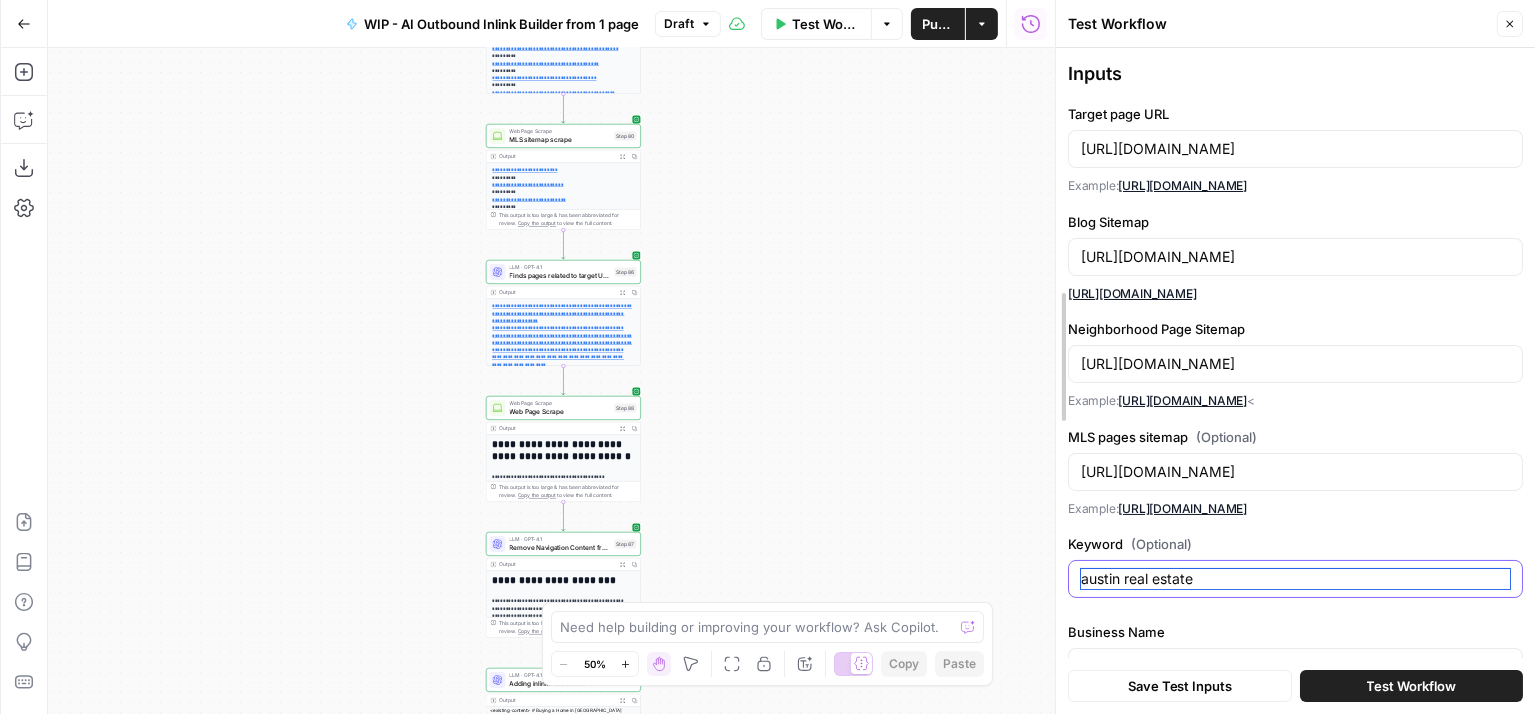 drag, startPoint x: 1120, startPoint y: 573, endPoint x: 1052, endPoint y: 573, distance: 68 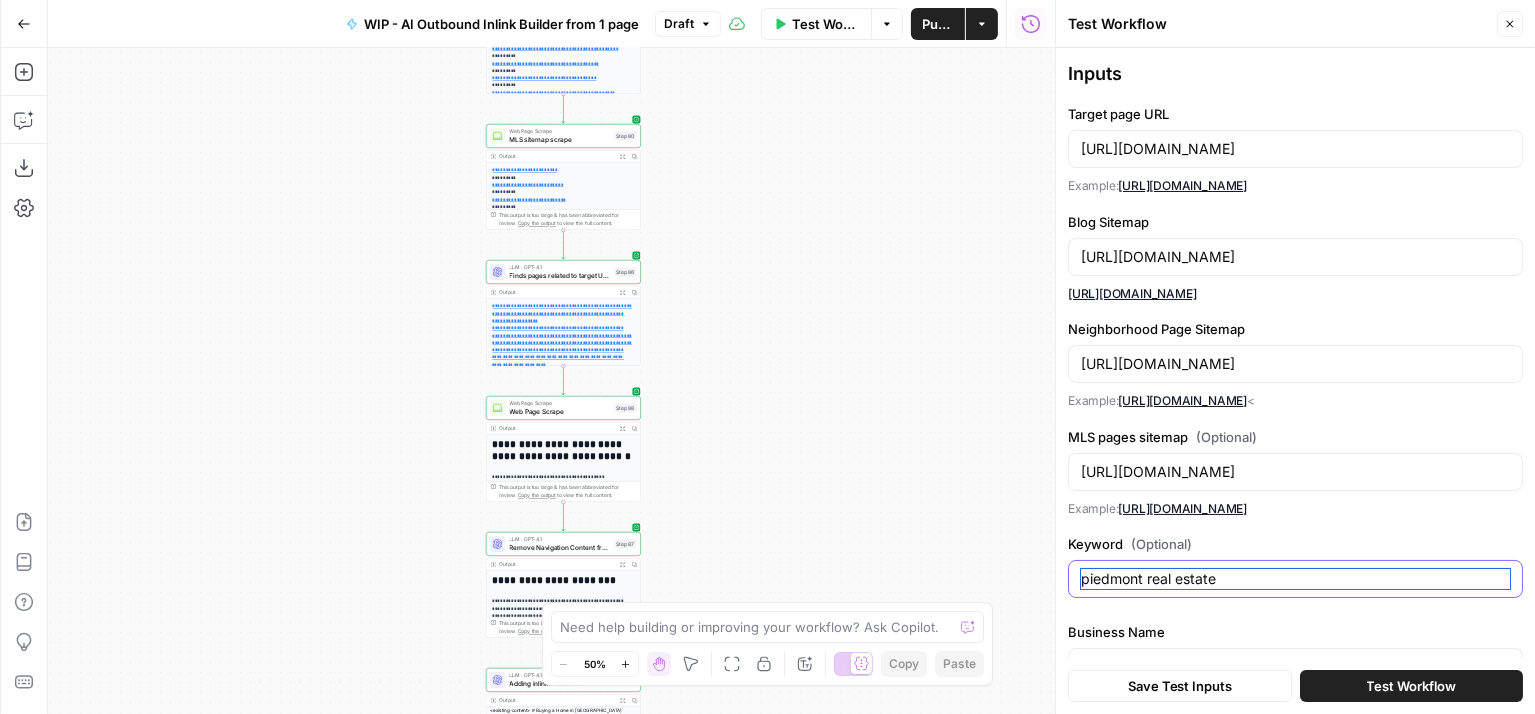 scroll, scrollTop: 45, scrollLeft: 0, axis: vertical 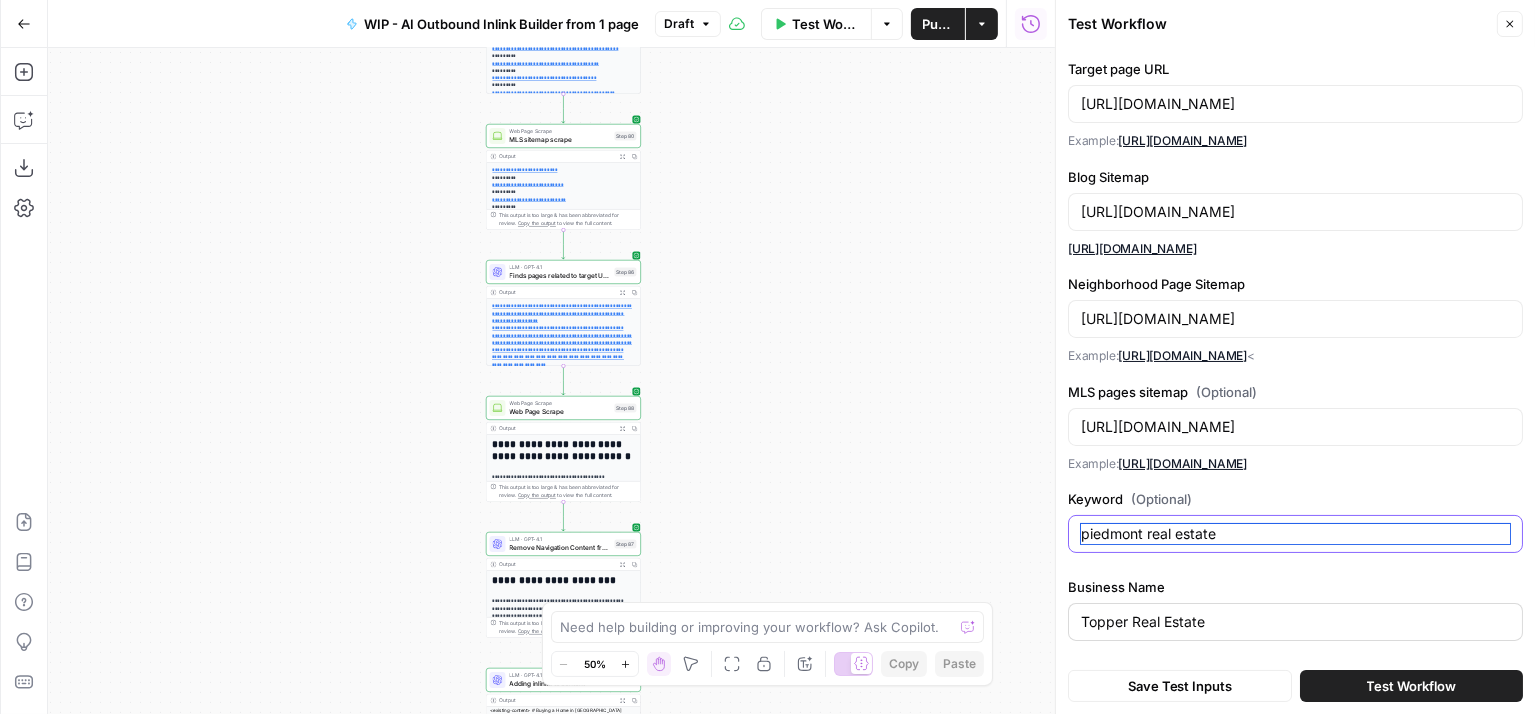 type on "piedmont real estate" 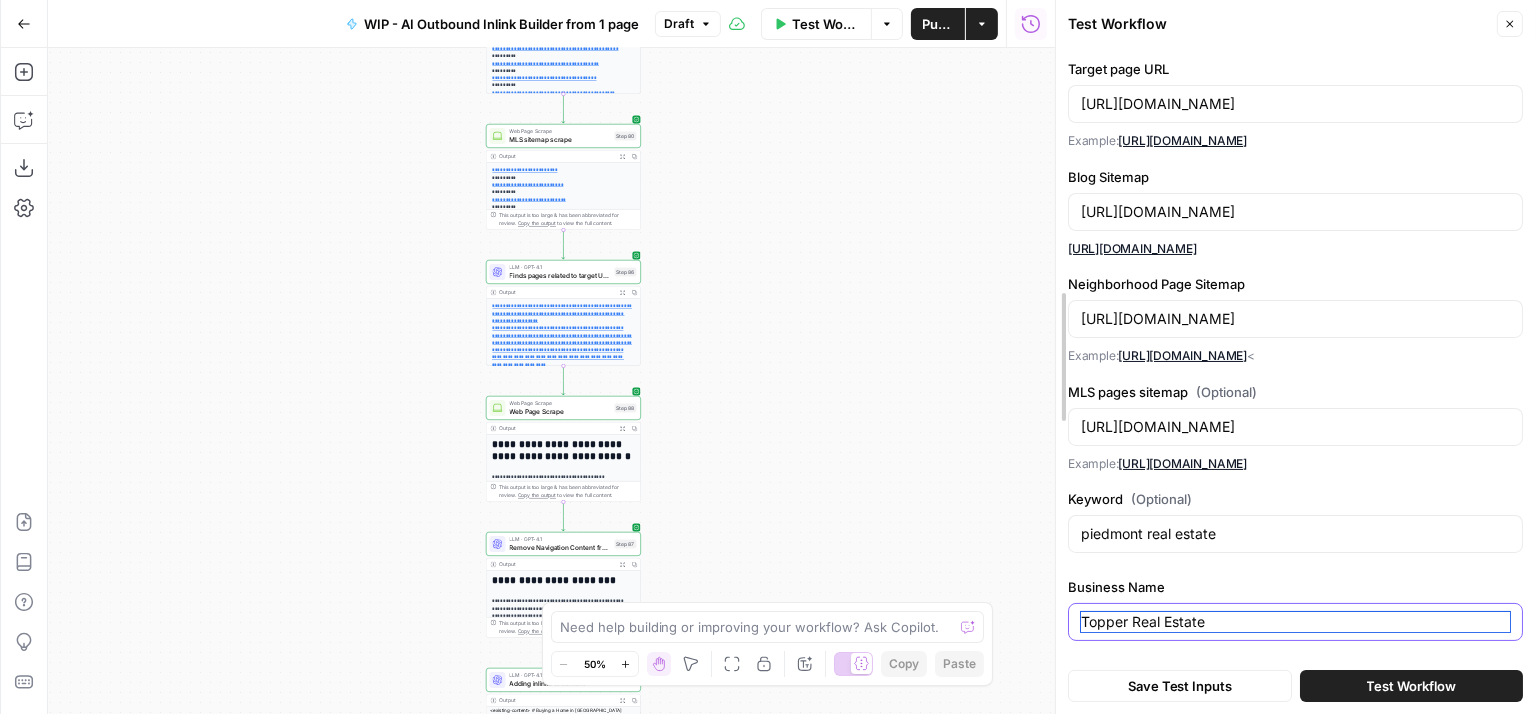 drag, startPoint x: 1239, startPoint y: 625, endPoint x: 1056, endPoint y: 616, distance: 183.22118 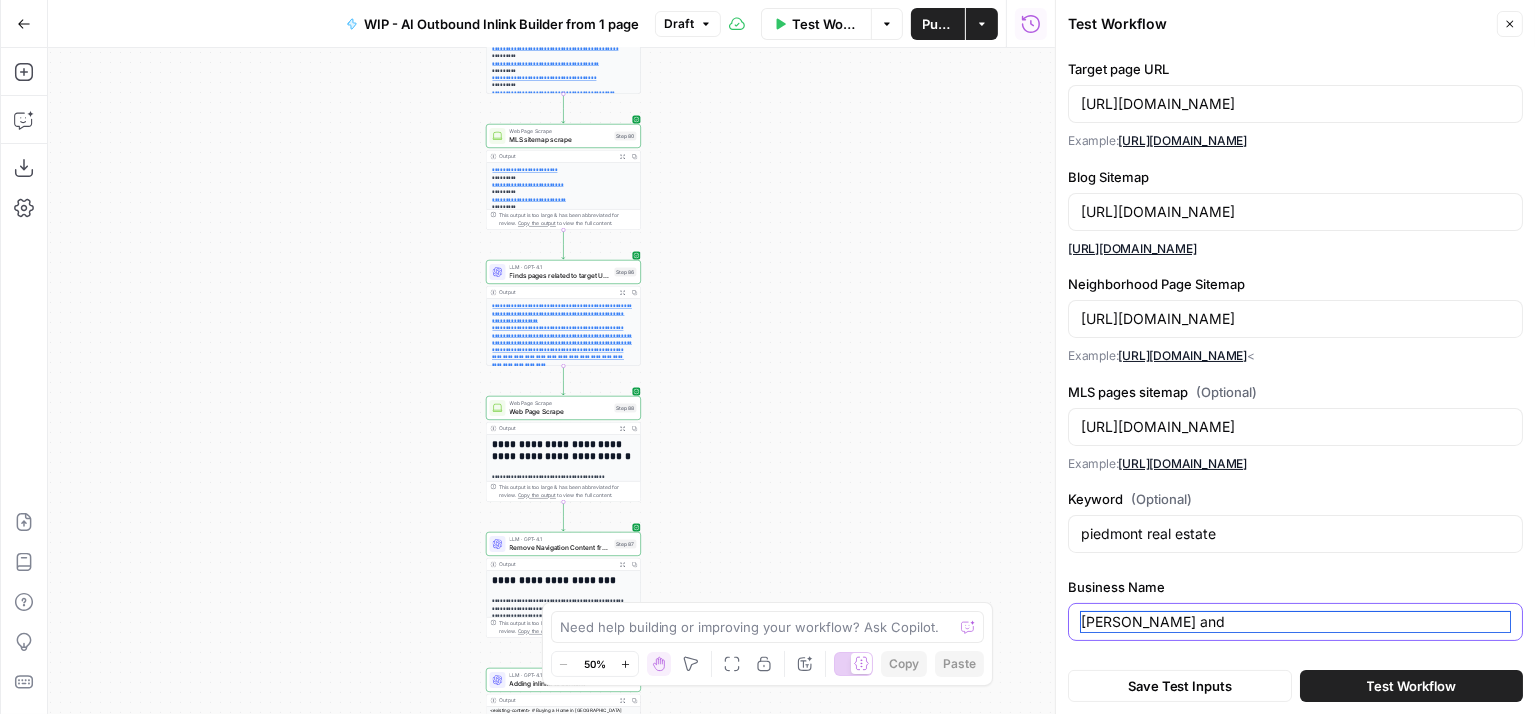 click on "[PERSON_NAME] and" at bounding box center (1295, 622) 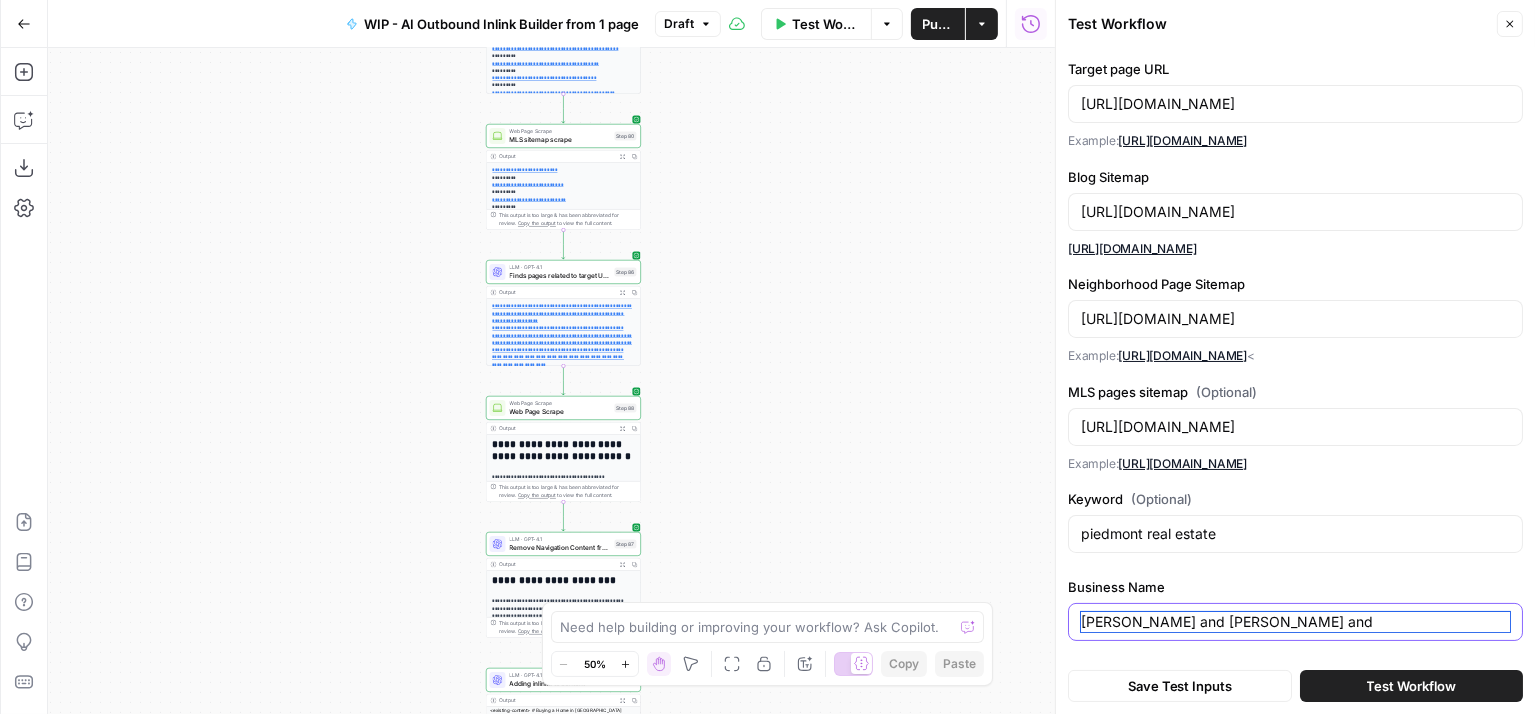 drag, startPoint x: 1309, startPoint y: 628, endPoint x: 1212, endPoint y: 625, distance: 97.04638 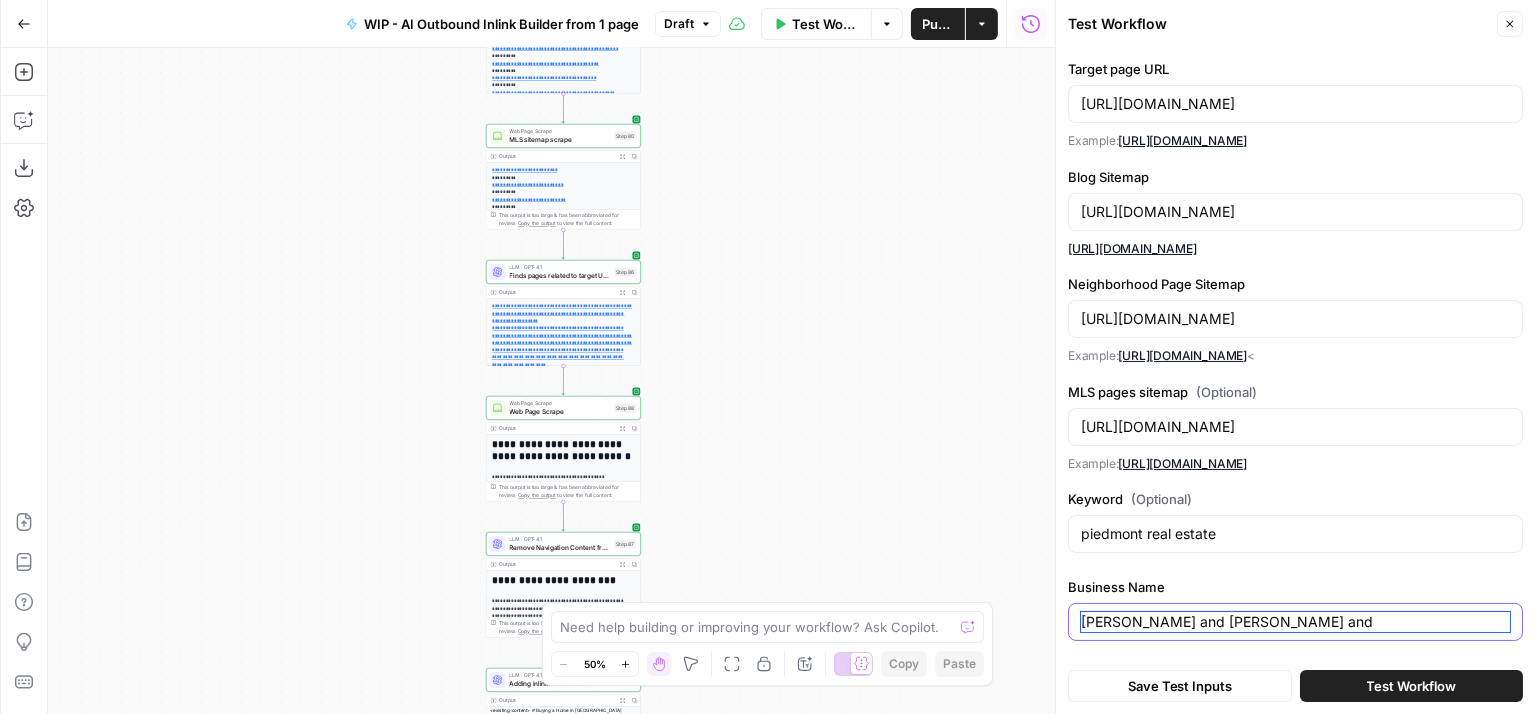 click on "[PERSON_NAME] and [PERSON_NAME] and" at bounding box center [1295, 622] 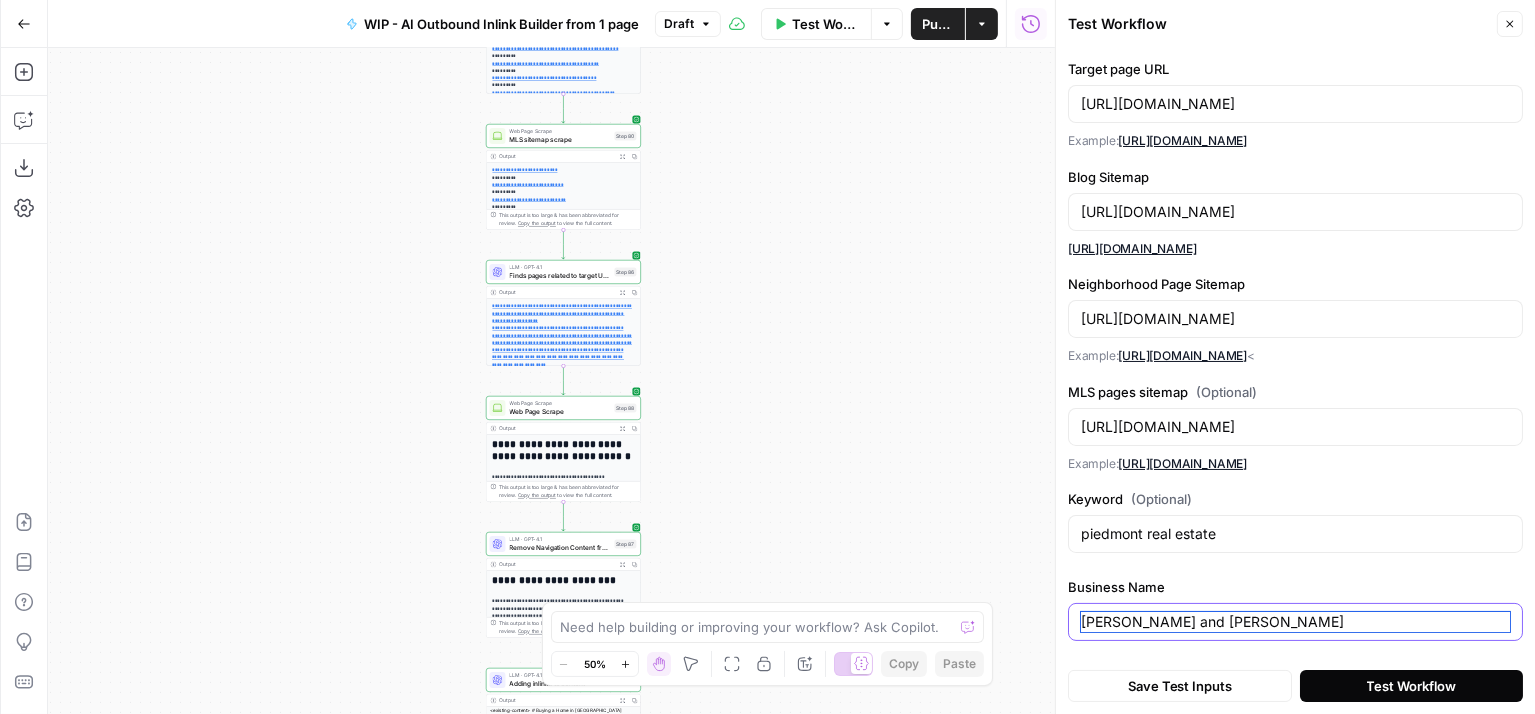 type on "[PERSON_NAME] and [PERSON_NAME]" 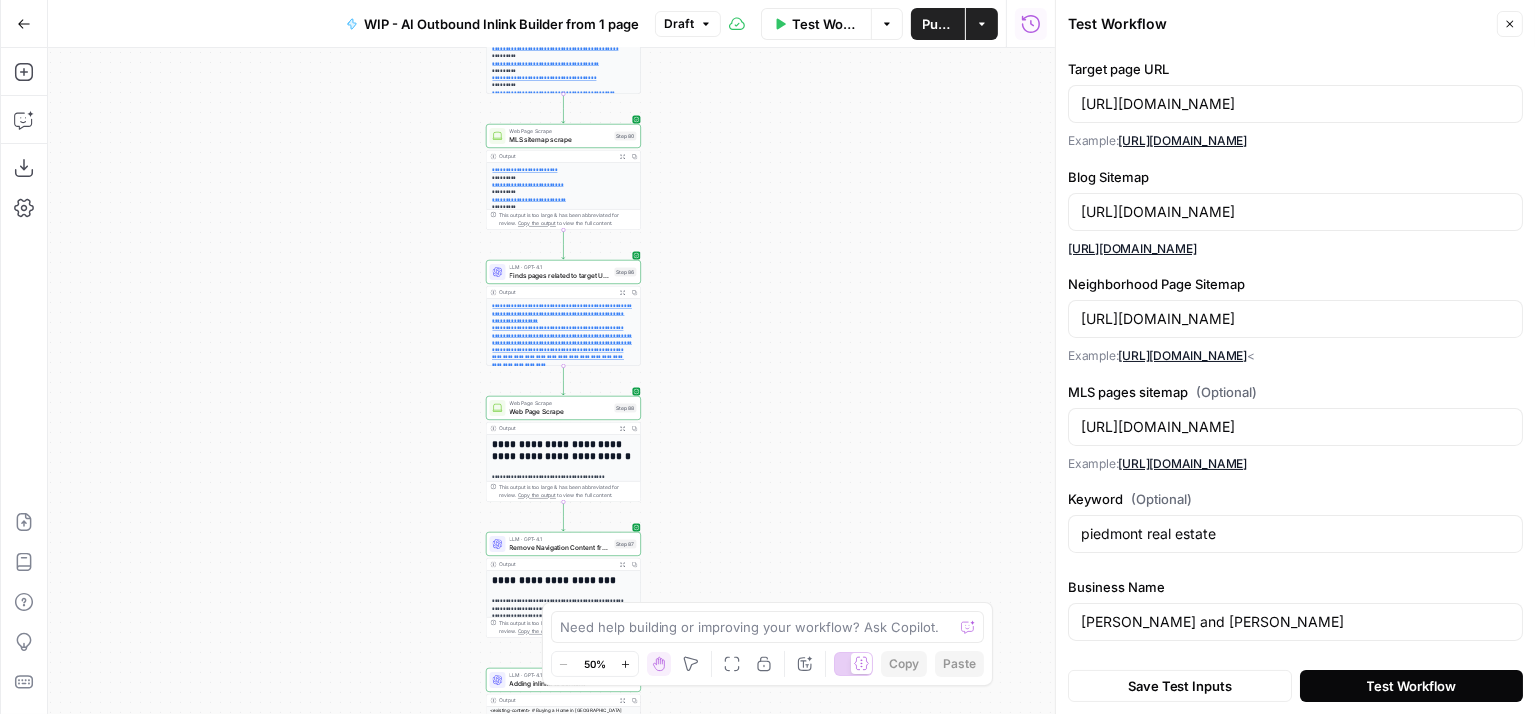 click on "Test Workflow" at bounding box center [1411, 686] 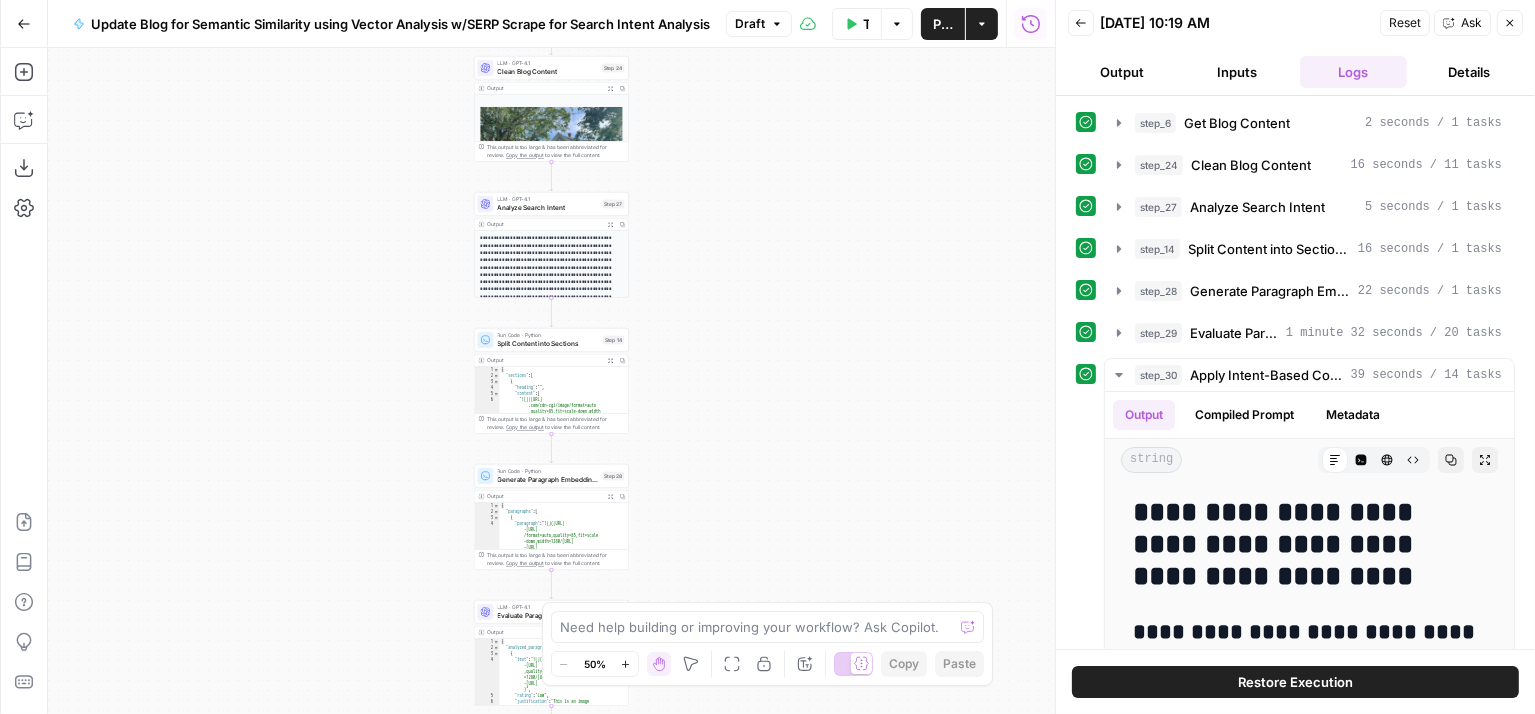scroll, scrollTop: 0, scrollLeft: 0, axis: both 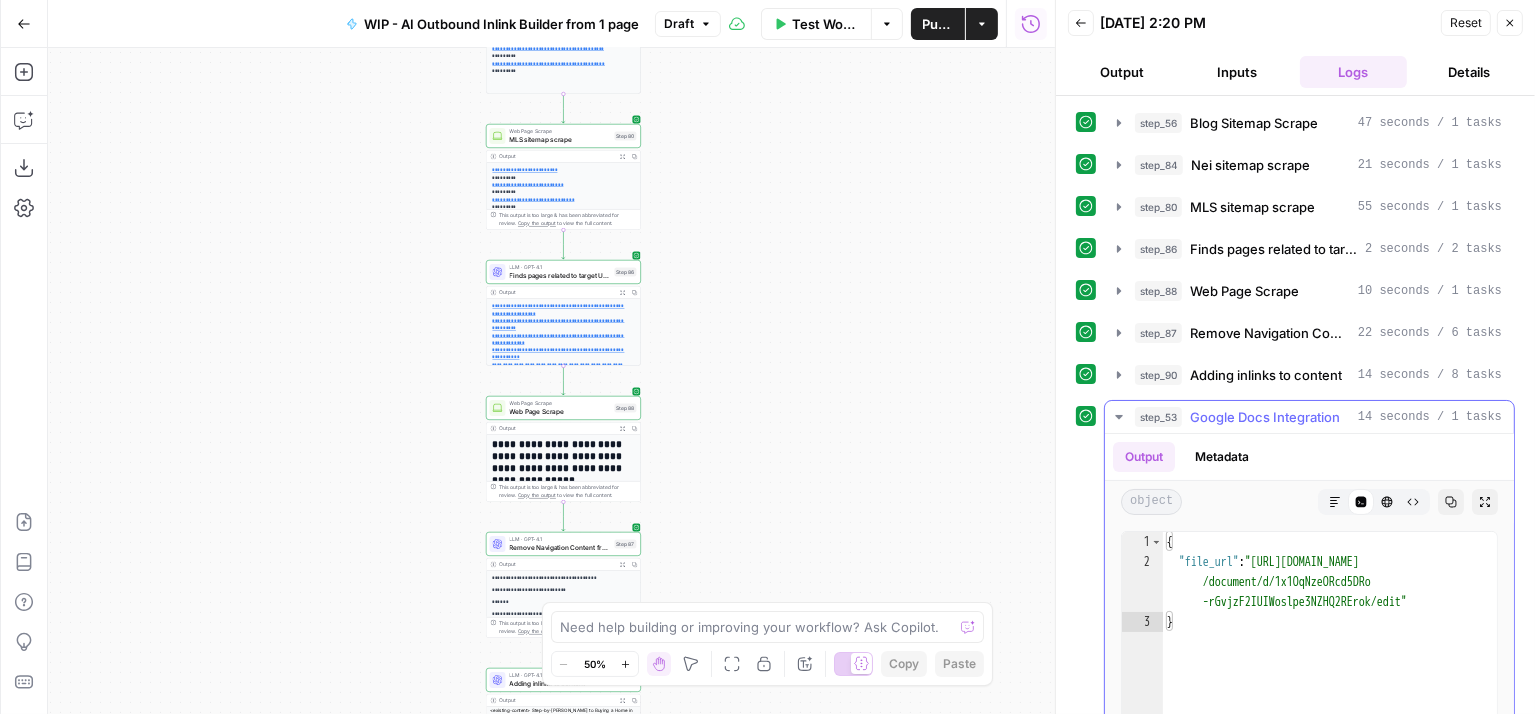type on "**********" 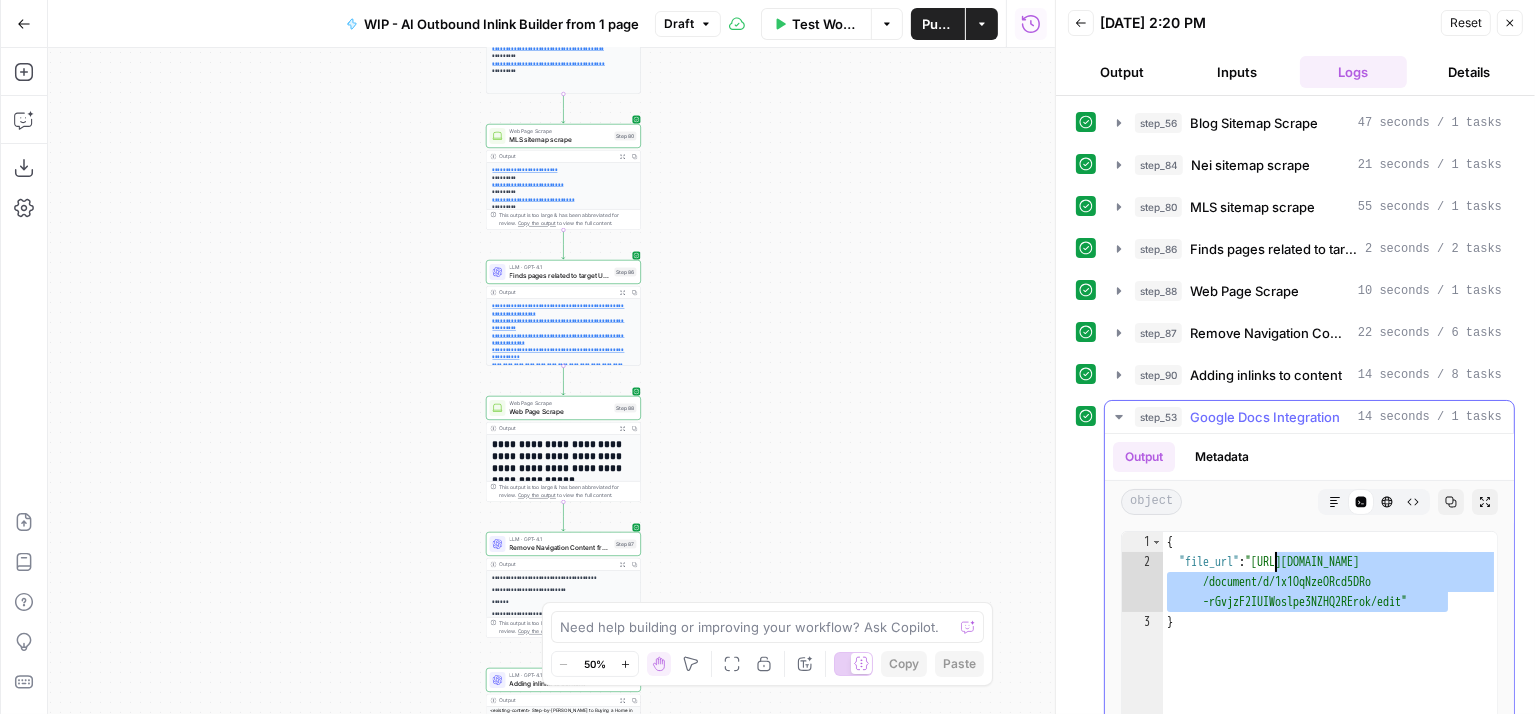 drag, startPoint x: 1447, startPoint y: 597, endPoint x: 1276, endPoint y: 553, distance: 176.5701 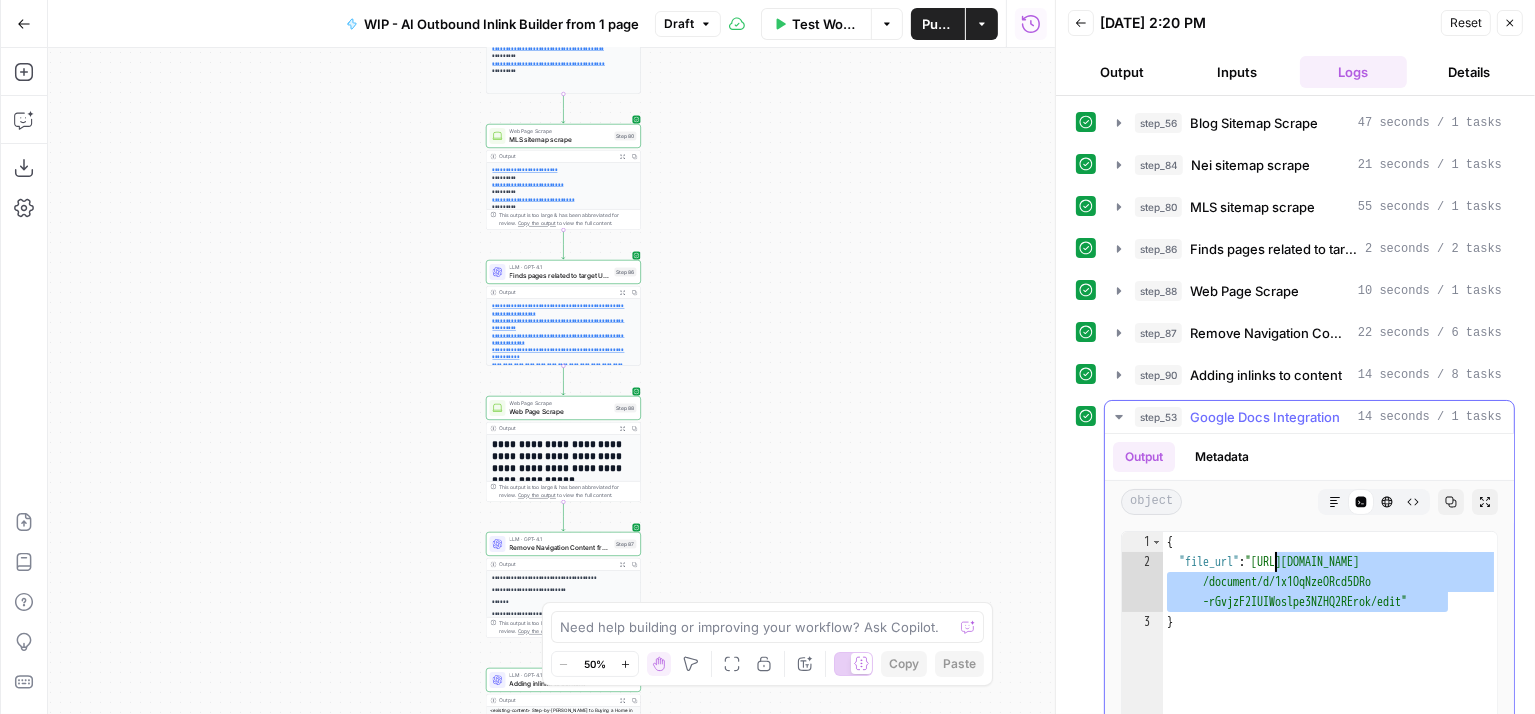 click on "{    "file_url" :  "https://docs.google.com        /document/d/1x1OqNzeORcd5DRo        -rGvjzF2IUIWoslpe3NZHQ2RErok/edit" }" at bounding box center [1330, 749] 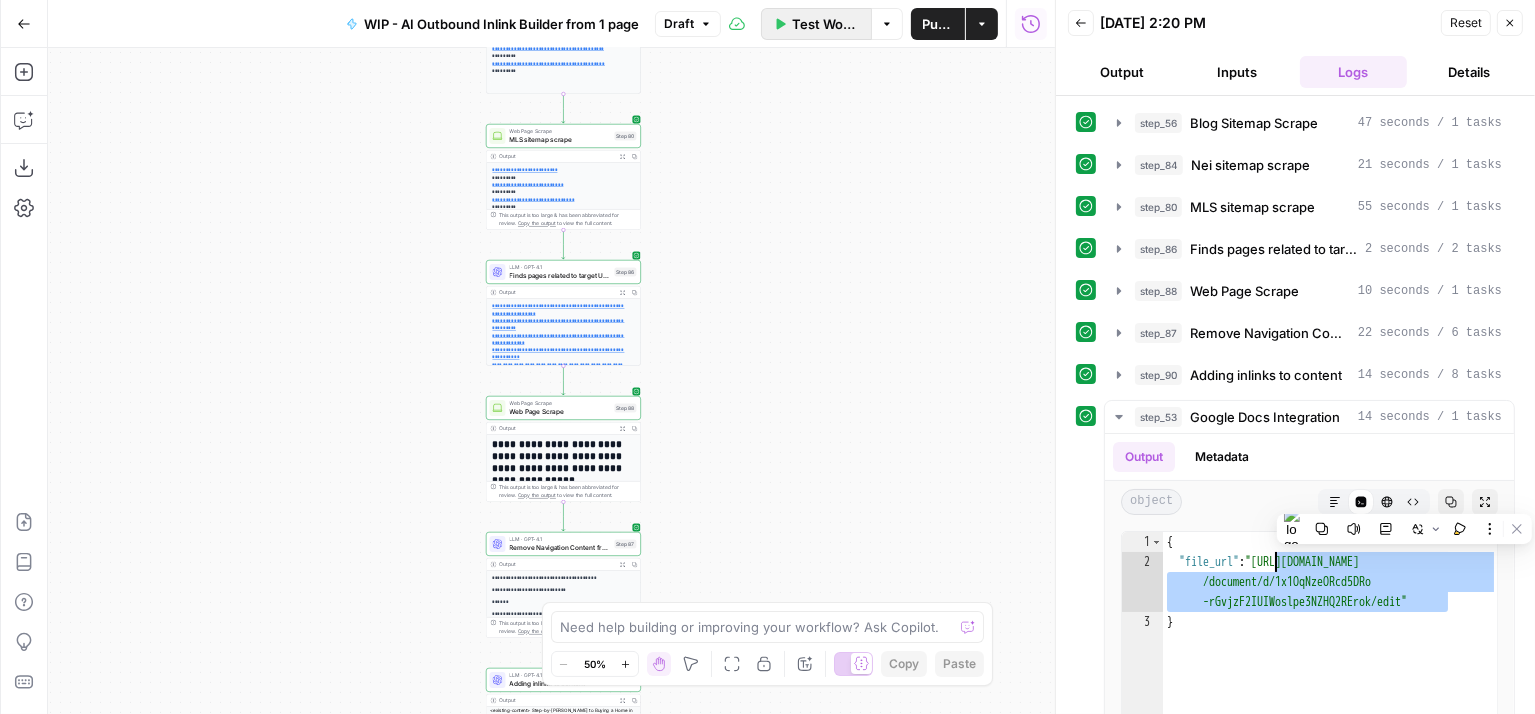 click on "Test Workflow" at bounding box center [825, 24] 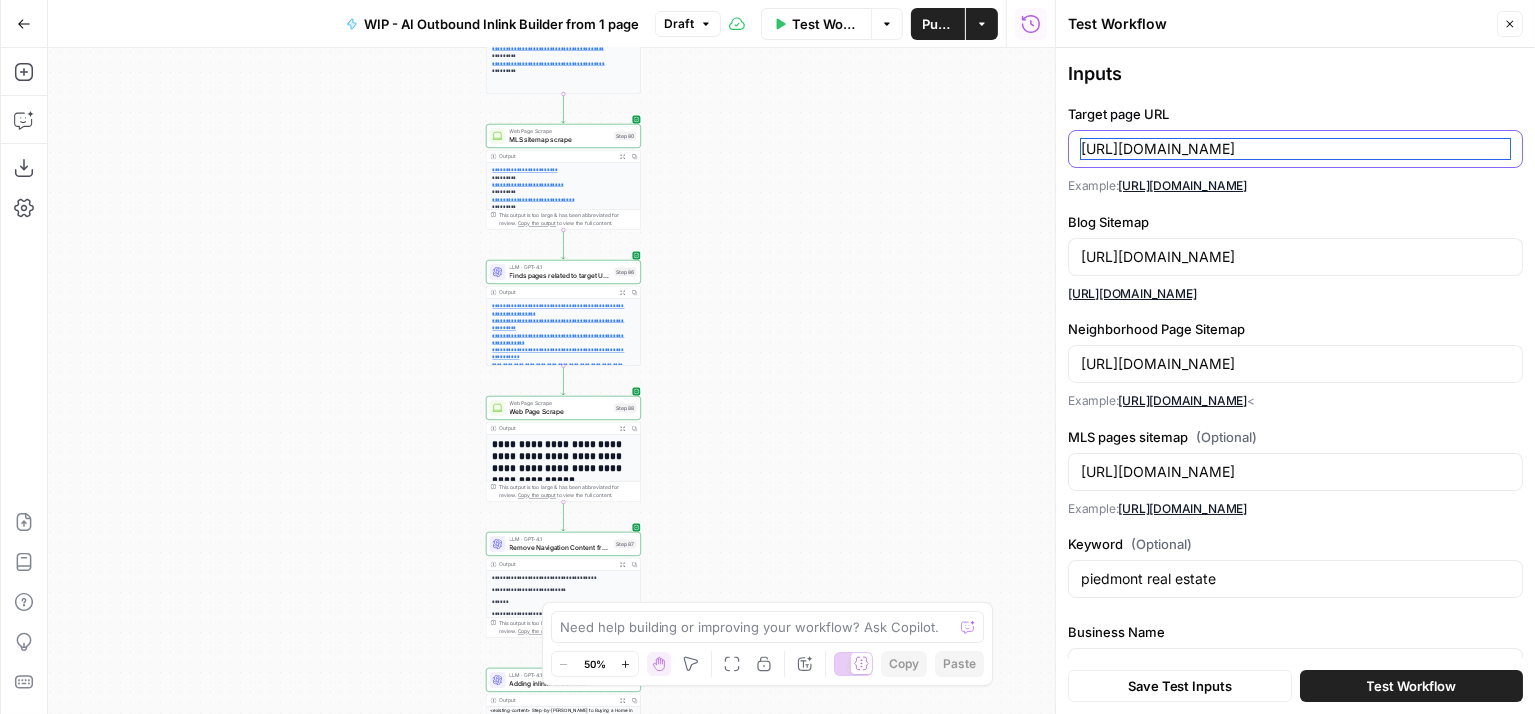 click on "[URL][DOMAIN_NAME]" at bounding box center [1295, 149] 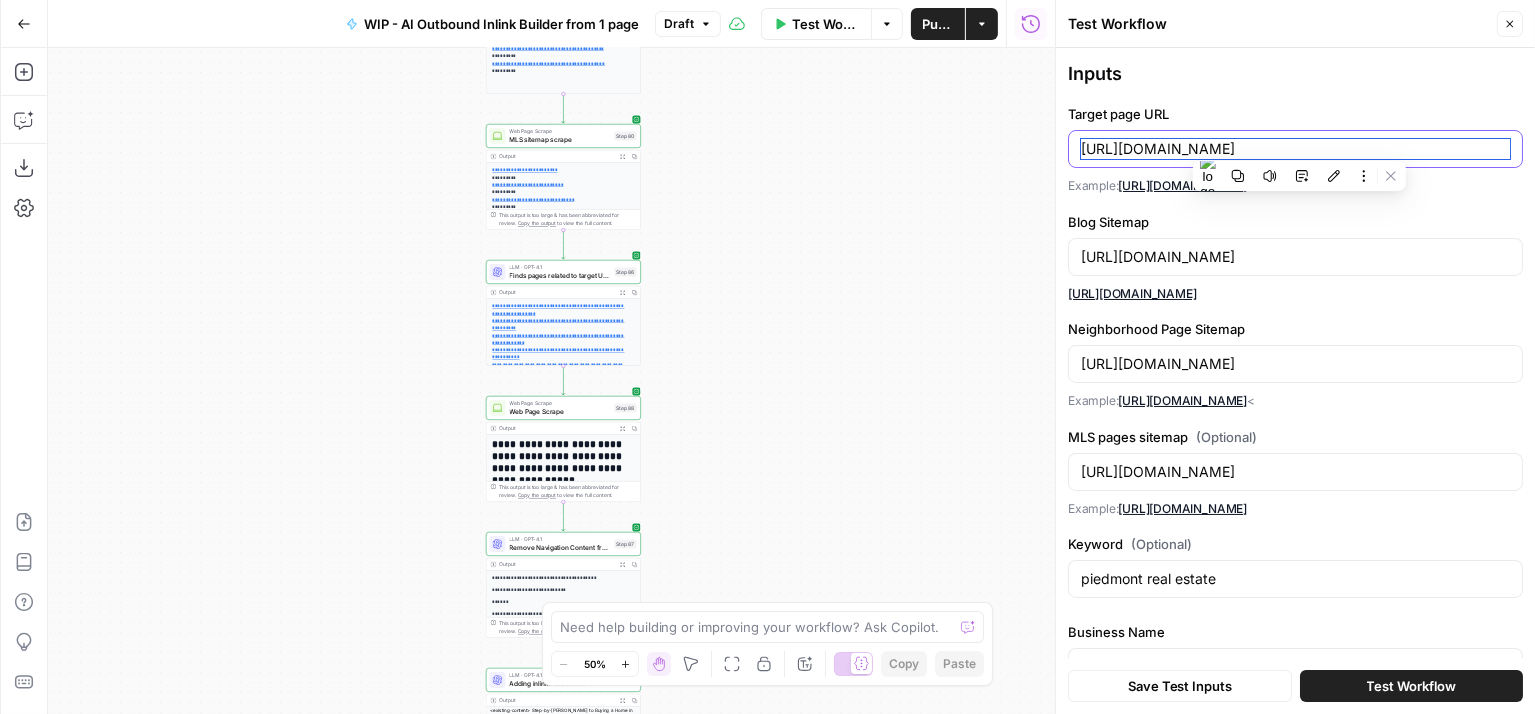 paste on "patsettar.com/blog/everything-you-need-to-know-about-moving-to-mullica-hill" 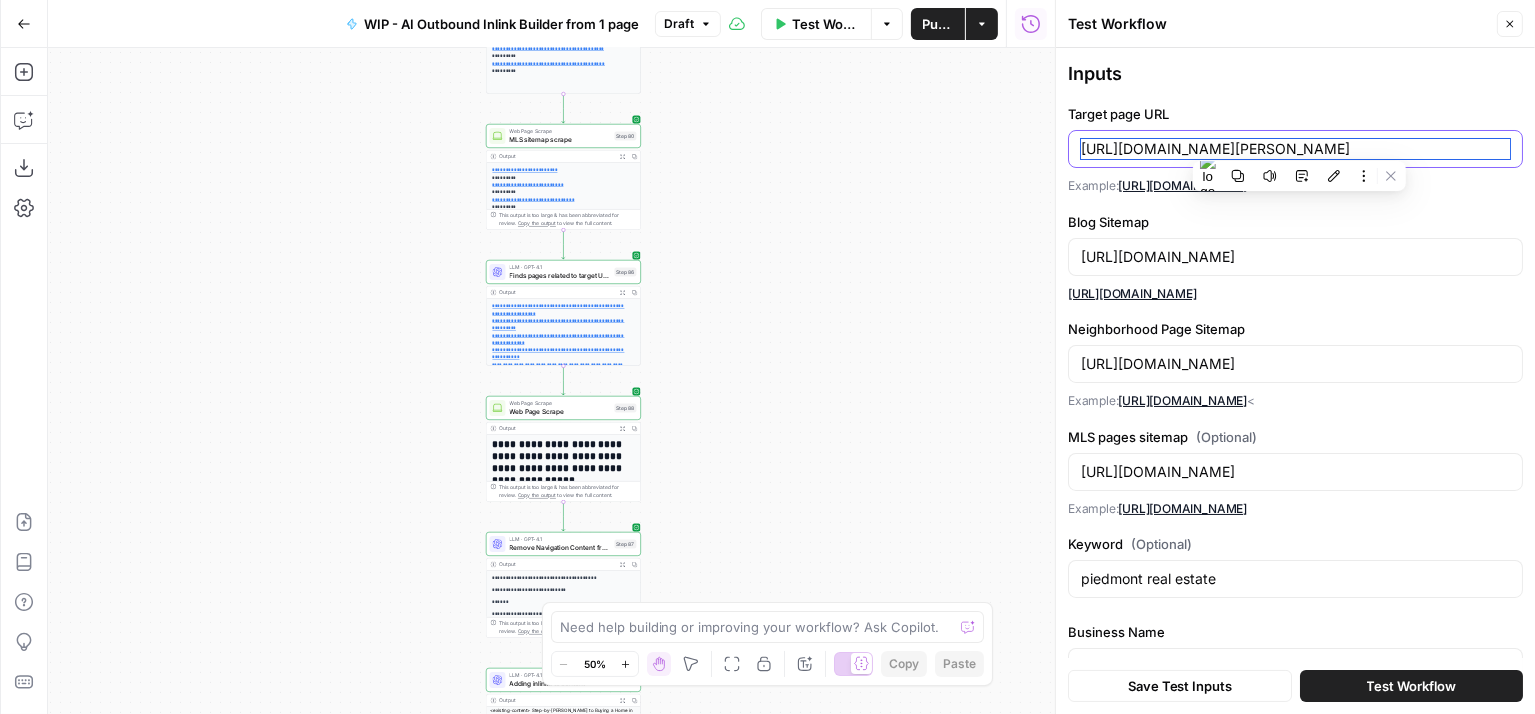 scroll, scrollTop: 0, scrollLeft: 144, axis: horizontal 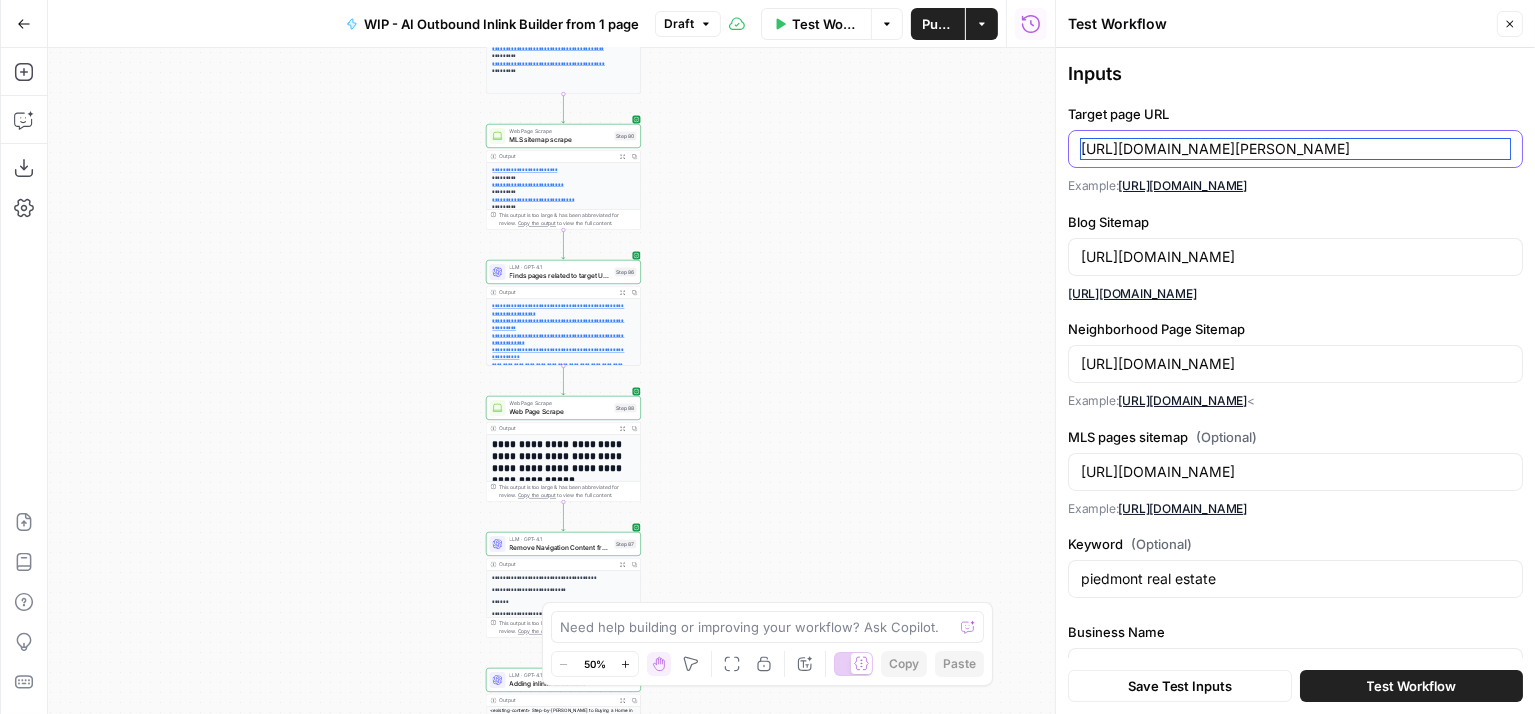 click on "https://patsettar.com/blog/everything-you-need-to-know-about-moving-to-mullica-hill" at bounding box center [1295, 149] 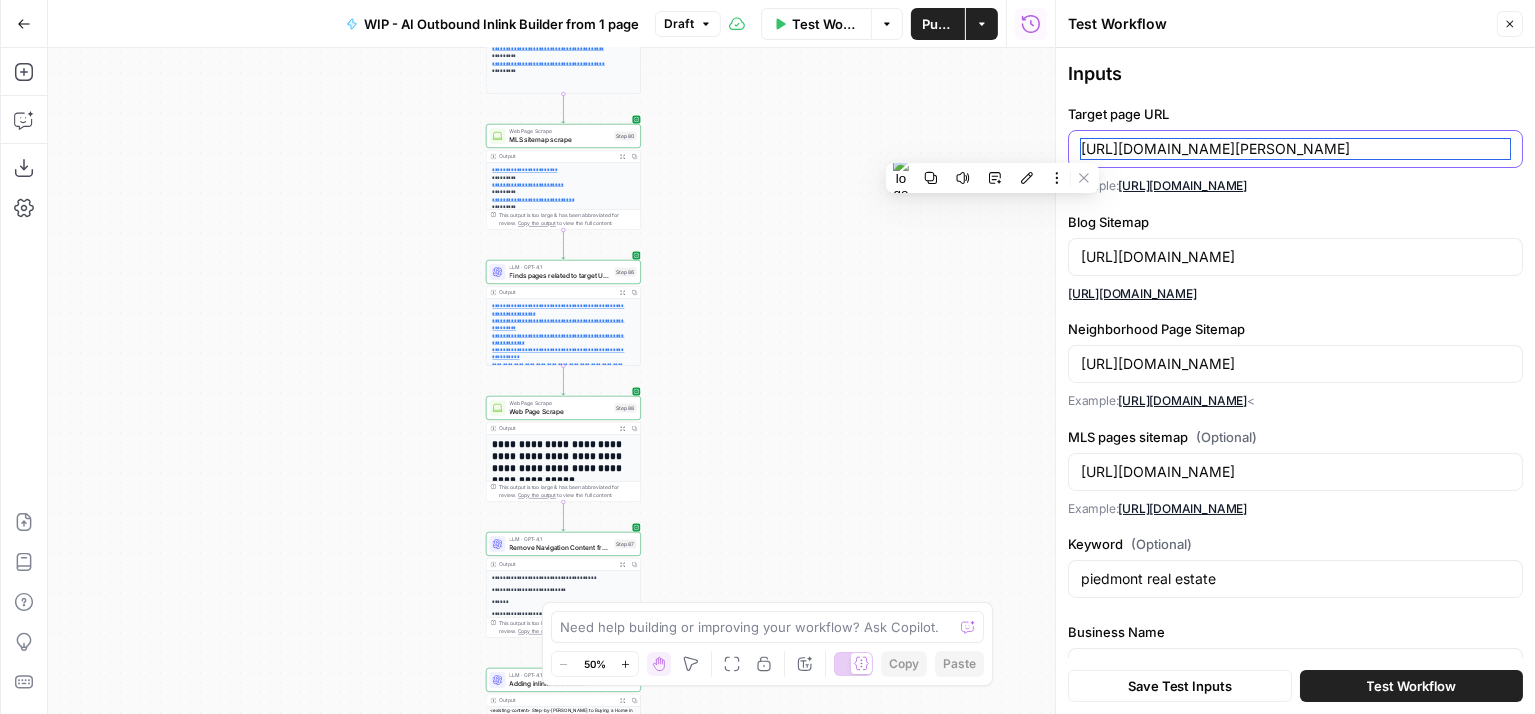 click on "https://patsettar.com/blog/everything-you-need-to-know-about-moving-to-mullica-hill" at bounding box center (1295, 149) 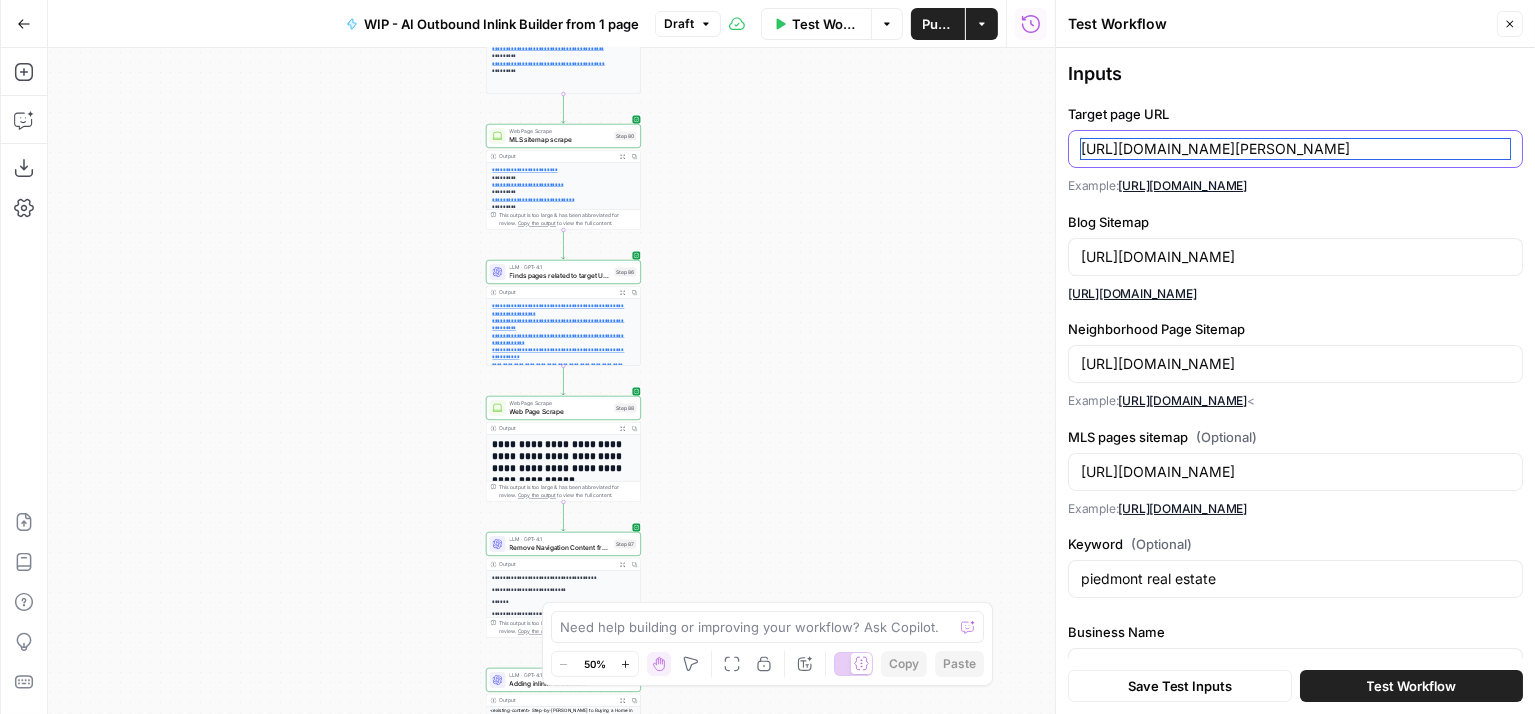 drag, startPoint x: 1219, startPoint y: 149, endPoint x: 1042, endPoint y: 149, distance: 177 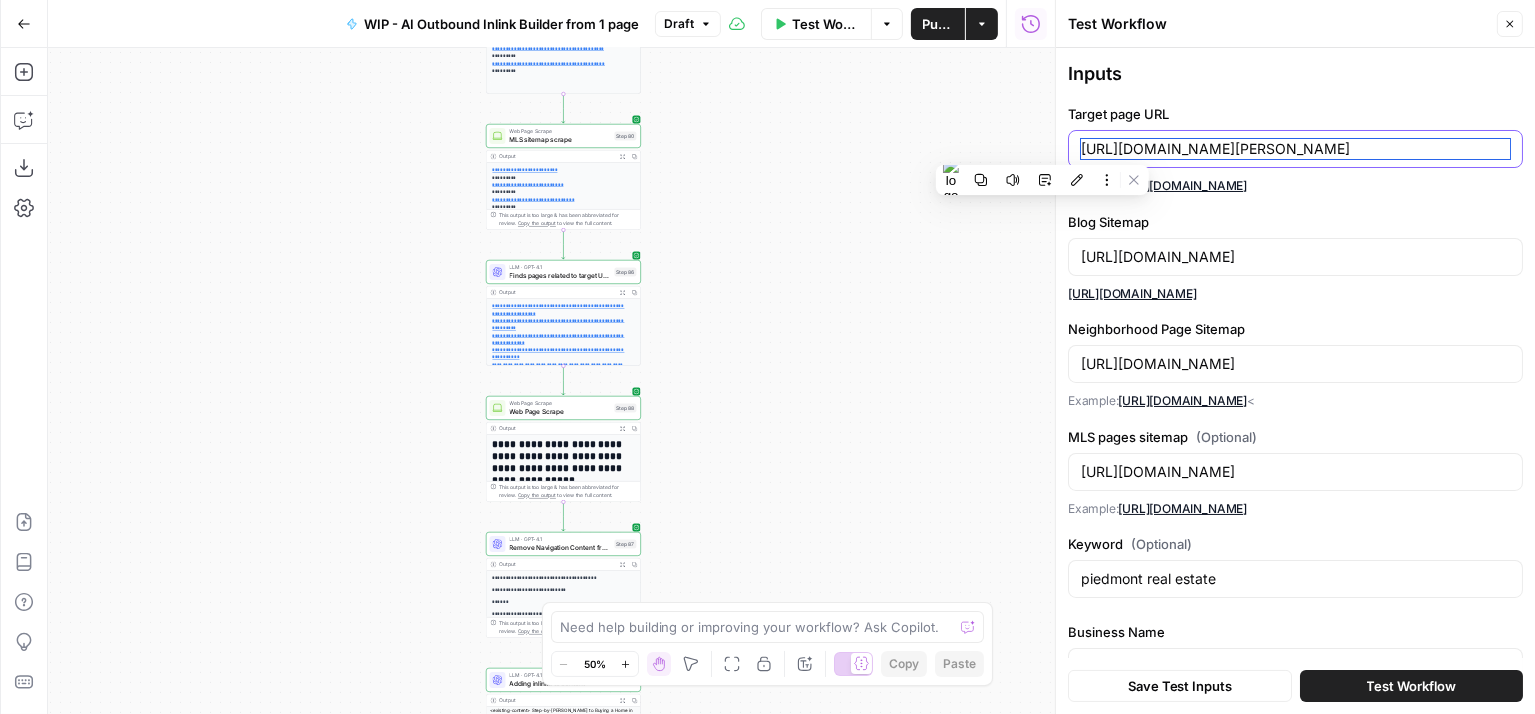 click on "https://patsettar.com/blog/everything-you-need-to-know-about-moving-to-mullica-hill" at bounding box center [1295, 149] 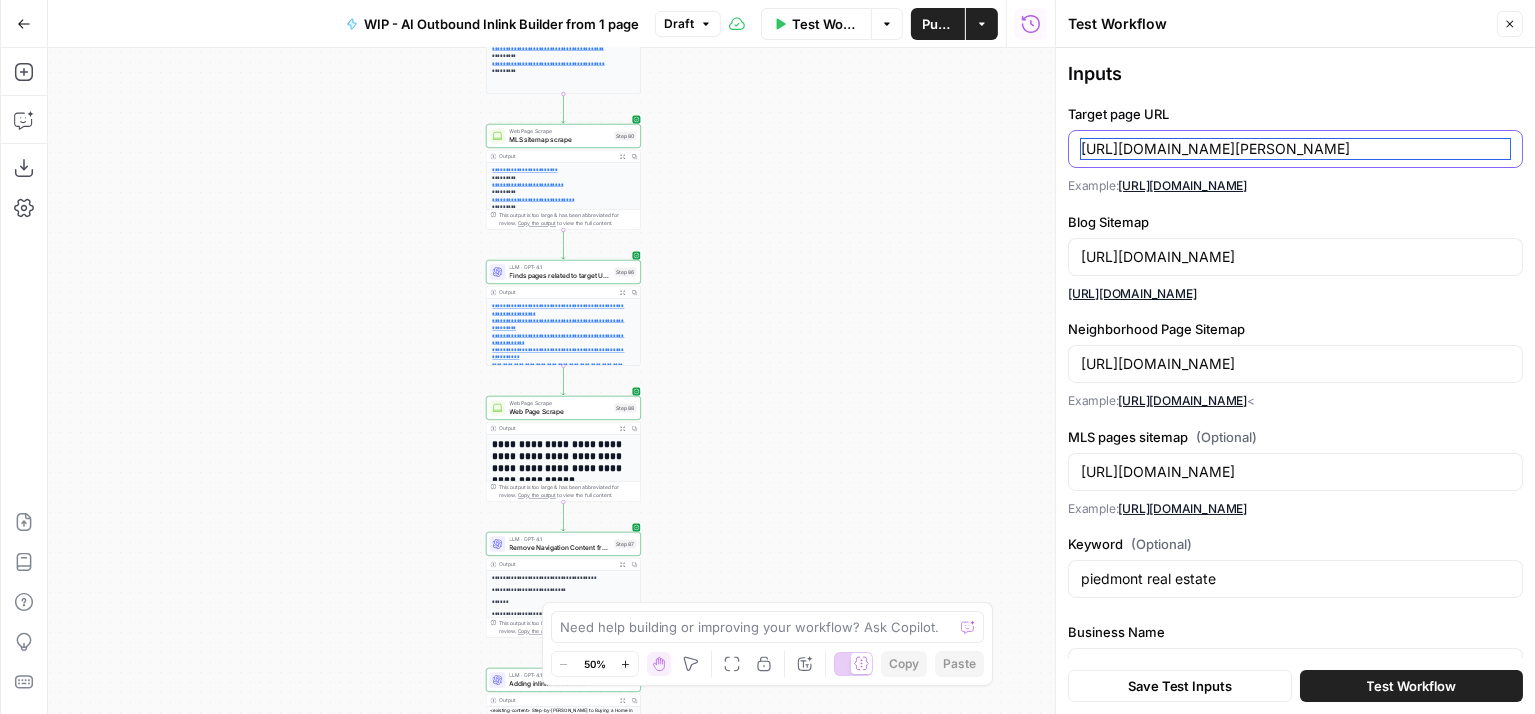 drag, startPoint x: 1219, startPoint y: 149, endPoint x: 1078, endPoint y: 147, distance: 141.01419 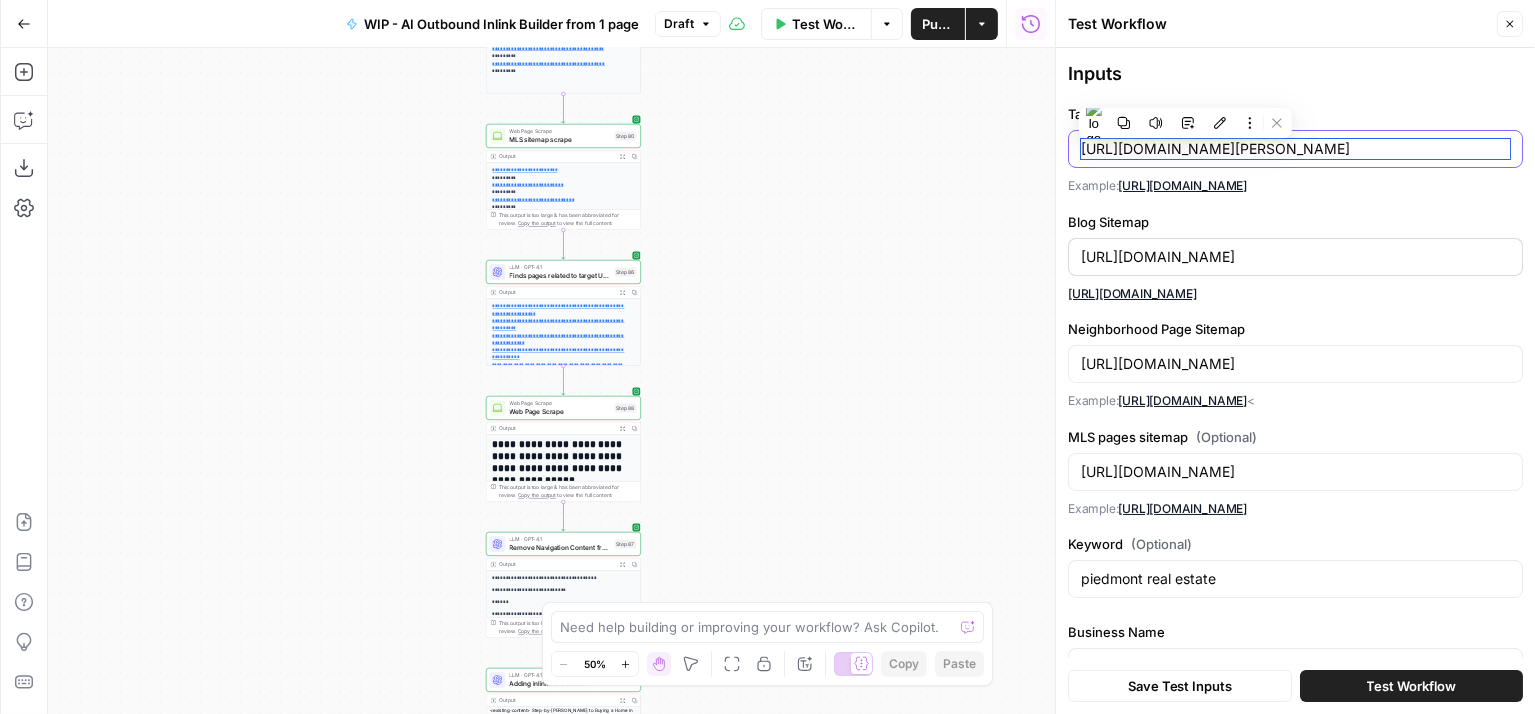 type on "https://patsettar.com/blog/everything-you-need-to-know-about-moving-to-mullica-hill" 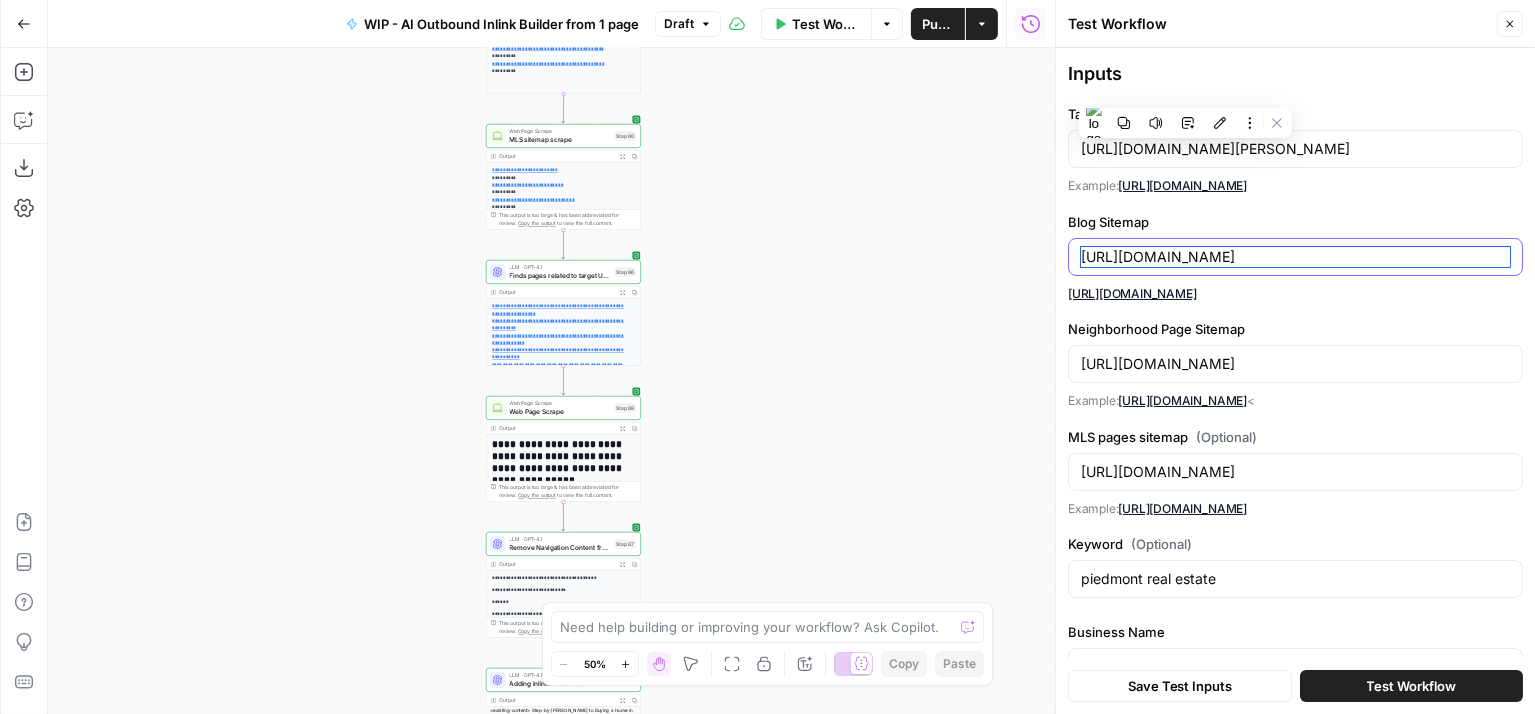 drag, startPoint x: 1280, startPoint y: 254, endPoint x: 1078, endPoint y: 252, distance: 202.0099 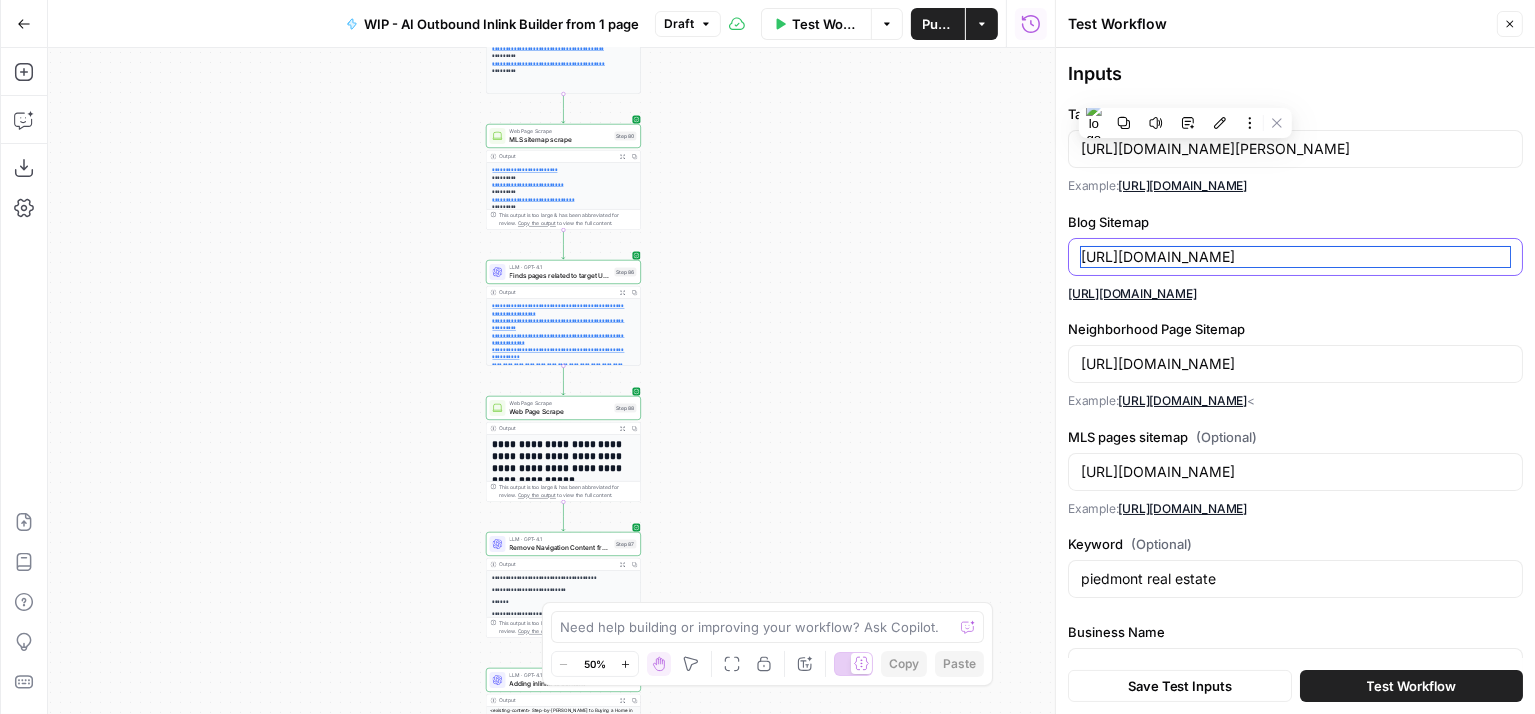 click on "[URL][DOMAIN_NAME]" at bounding box center [1295, 257] 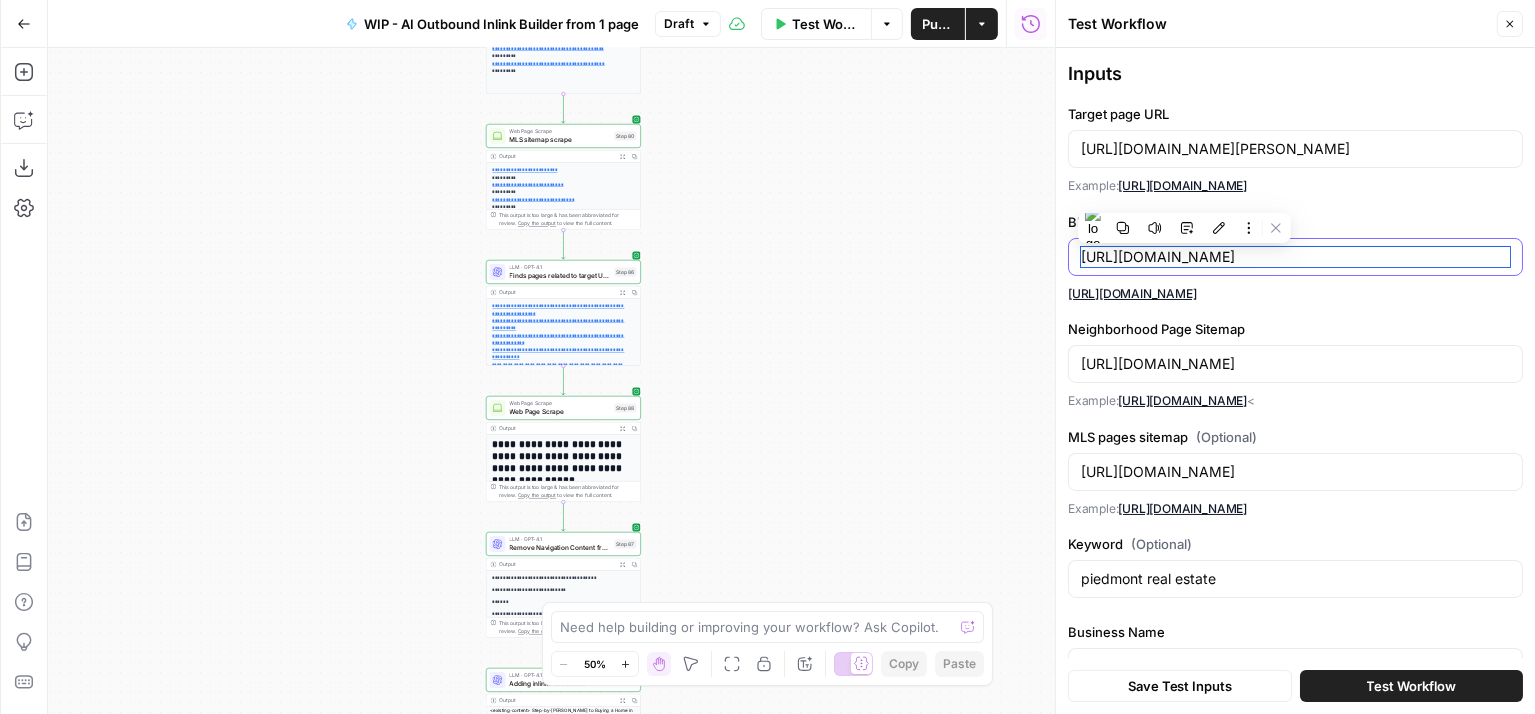 paste on "patsettar" 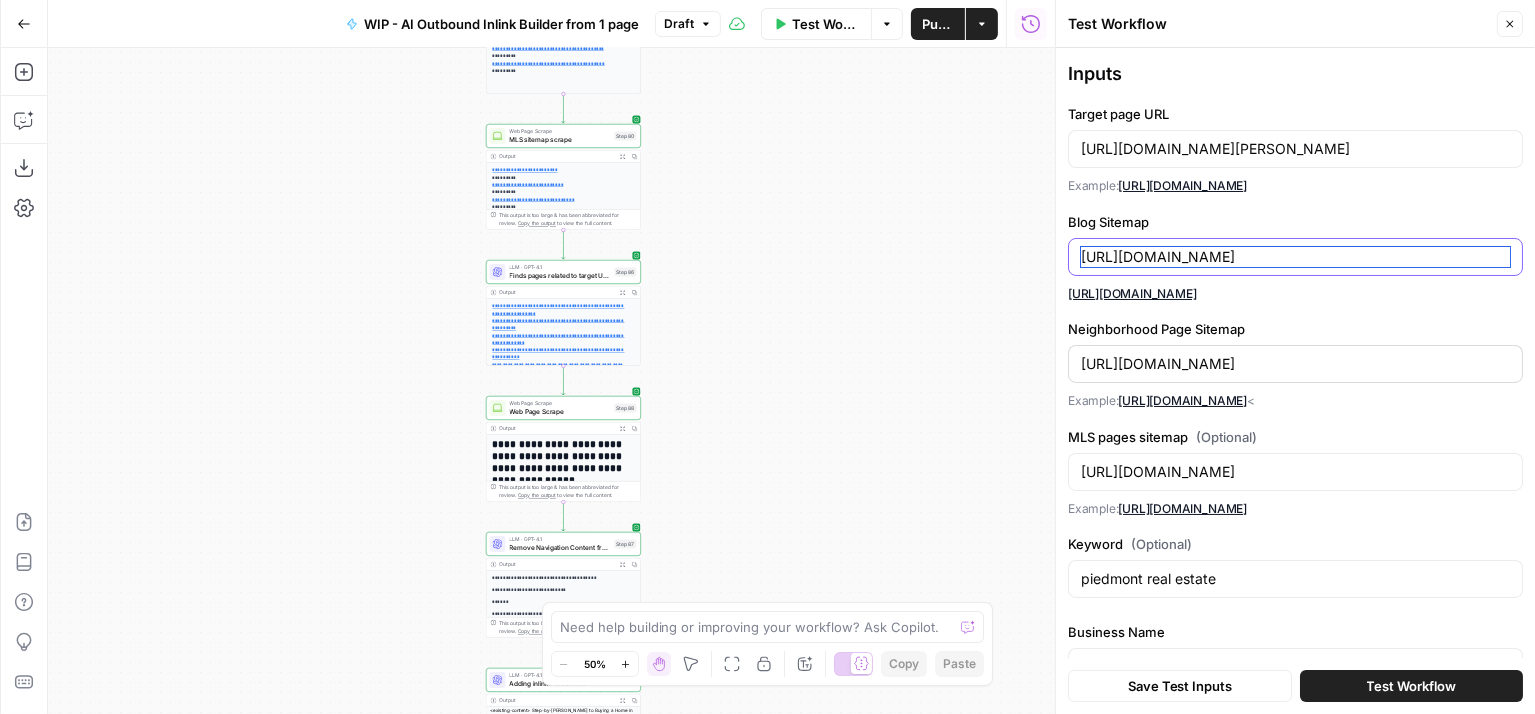 type on "https://patsettar.com/sitemap-blog-dpages.xml" 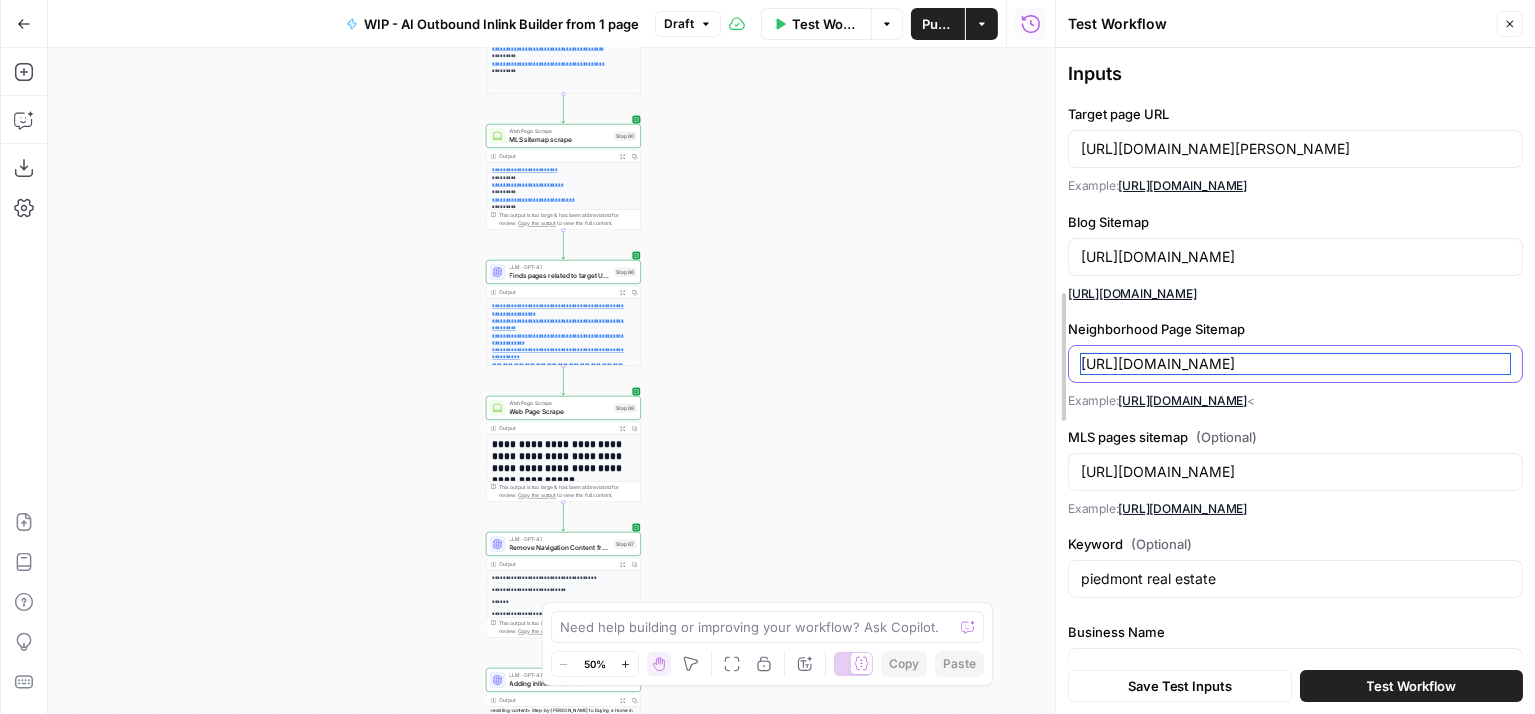 drag, startPoint x: 1282, startPoint y: 361, endPoint x: 1060, endPoint y: 355, distance: 222.08107 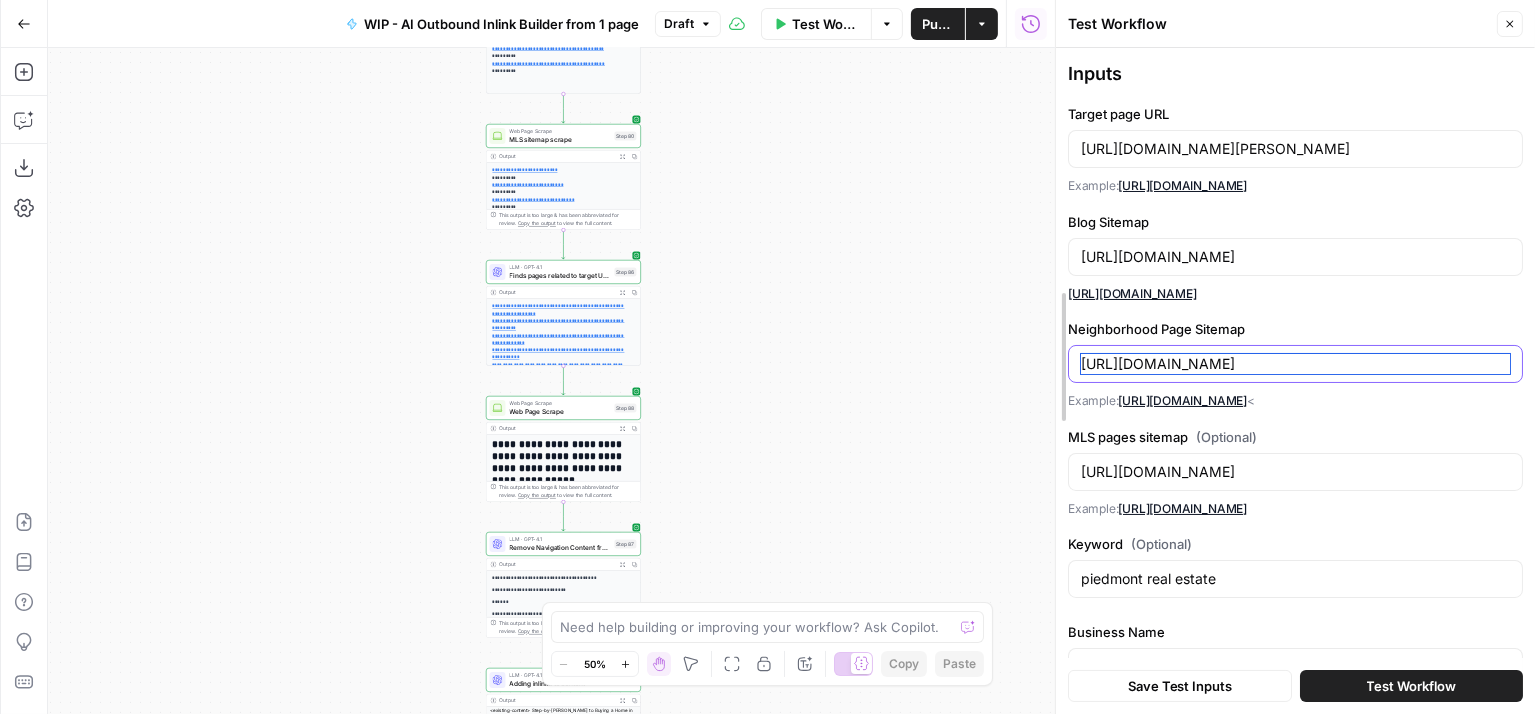 click on "Test Workflow Close Inputs Target page URL https://patsettar.com/blog/everything-you-need-to-know-about-moving-to-mullica-hill Example:  https://gingermartin.com/blog/best-restaurants-in-sonoma Blog Sitemap https://patsettar.com/sitemap-blog-dpages.xml https://gingermartin.com/sitemap-blog-dpages.xml Neighborhood Page Sitemap https://anianandadrienne.com/sitemap-neighborhoods-dpages.xml Example:  https://gingermartin.com/sitemap-neighborhoods-dpages.xml < MLS pages sitemap   (Optional) https://anianandadrienne.com/sitemap-static.xml Example:  https://gingermartin.com/sitemap-static.xml Keyword   (Optional) piedmont real estate Business Name Anian and Adrienne Save Test Inputs Test Workflow" at bounding box center (1295, 357) 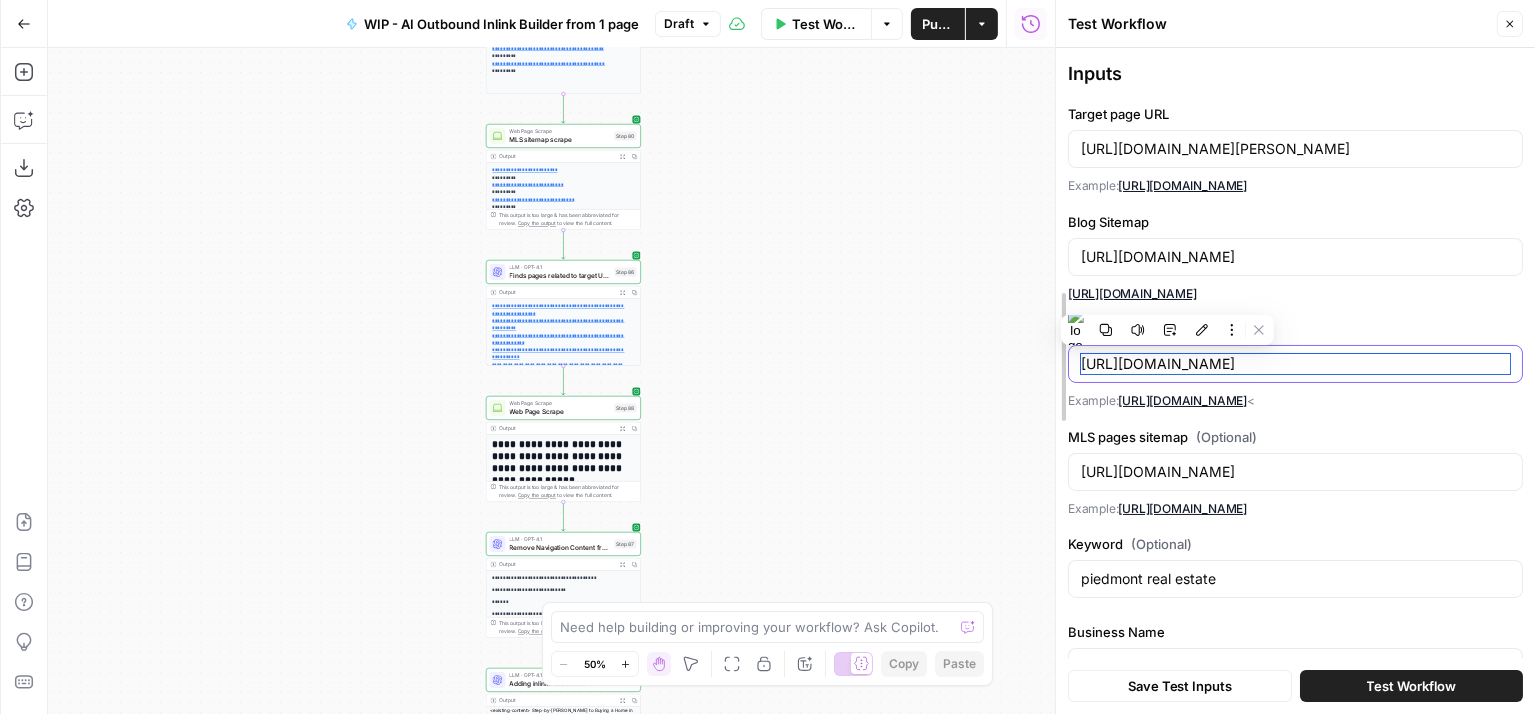 paste on "patsettar" 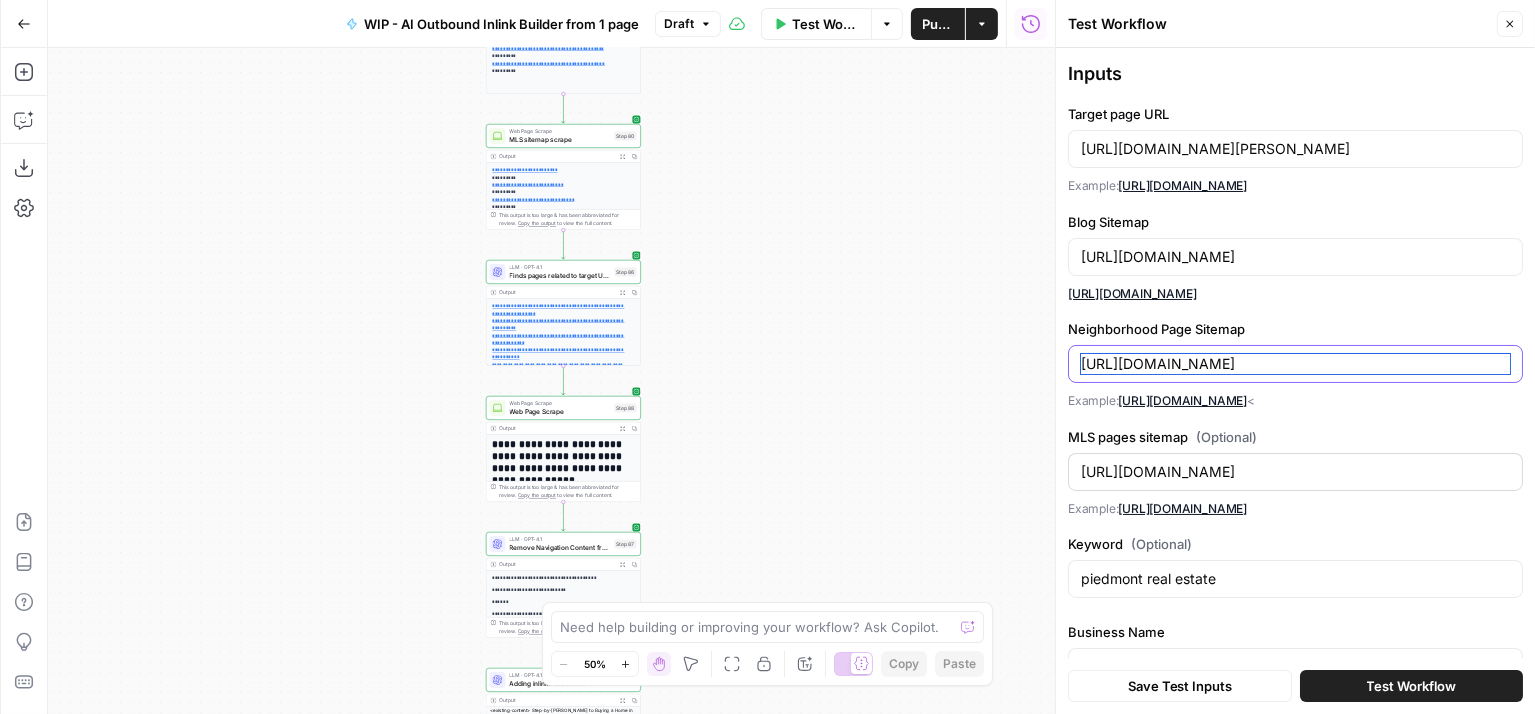type on "https://patsettar.com/sitemap-neighborhoods-dpages.xml" 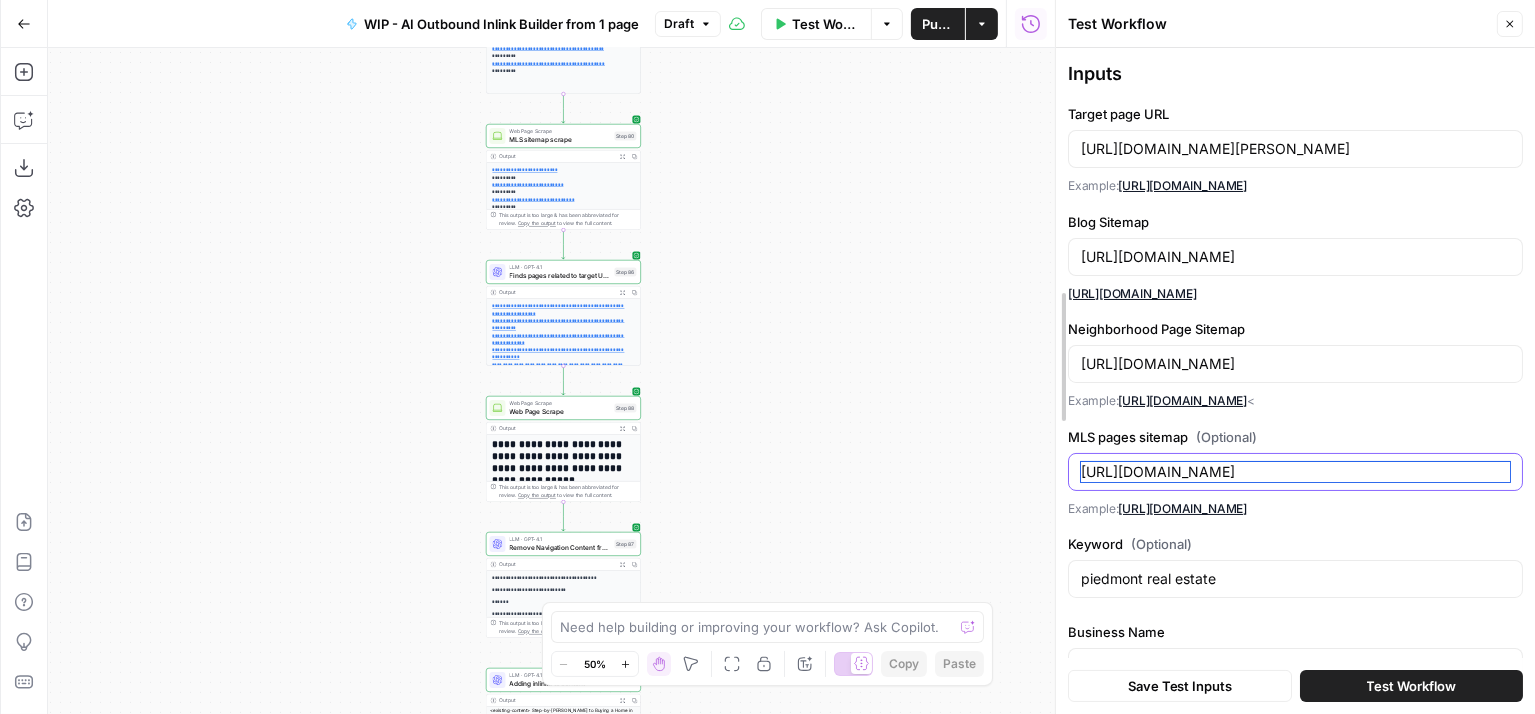 drag, startPoint x: 1279, startPoint y: 469, endPoint x: 1063, endPoint y: 467, distance: 216.00926 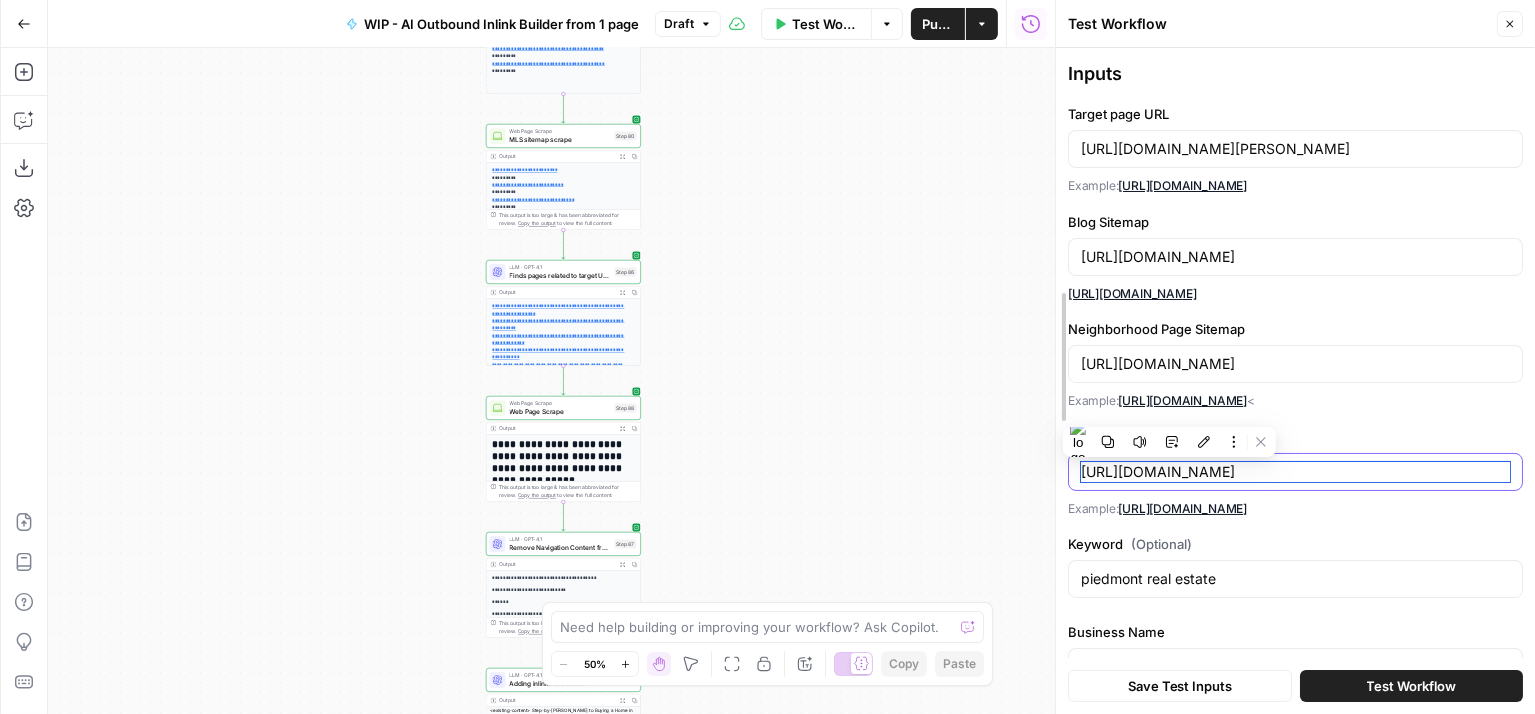 paste on "patsettar" 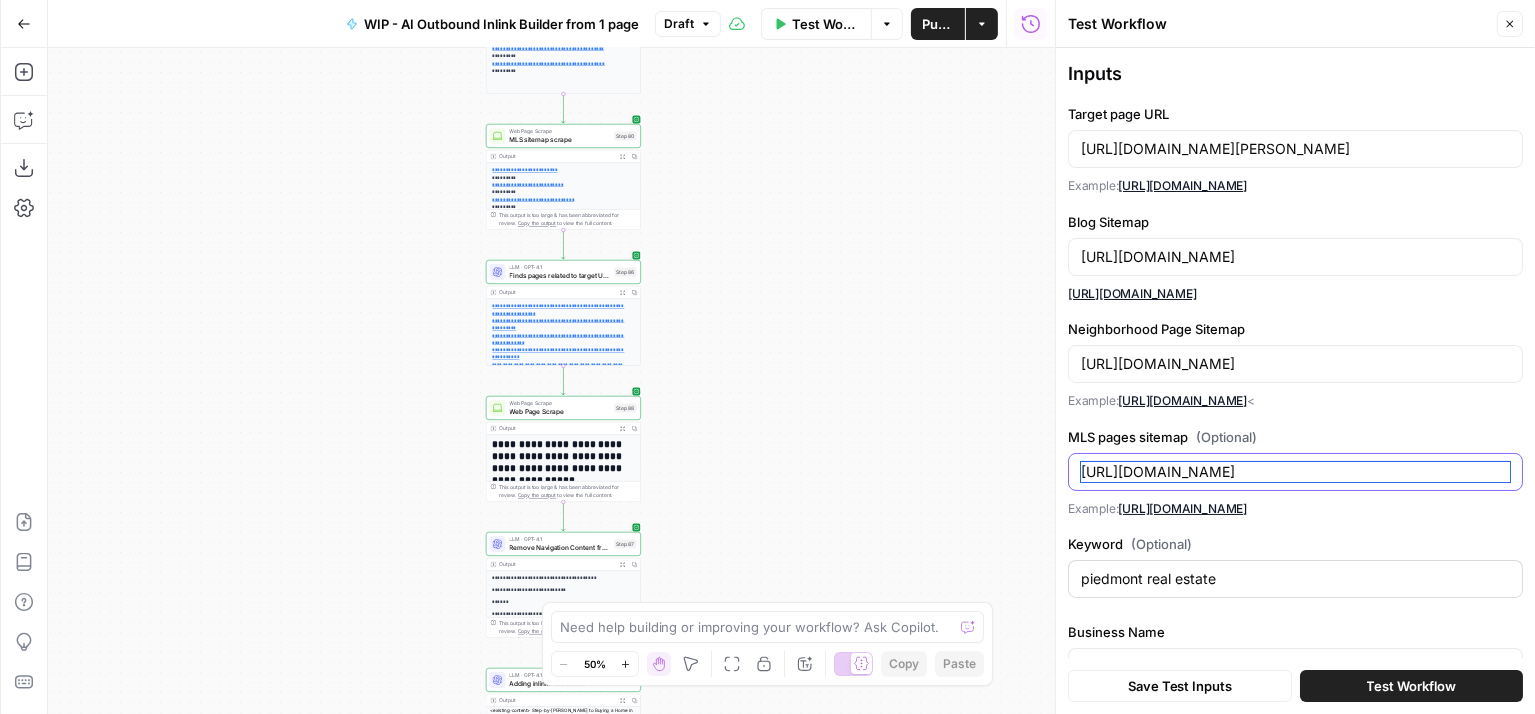 type on "https://patsettar.com/sitemap-static.xml" 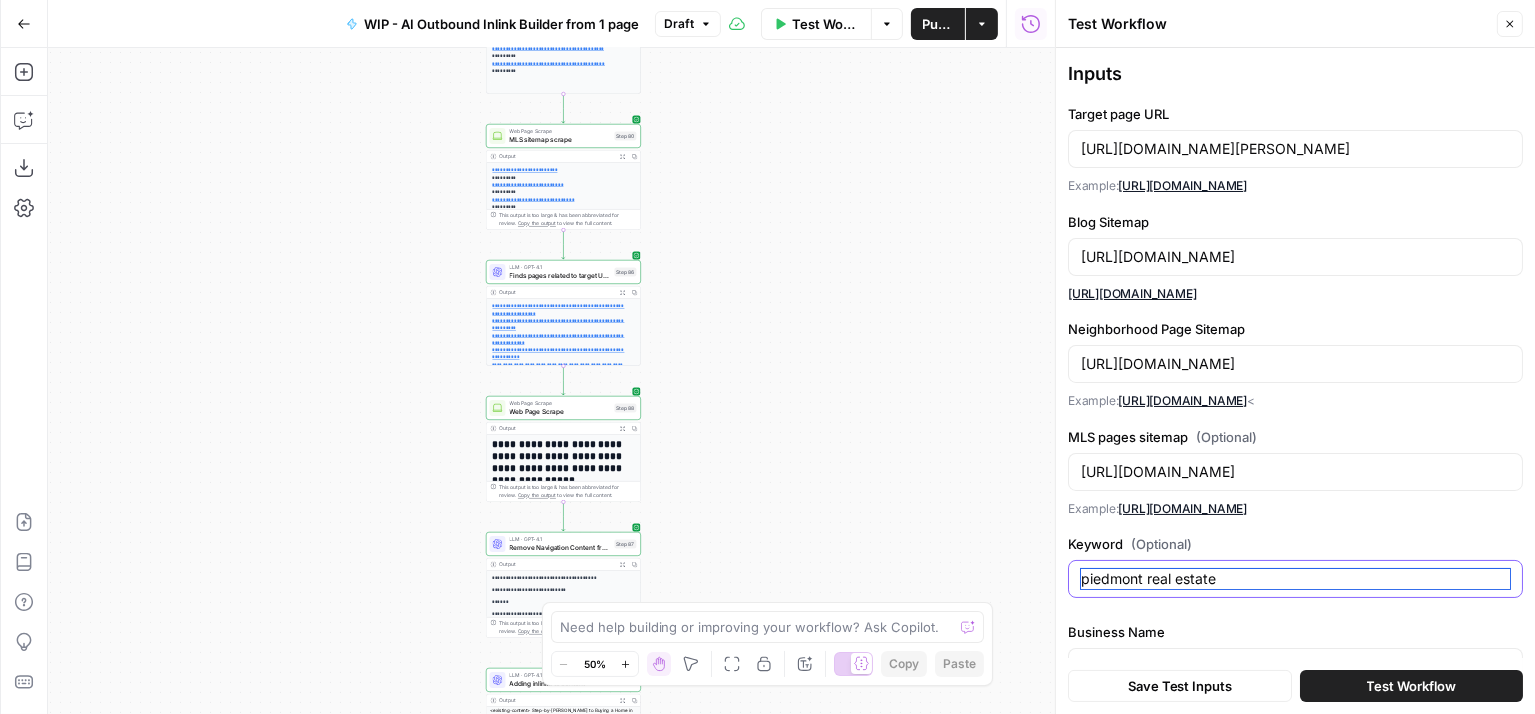 drag, startPoint x: 1252, startPoint y: 585, endPoint x: 1078, endPoint y: 577, distance: 174.1838 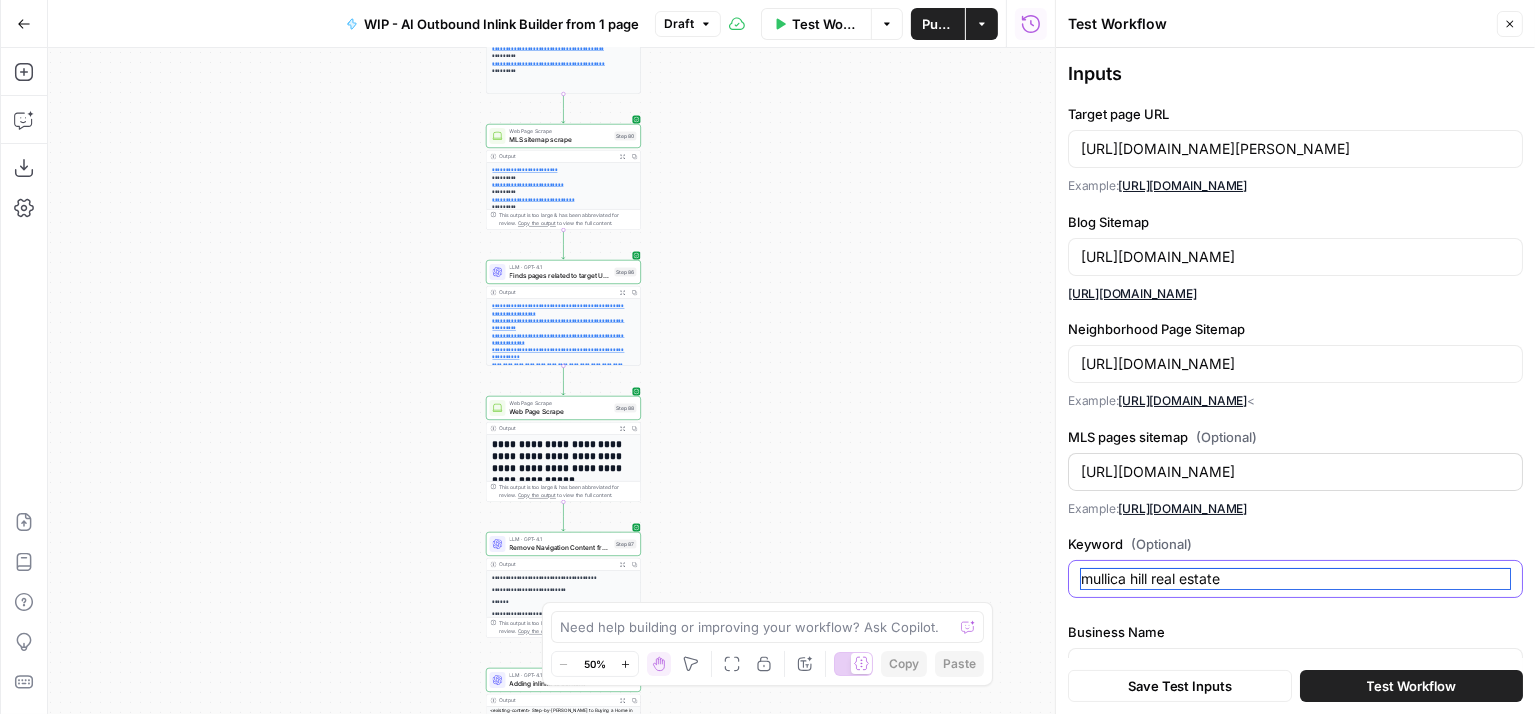 scroll, scrollTop: 45, scrollLeft: 0, axis: vertical 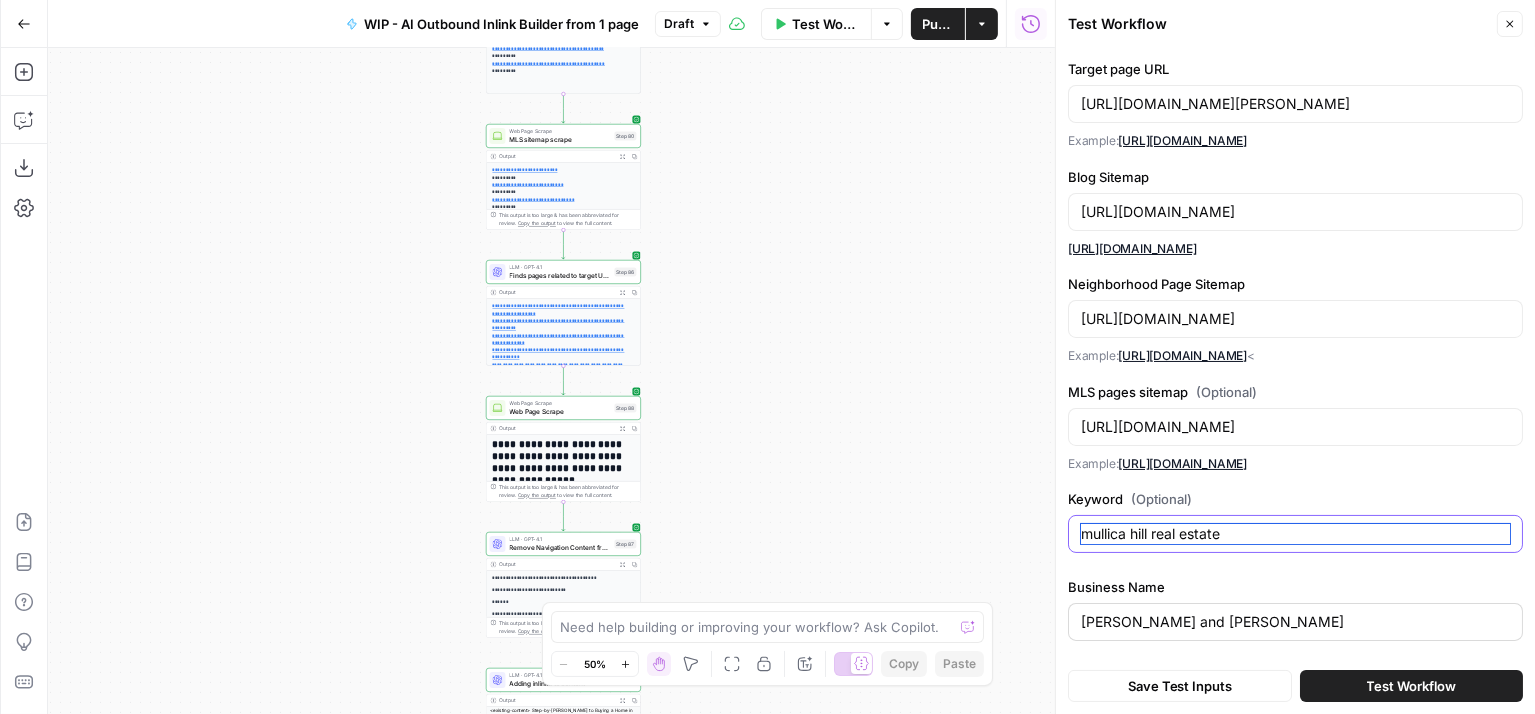 type on "mullica hill real estate" 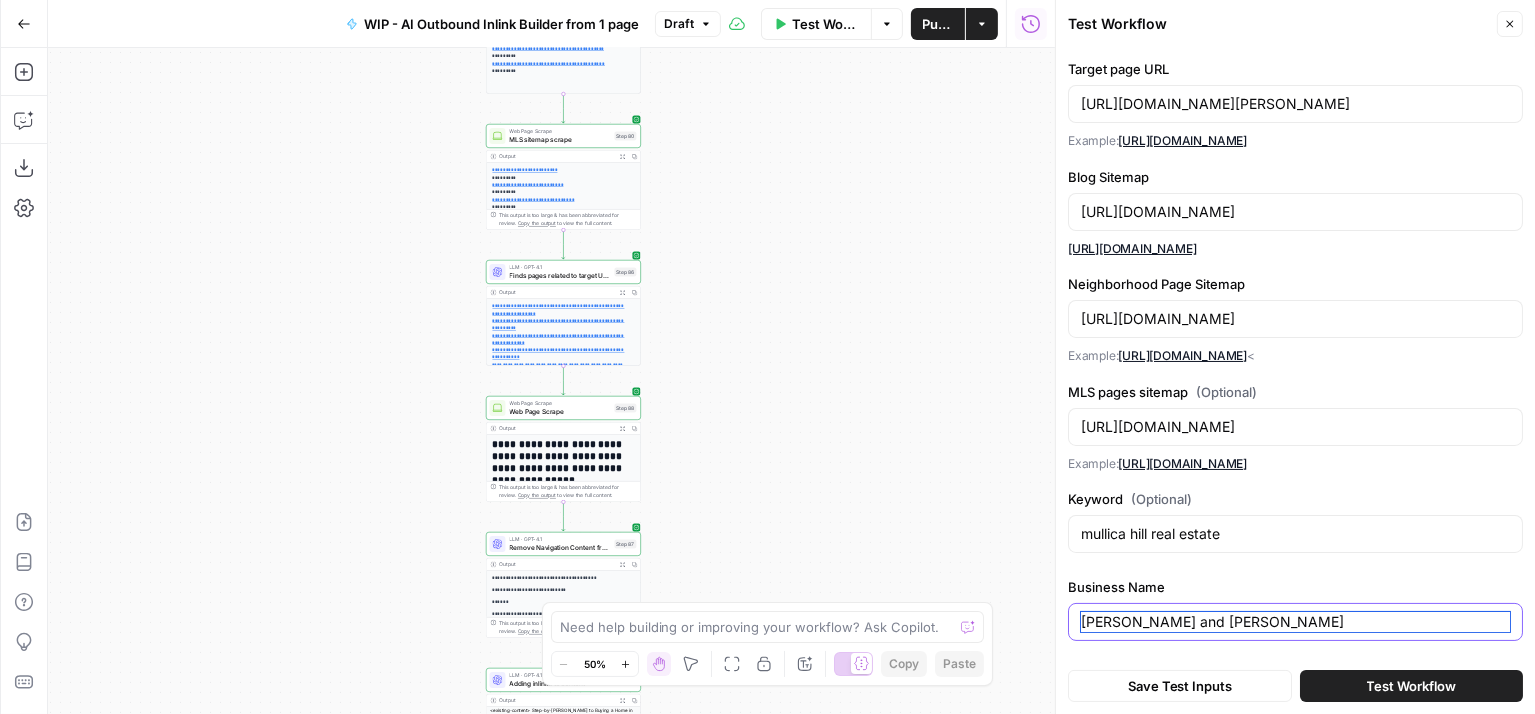 drag, startPoint x: 1250, startPoint y: 619, endPoint x: 1080, endPoint y: 614, distance: 170.07352 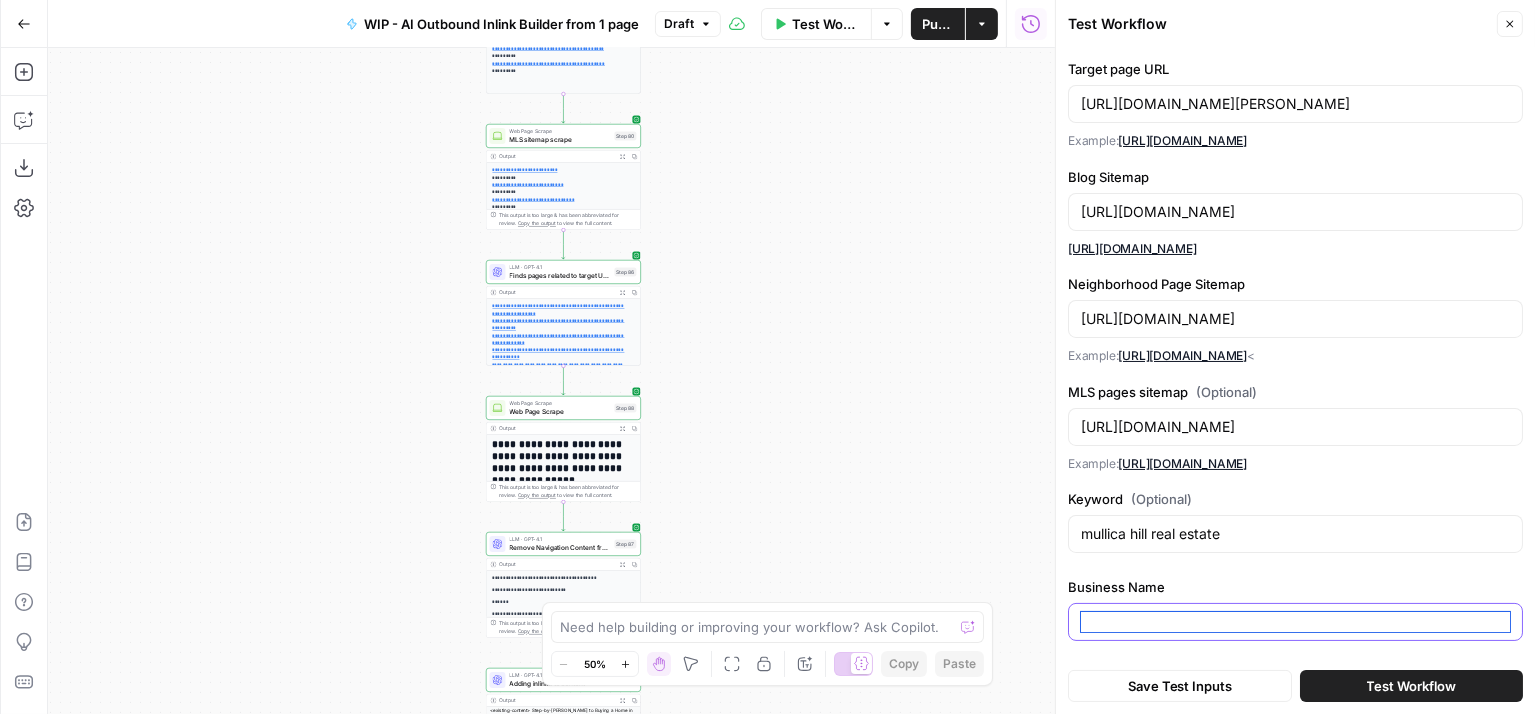 type on "p" 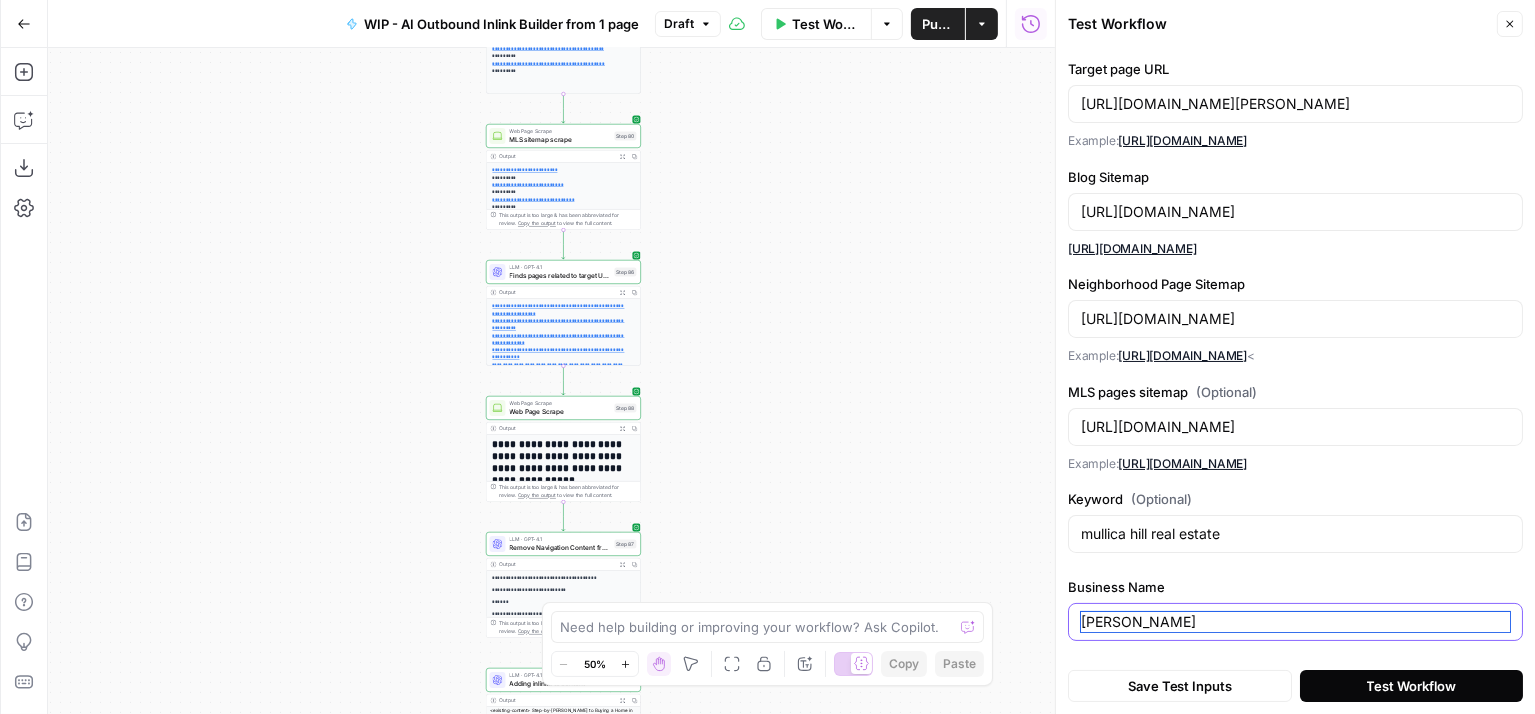 type on "Pat Settar" 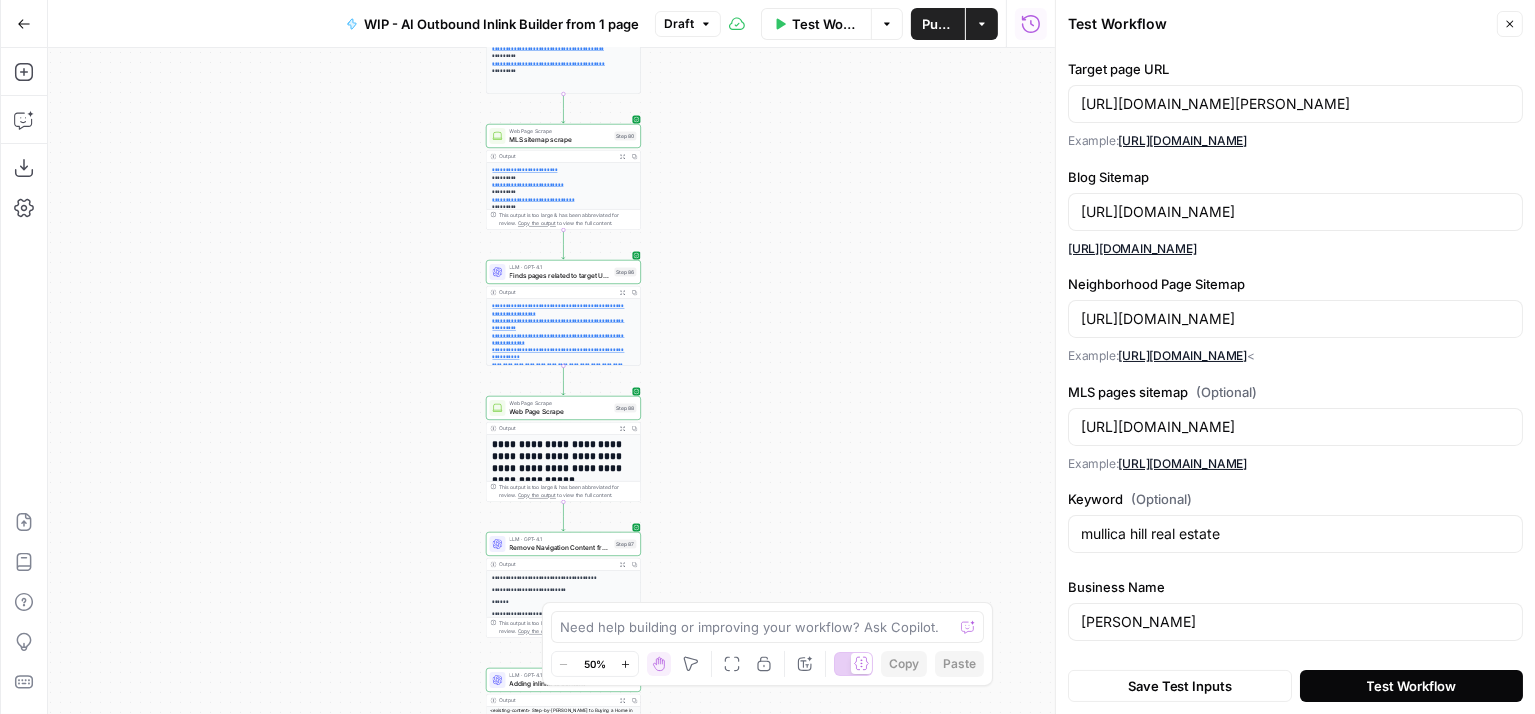 click on "Test Workflow" at bounding box center [1411, 686] 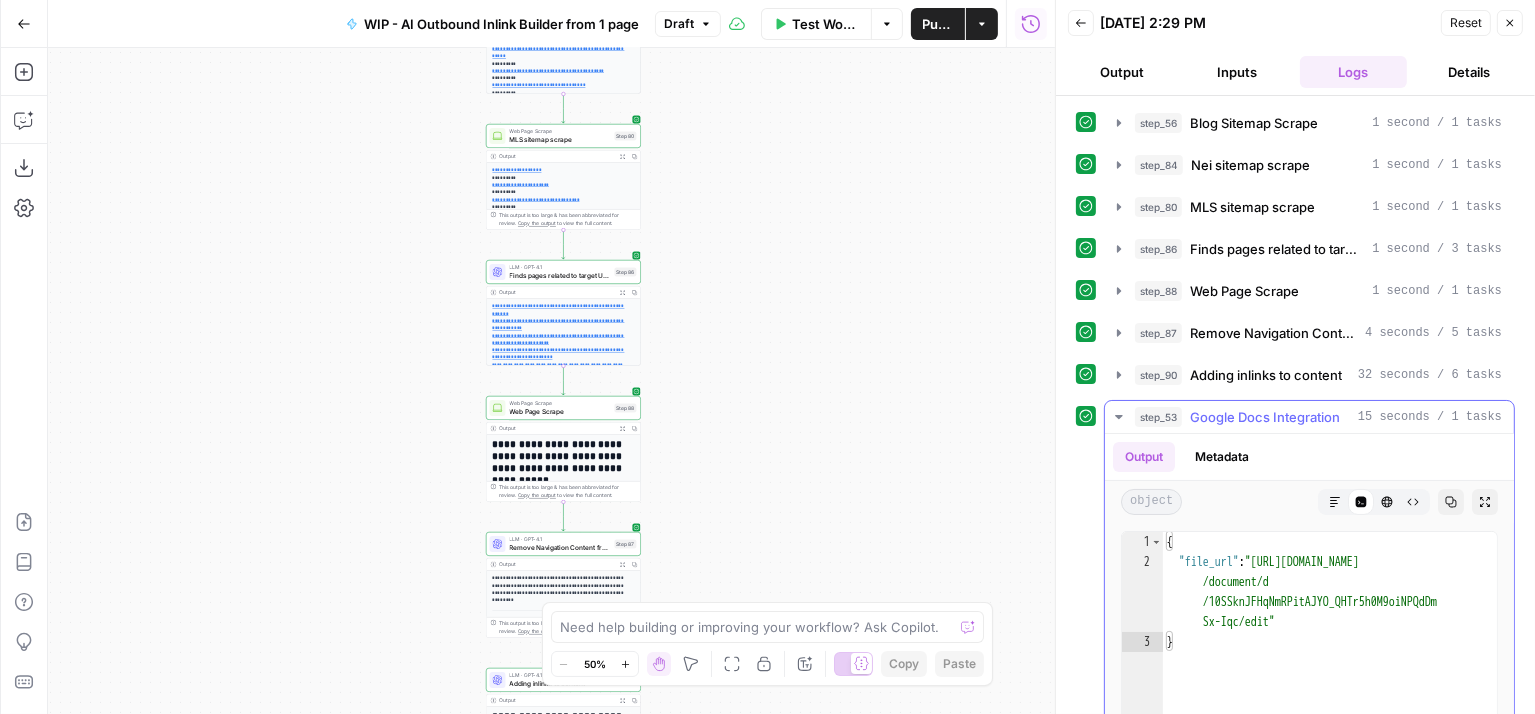 type on "**********" 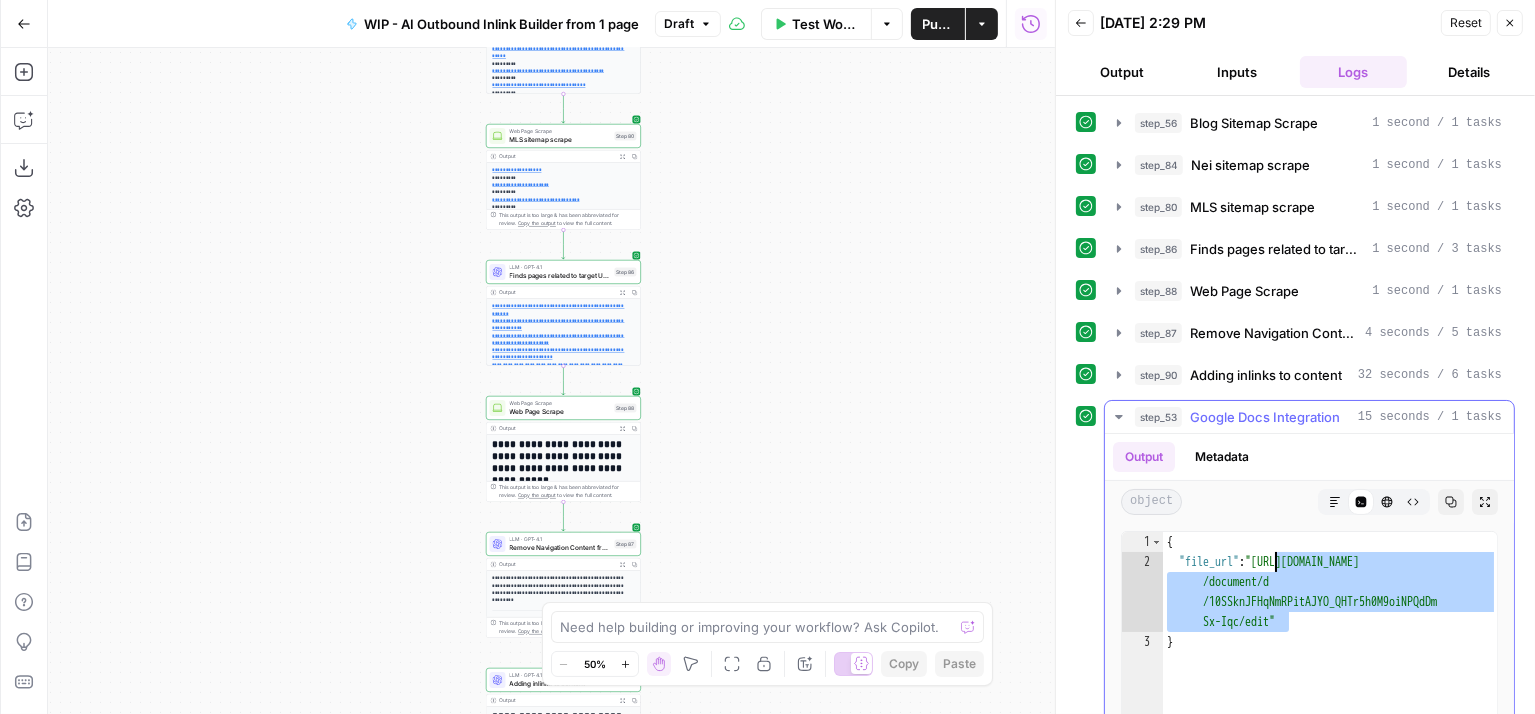 drag, startPoint x: 1291, startPoint y: 615, endPoint x: 1276, endPoint y: 562, distance: 55.081757 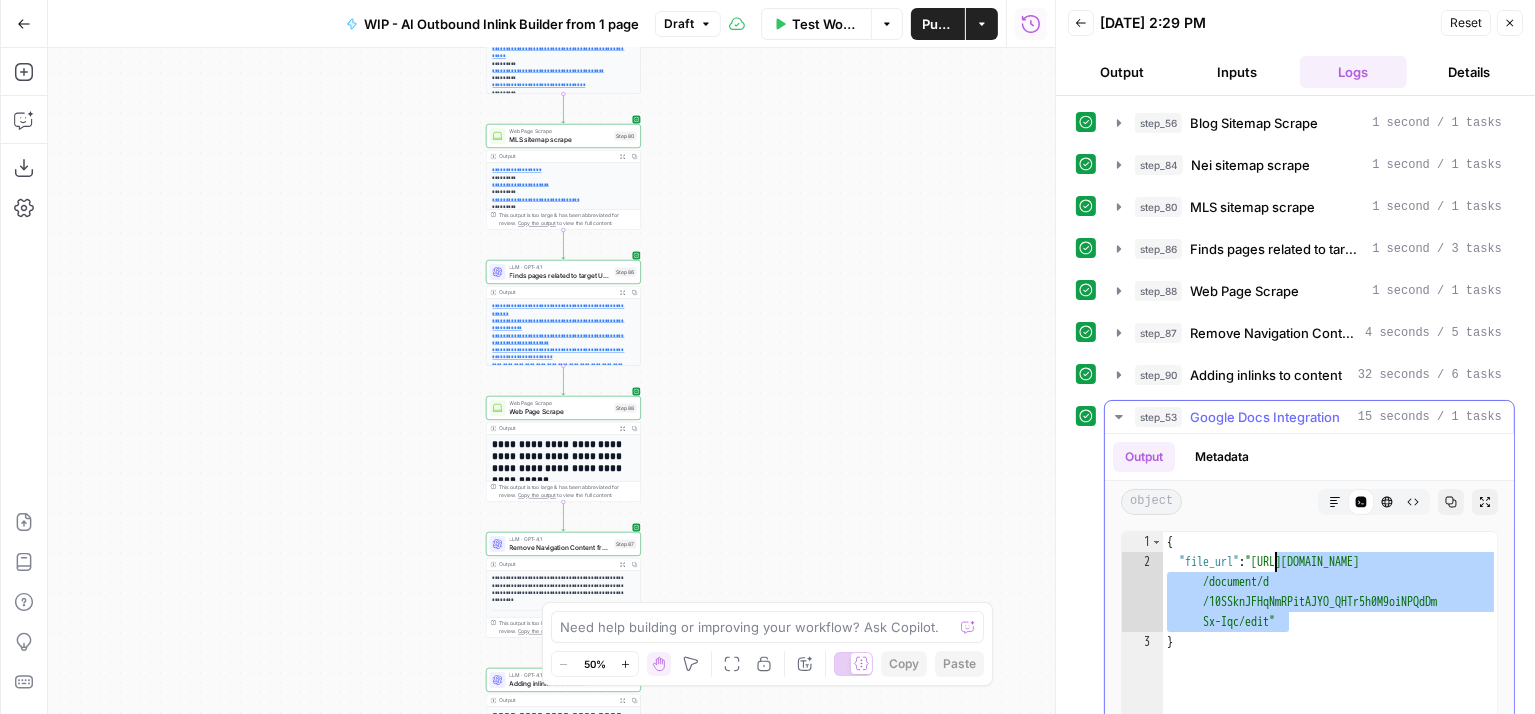 click on "{    "file_url" :  "https://docs.google.com        /document/d        /10SSknJFHqNmRPitAJYO_QHTr5h0M9oiNPQdDm        Sx-Iqc/edit" }" at bounding box center [1330, 749] 